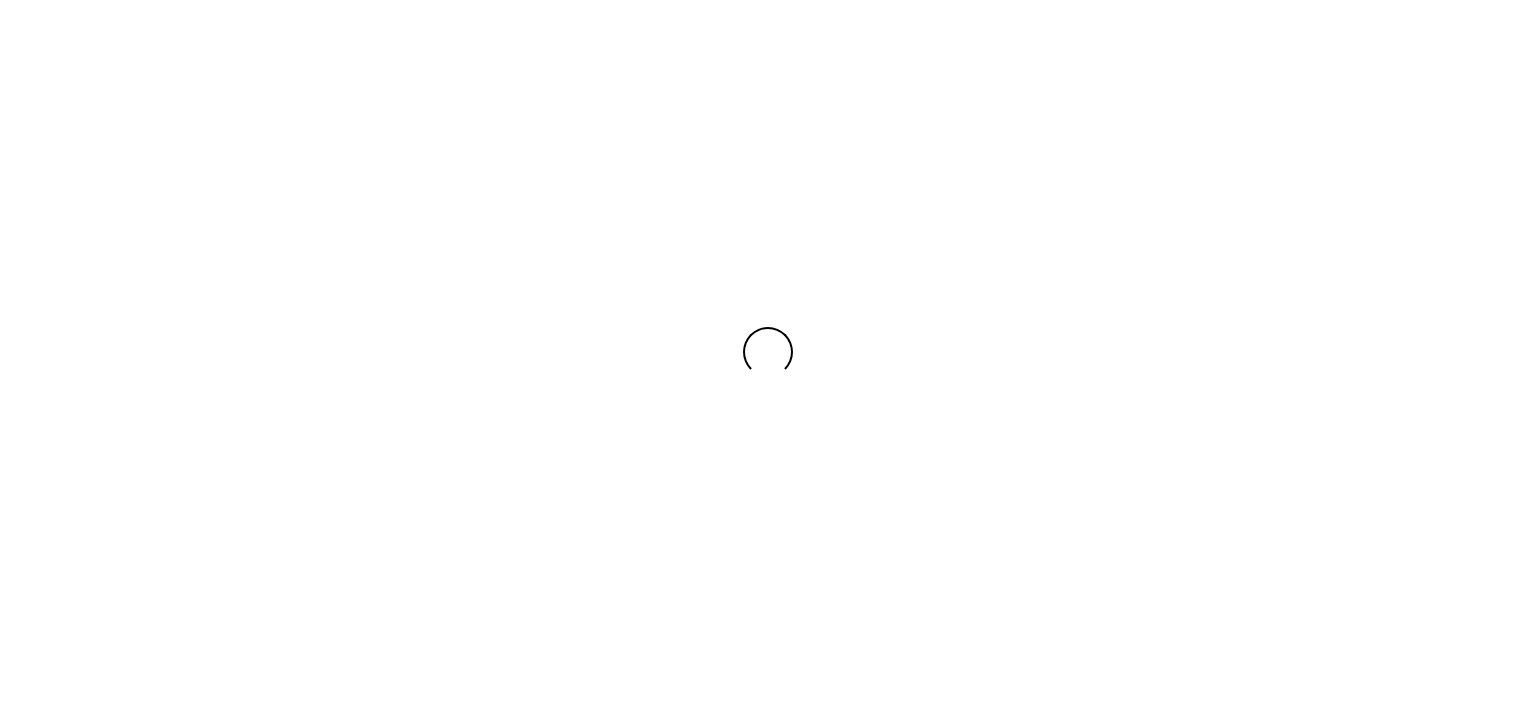 scroll, scrollTop: 0, scrollLeft: 0, axis: both 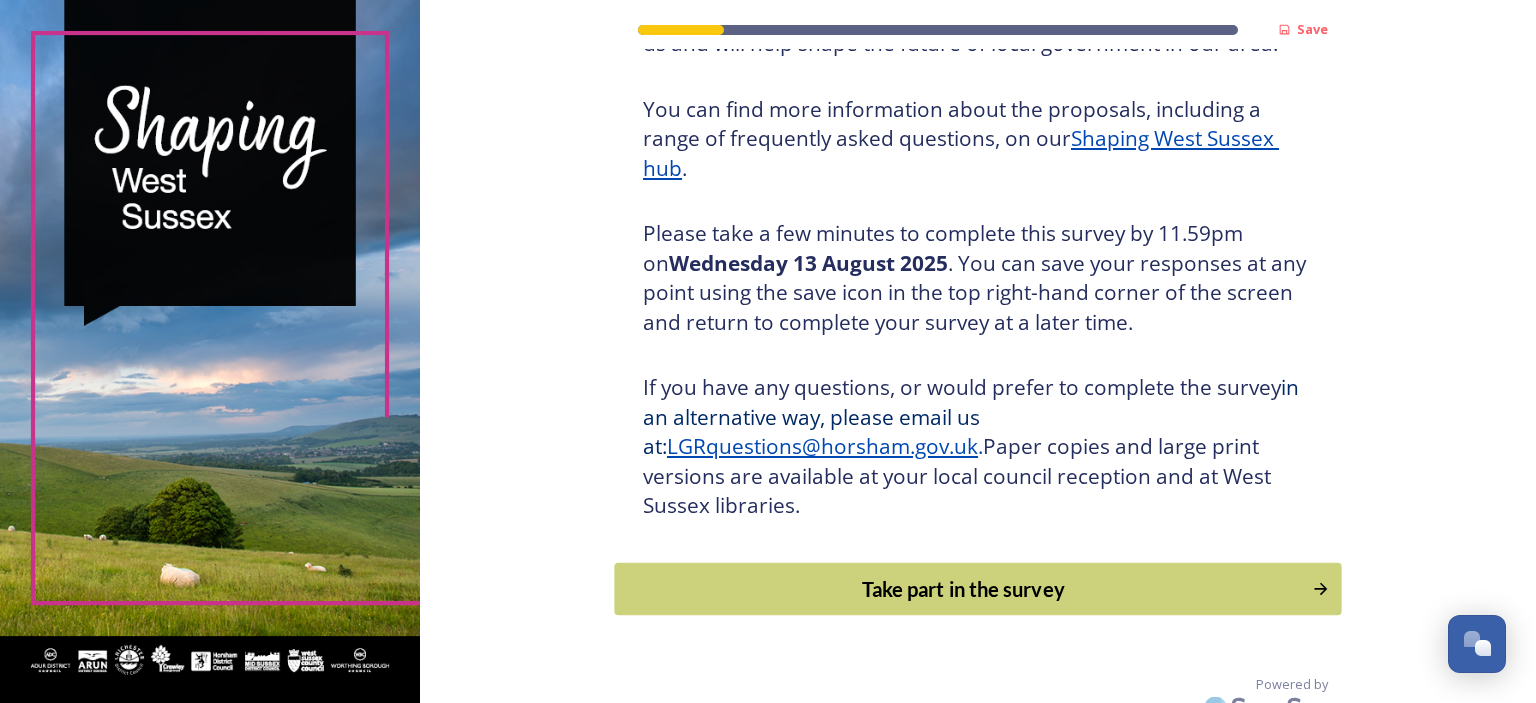 click on "Take part in the survey" at bounding box center [964, 589] 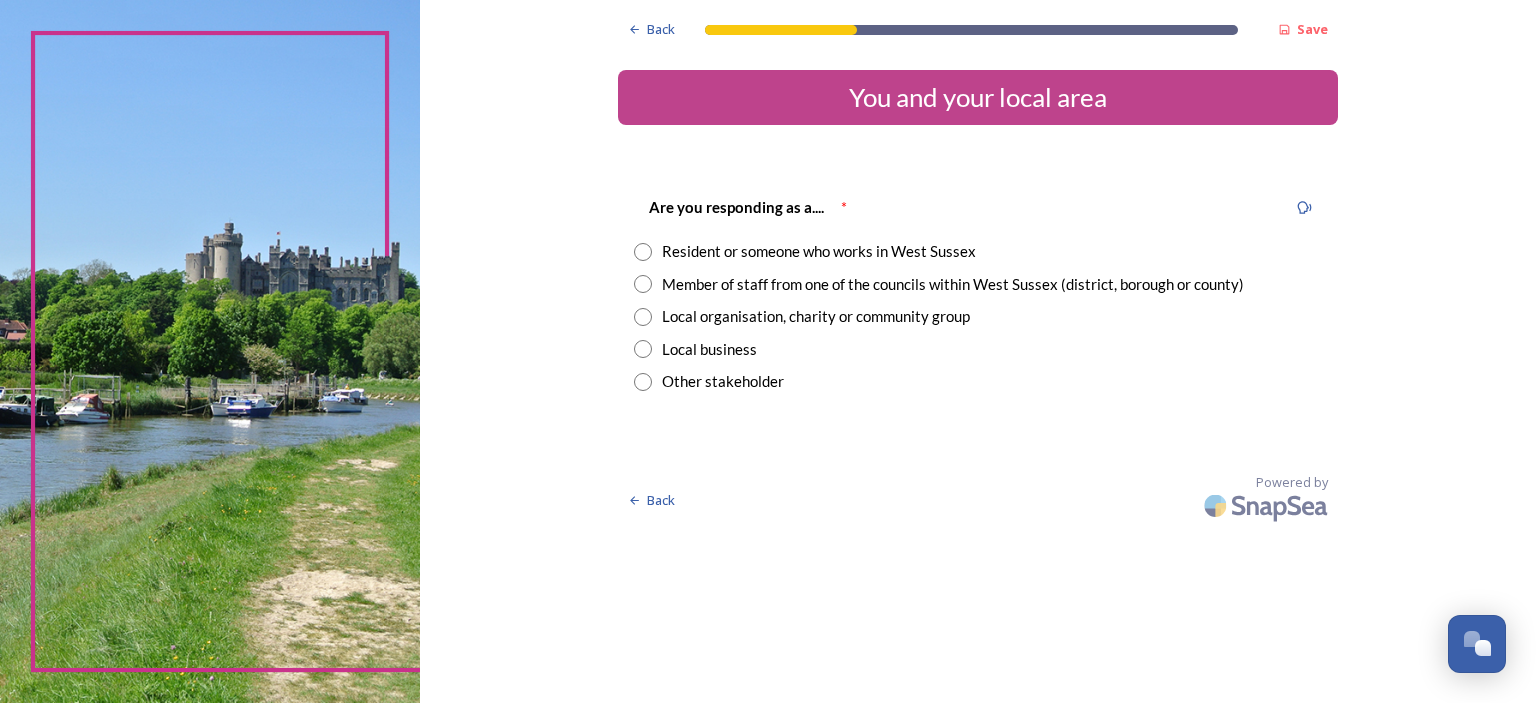 click at bounding box center [643, 252] 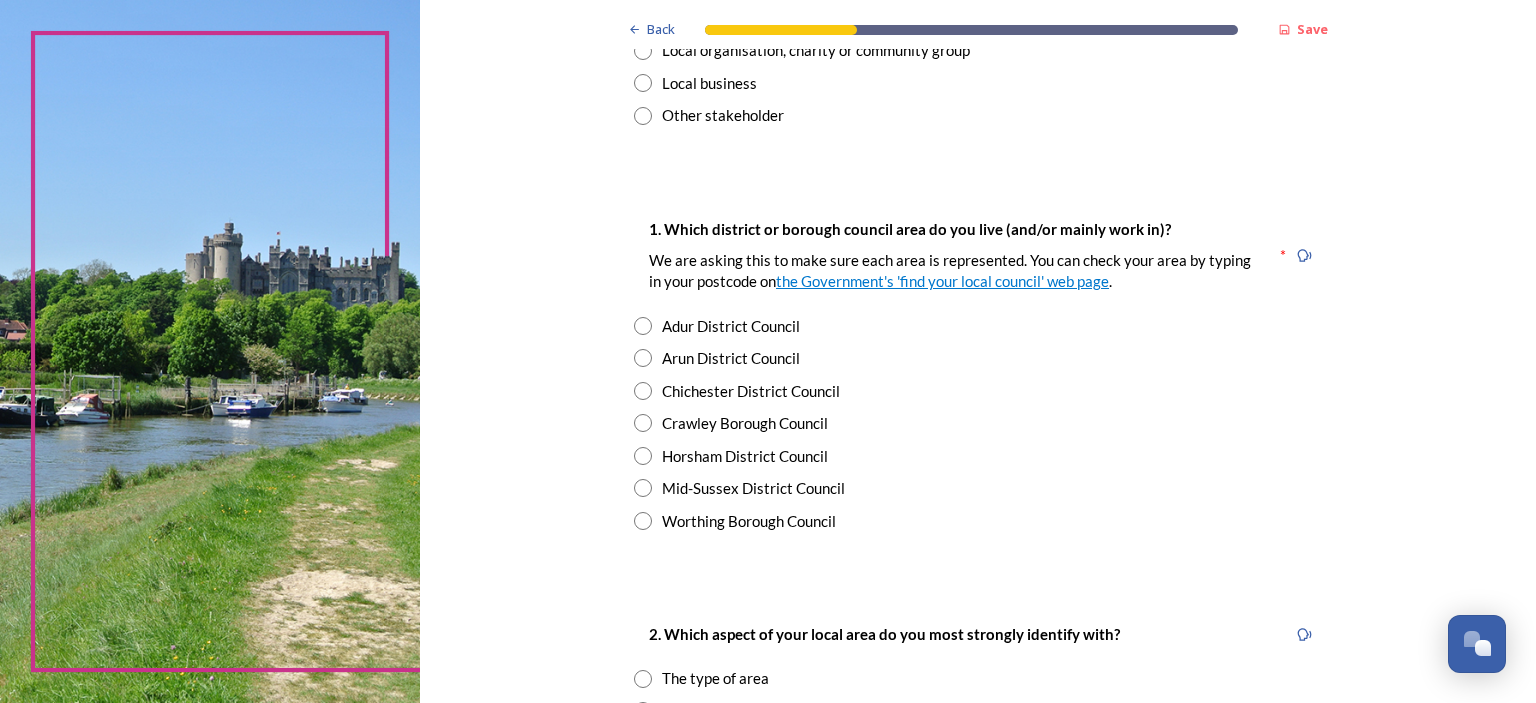 scroll, scrollTop: 334, scrollLeft: 0, axis: vertical 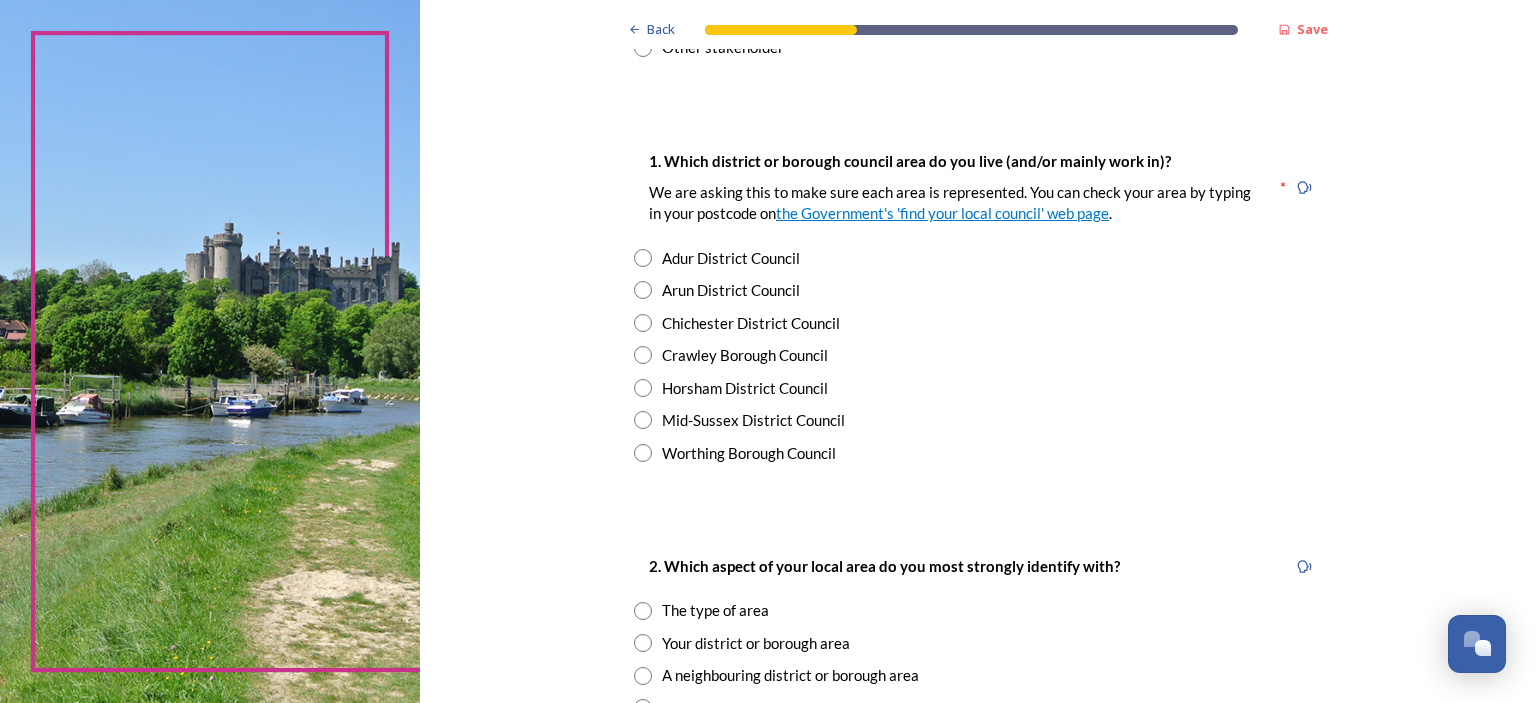 click at bounding box center [643, 258] 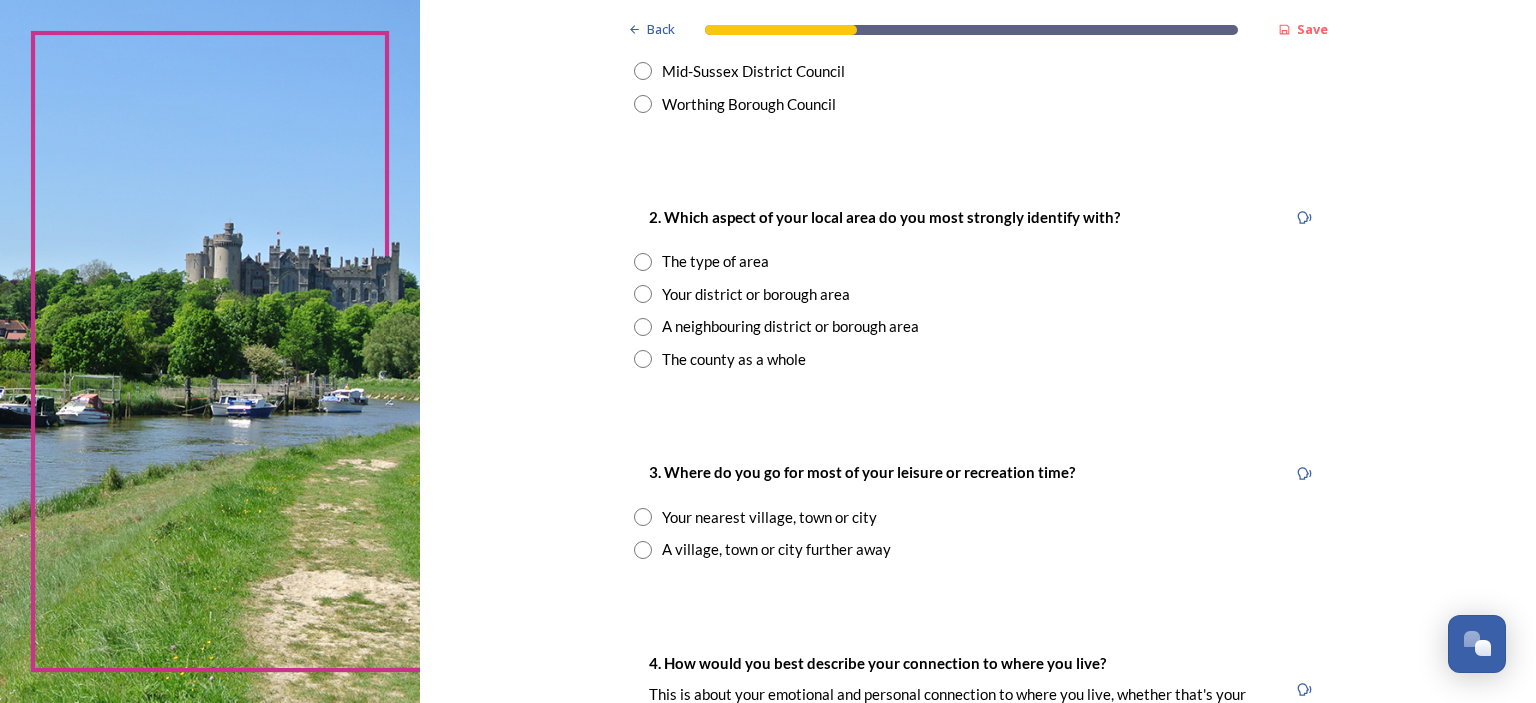 scroll, scrollTop: 702, scrollLeft: 0, axis: vertical 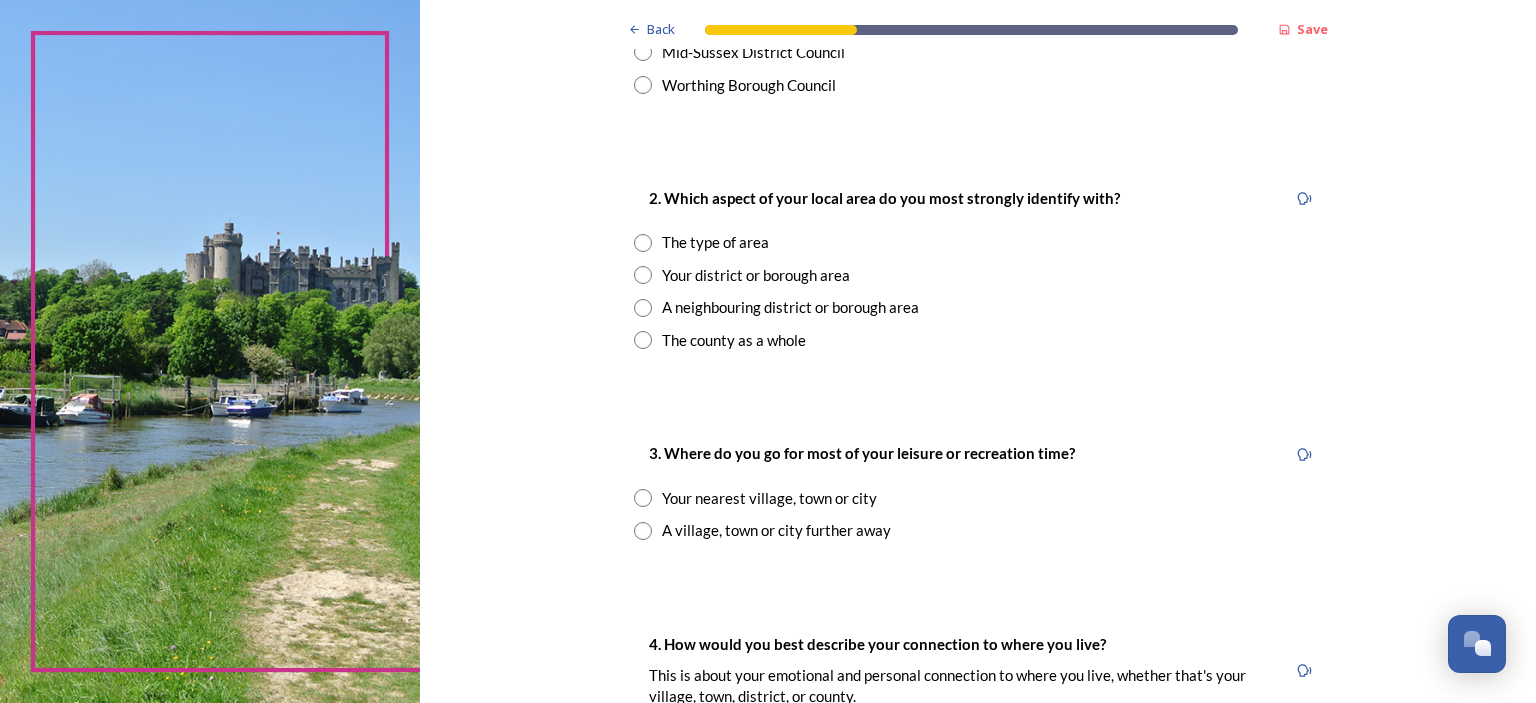 click at bounding box center [643, 243] 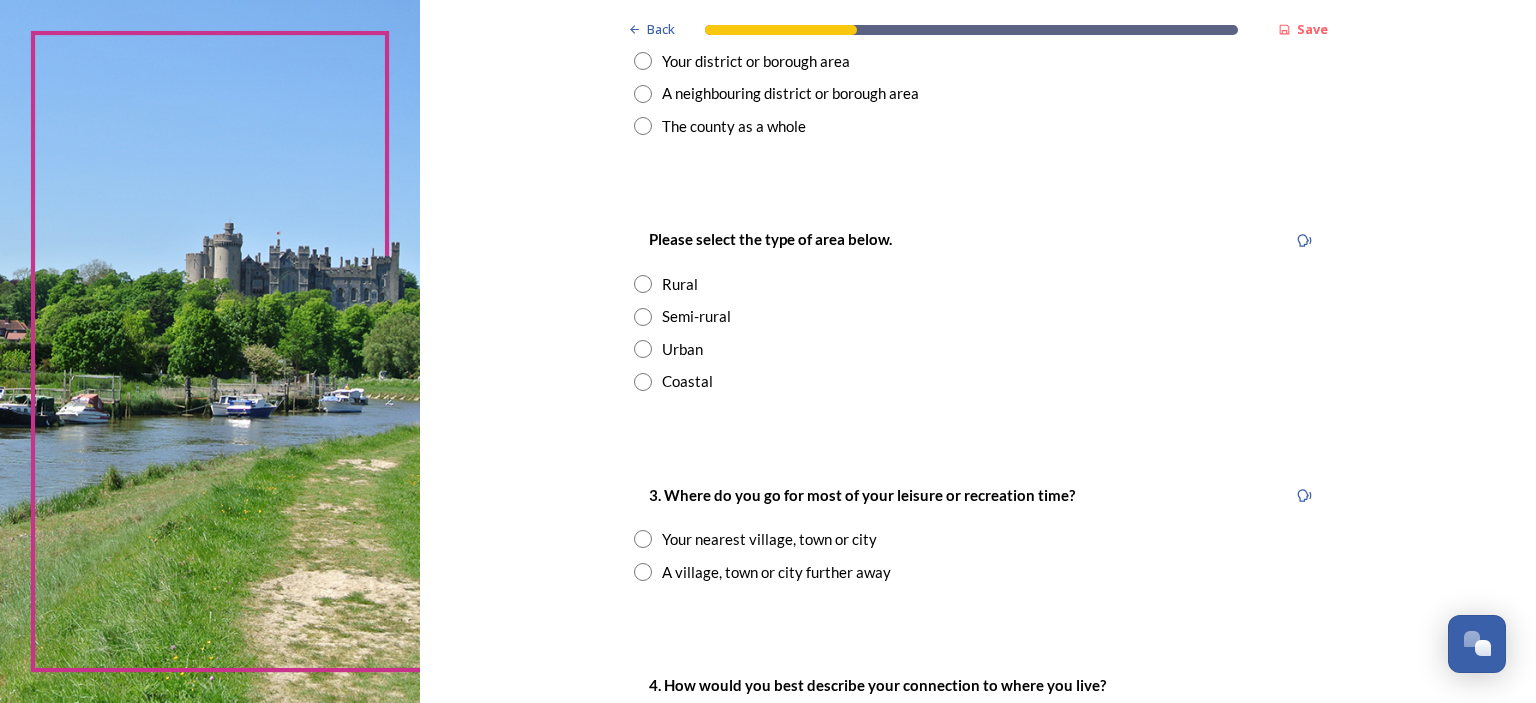 scroll, scrollTop: 912, scrollLeft: 0, axis: vertical 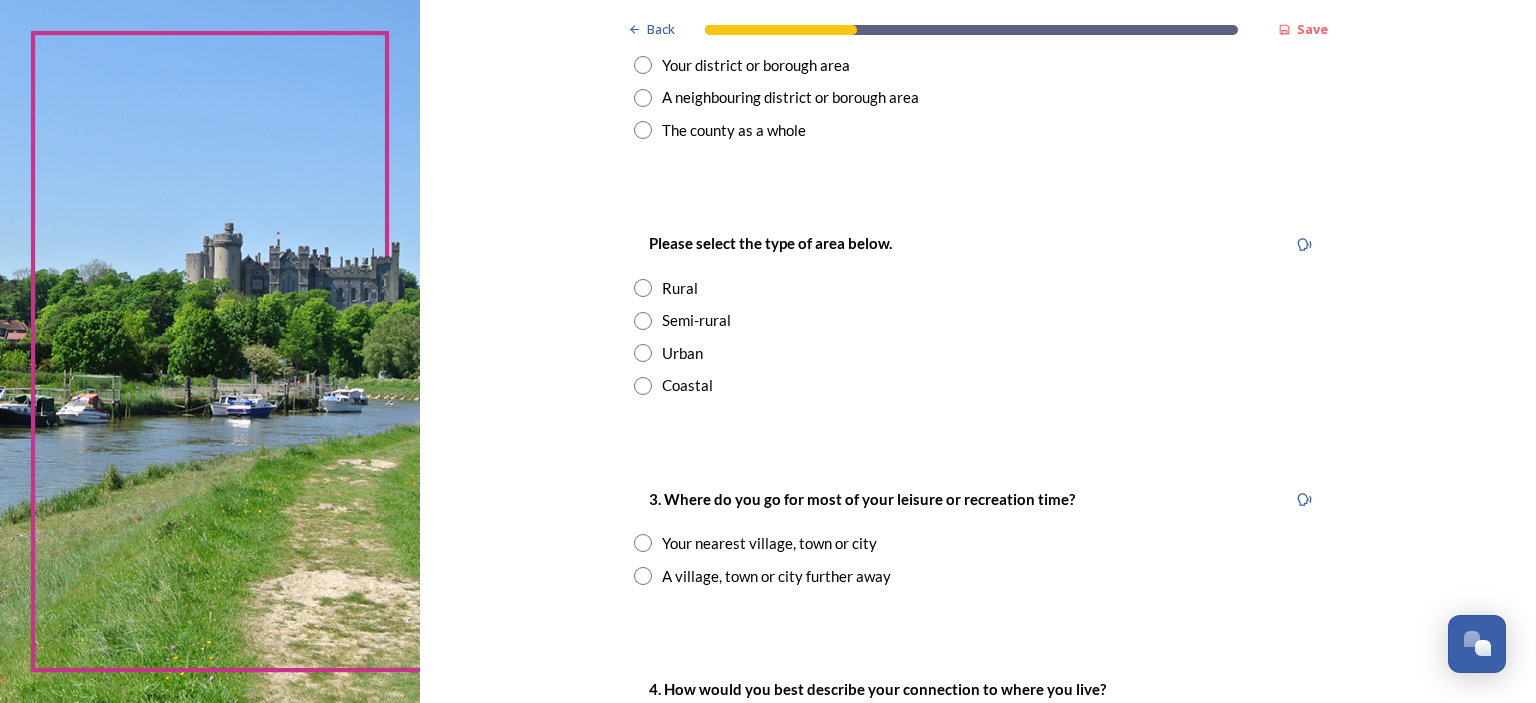 click at bounding box center (643, 386) 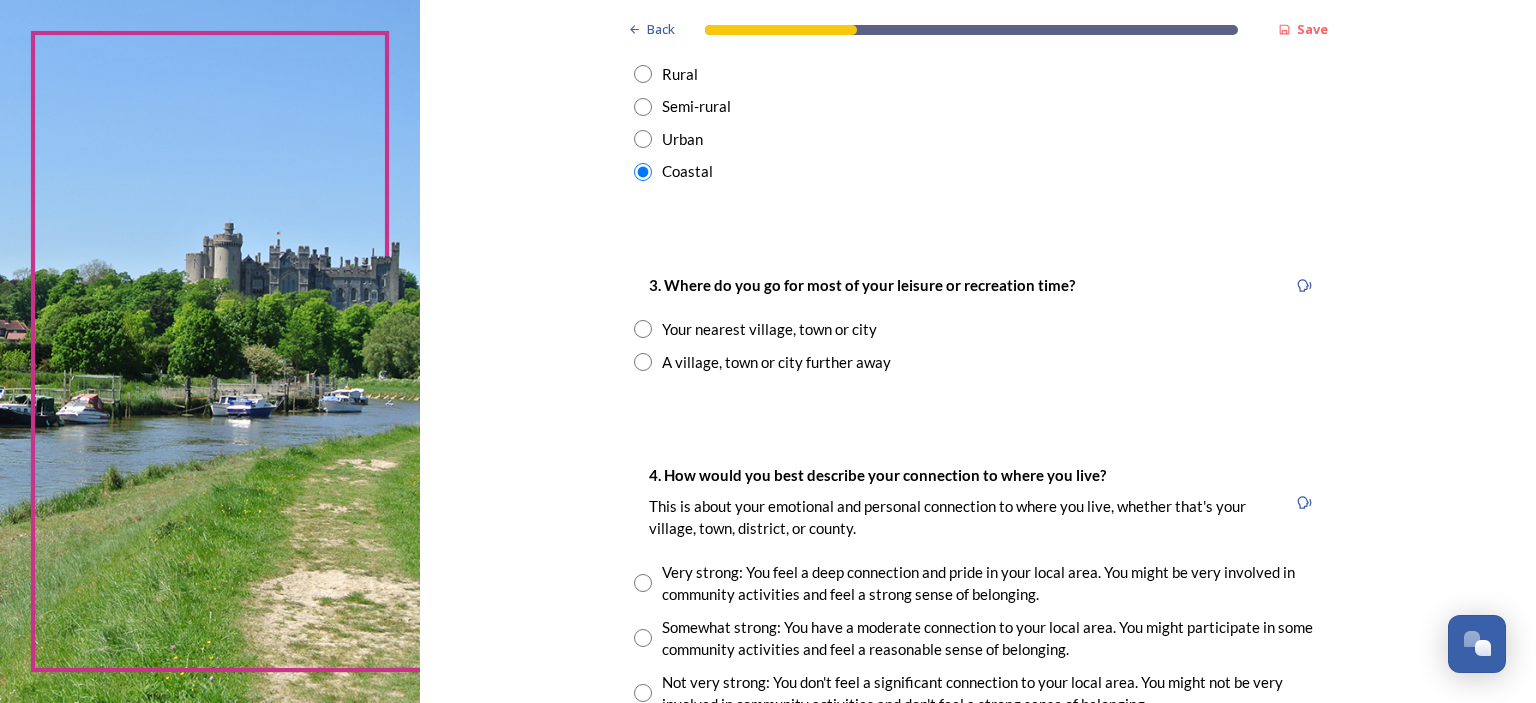 scroll, scrollTop: 1161, scrollLeft: 0, axis: vertical 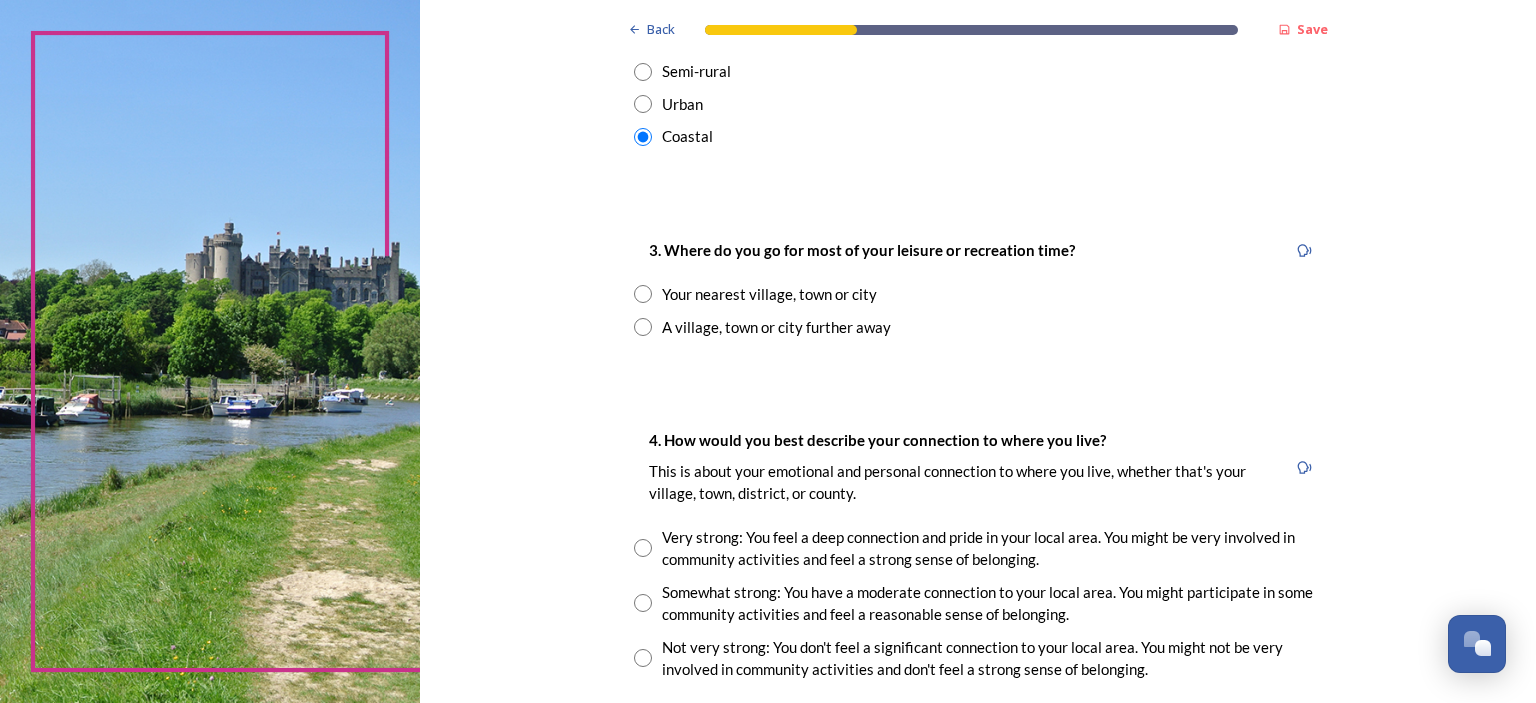 click at bounding box center [643, 294] 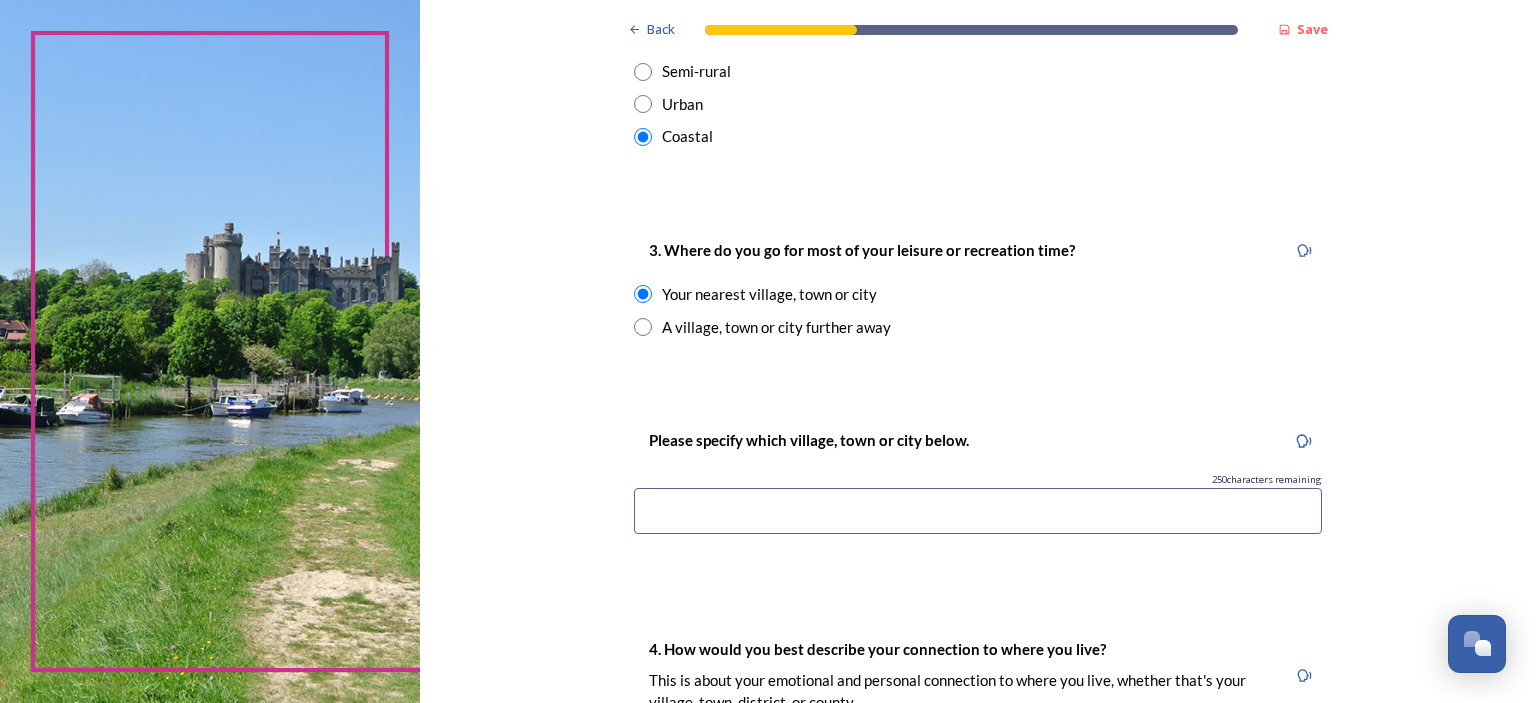 click at bounding box center (978, 511) 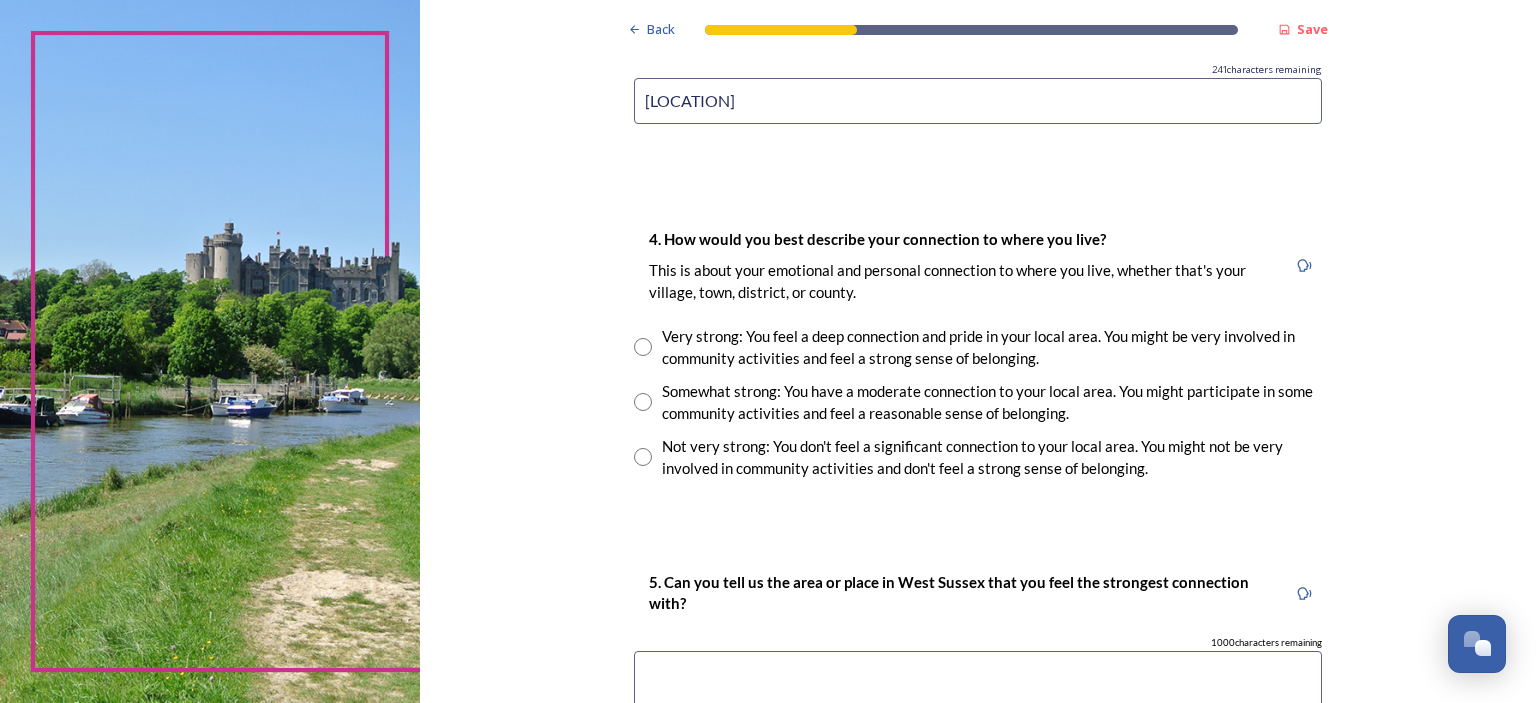 scroll, scrollTop: 1575, scrollLeft: 0, axis: vertical 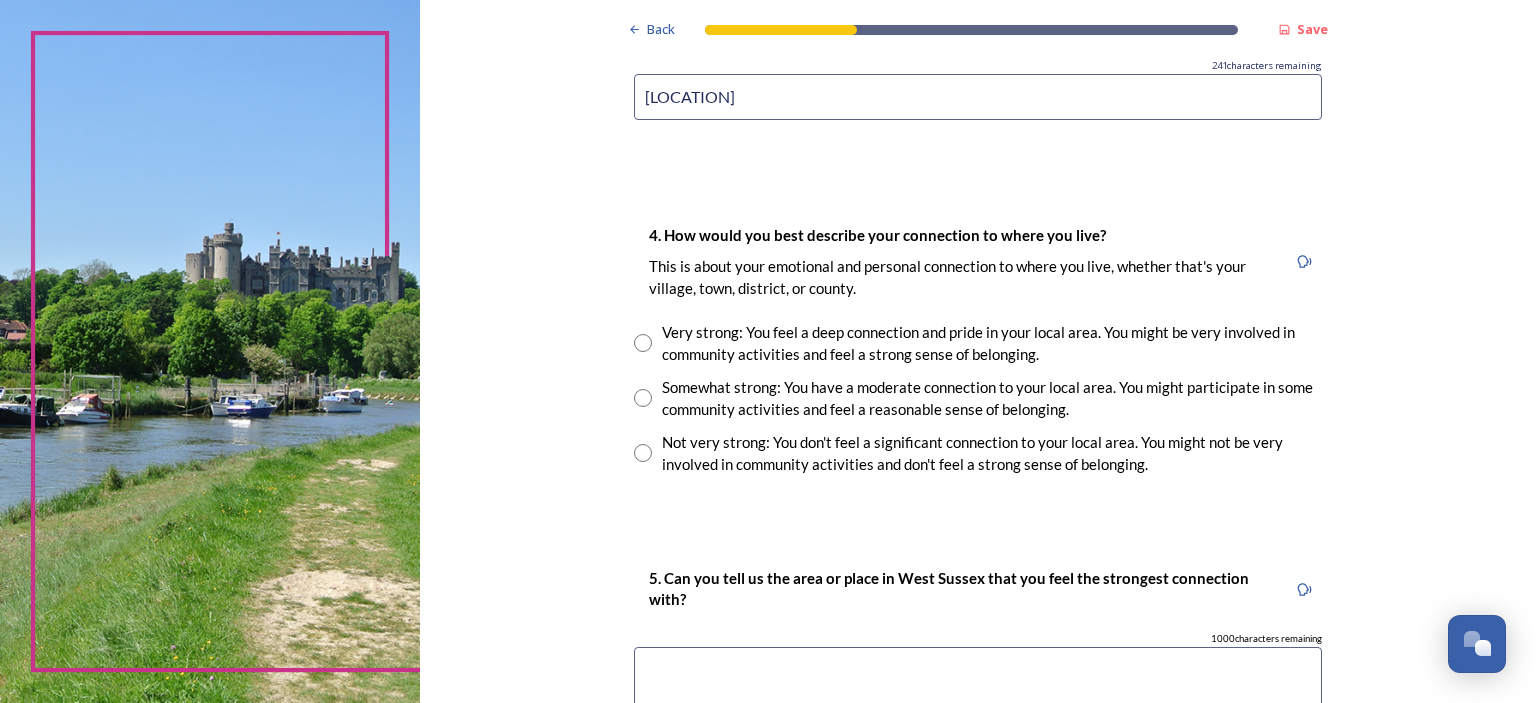 type on "[LOCATION]" 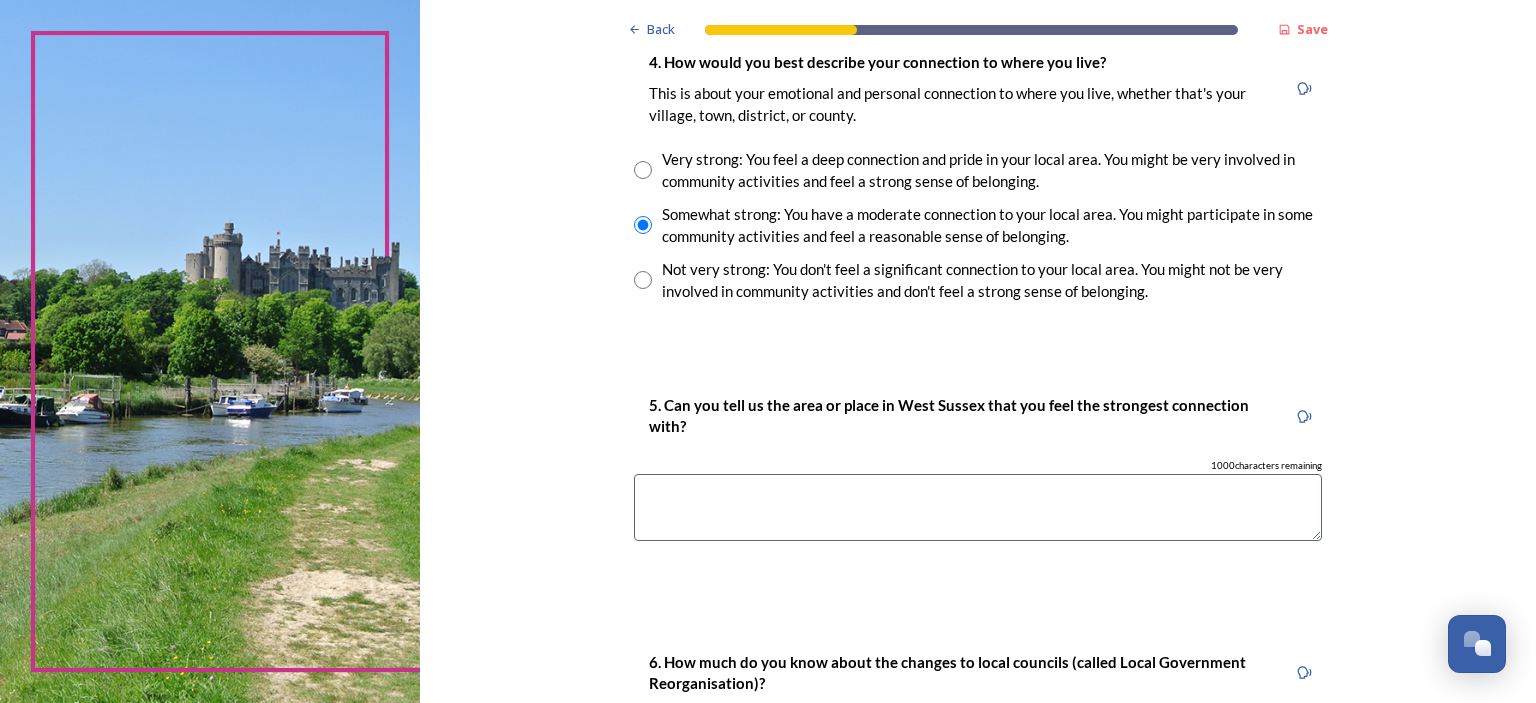 scroll, scrollTop: 1724, scrollLeft: 0, axis: vertical 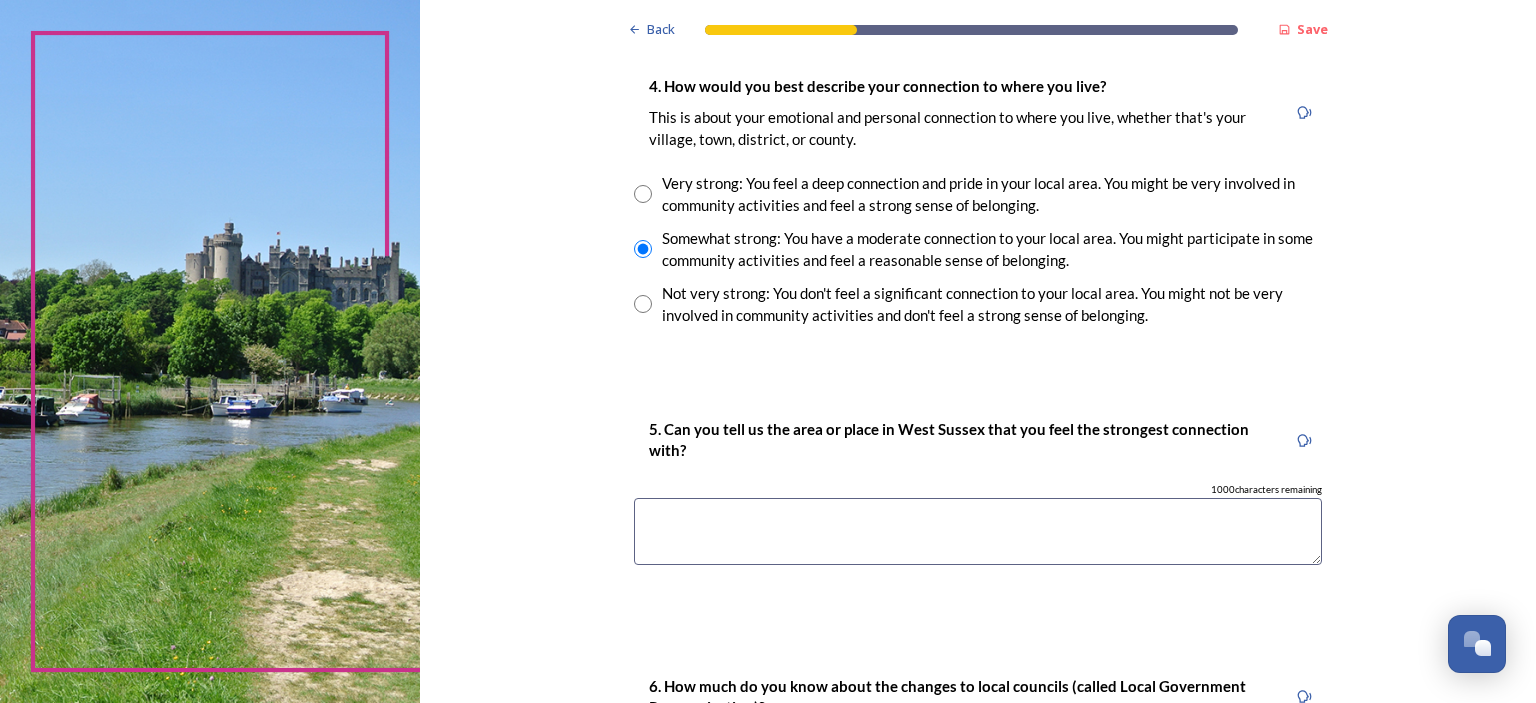 click at bounding box center (978, 531) 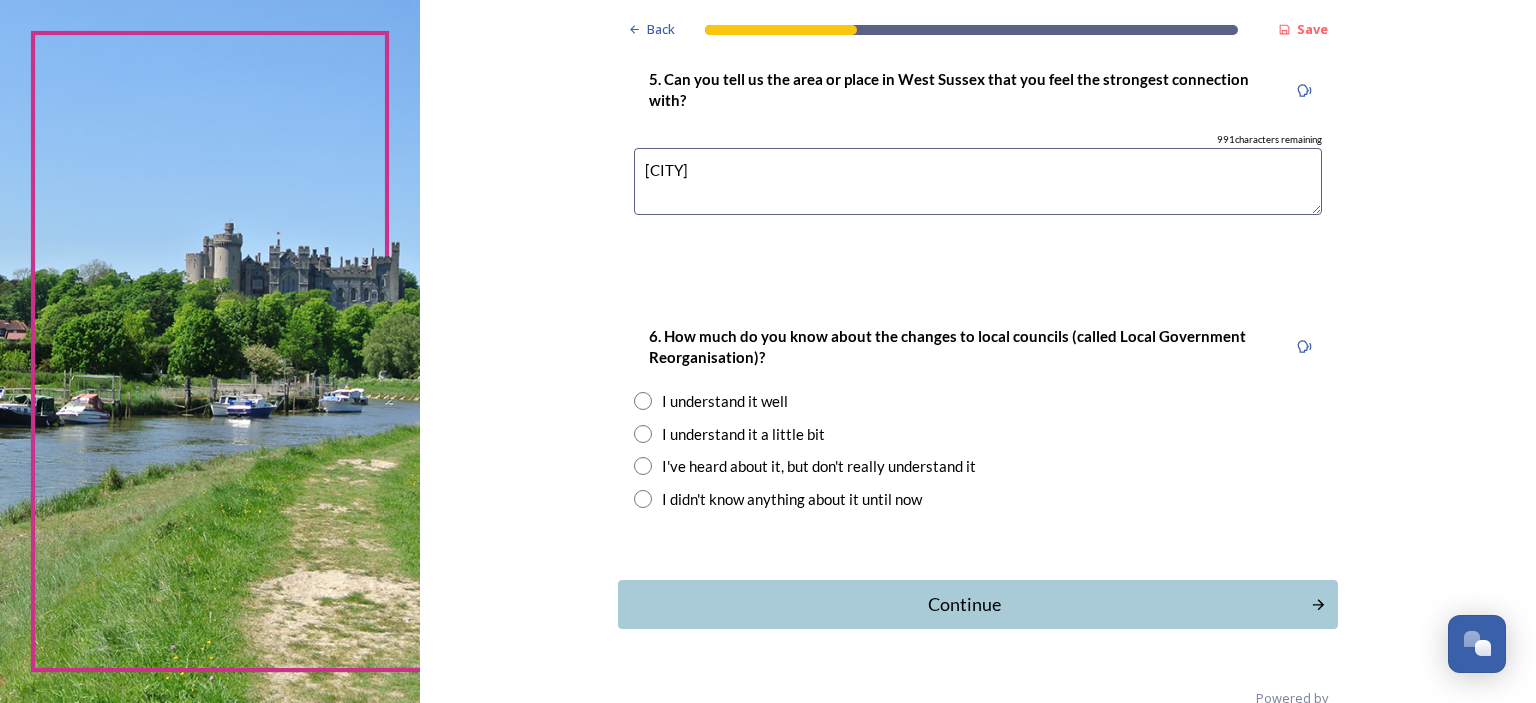 scroll, scrollTop: 2080, scrollLeft: 0, axis: vertical 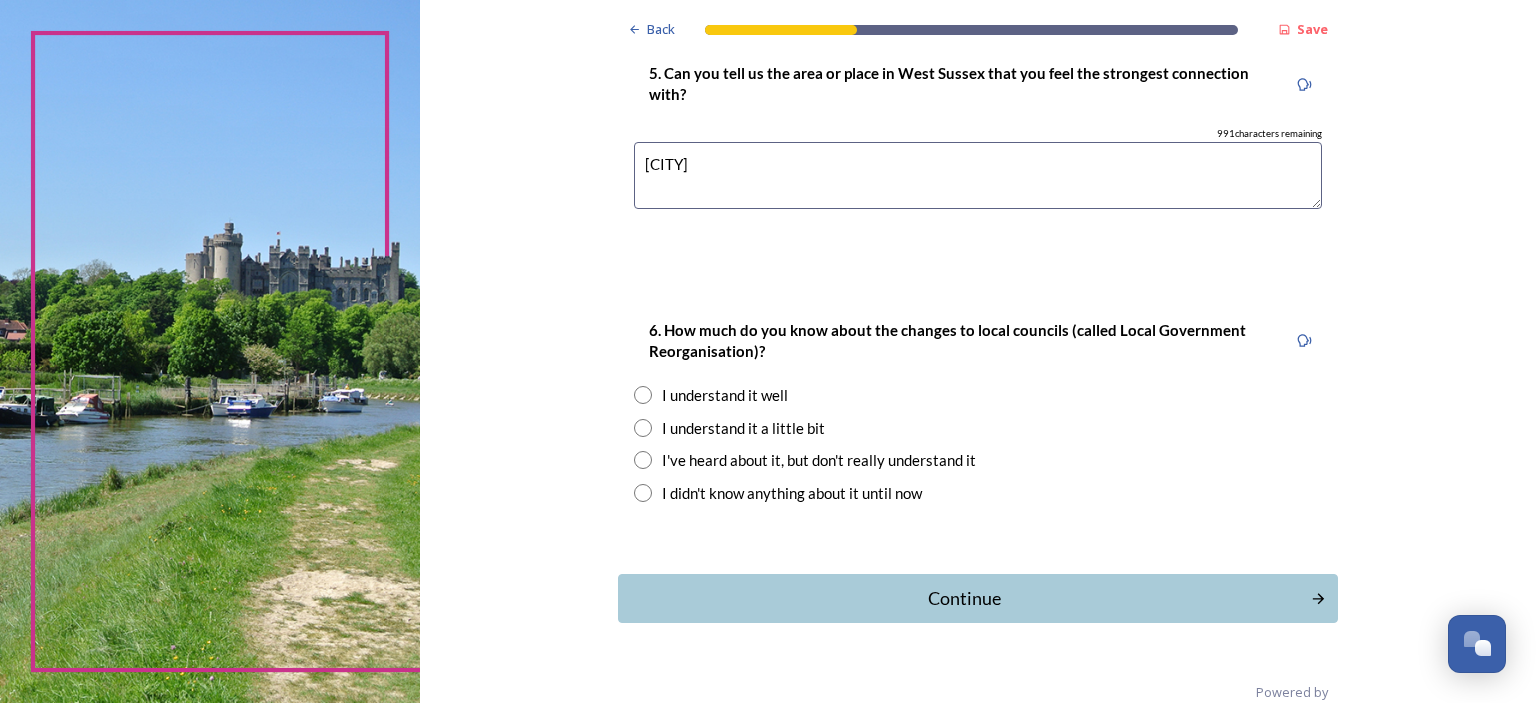 type on "[CITY]" 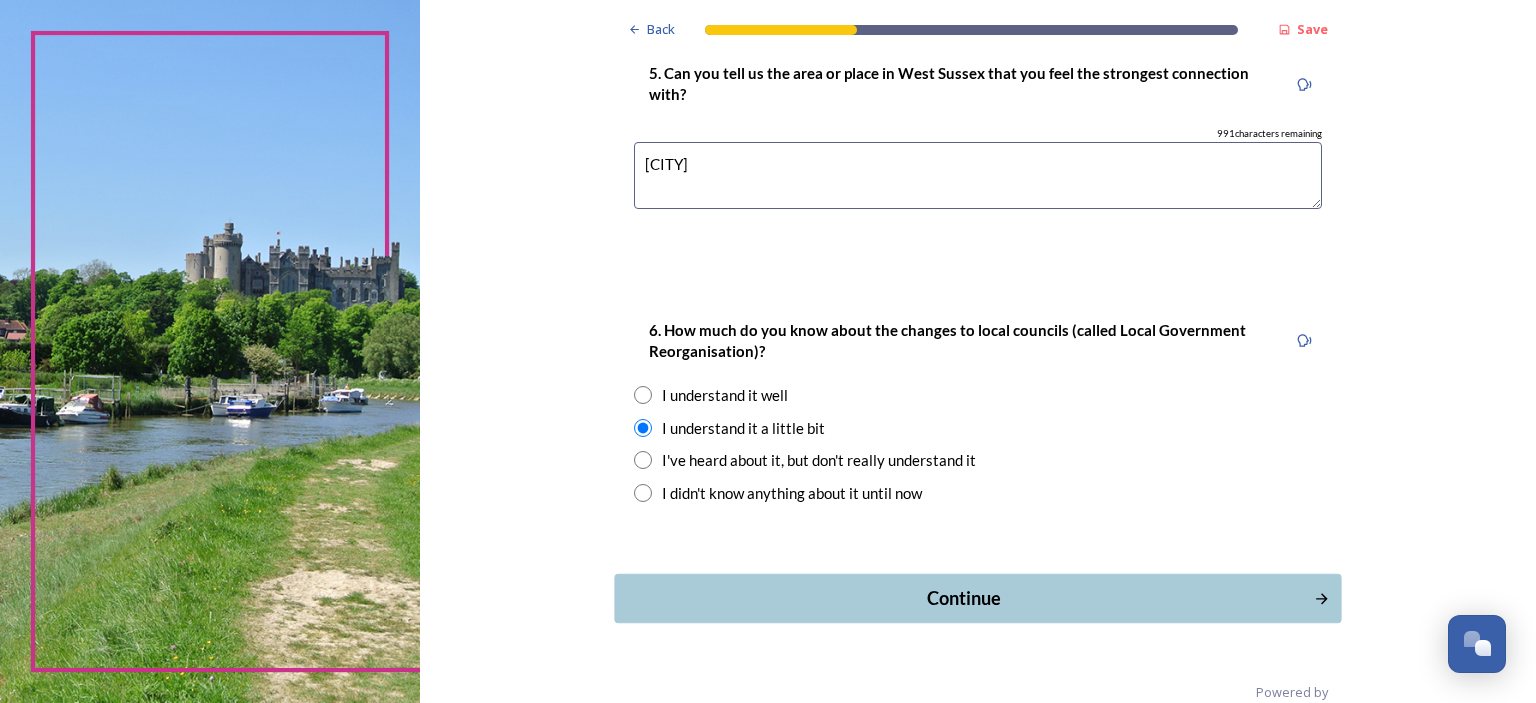click on "Continue" at bounding box center [977, 598] 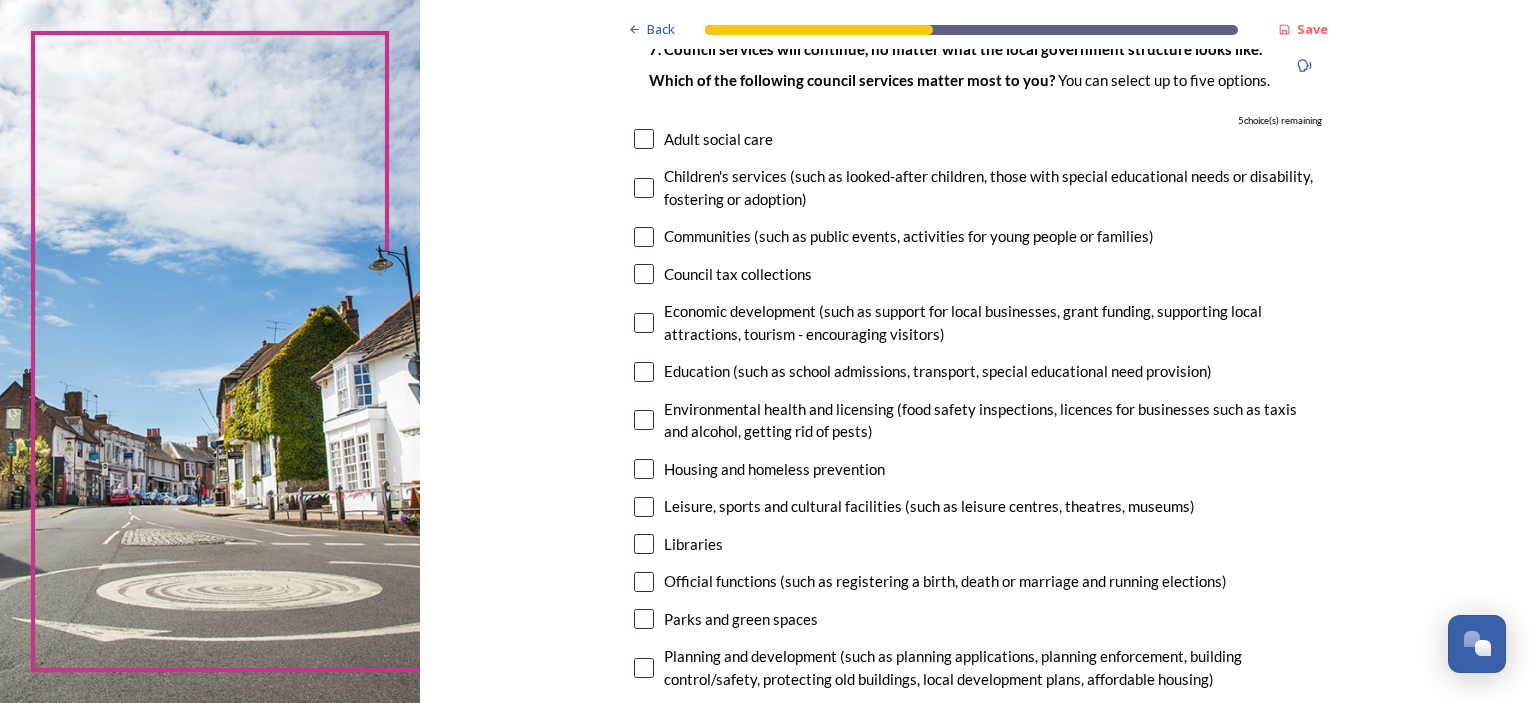 scroll, scrollTop: 164, scrollLeft: 0, axis: vertical 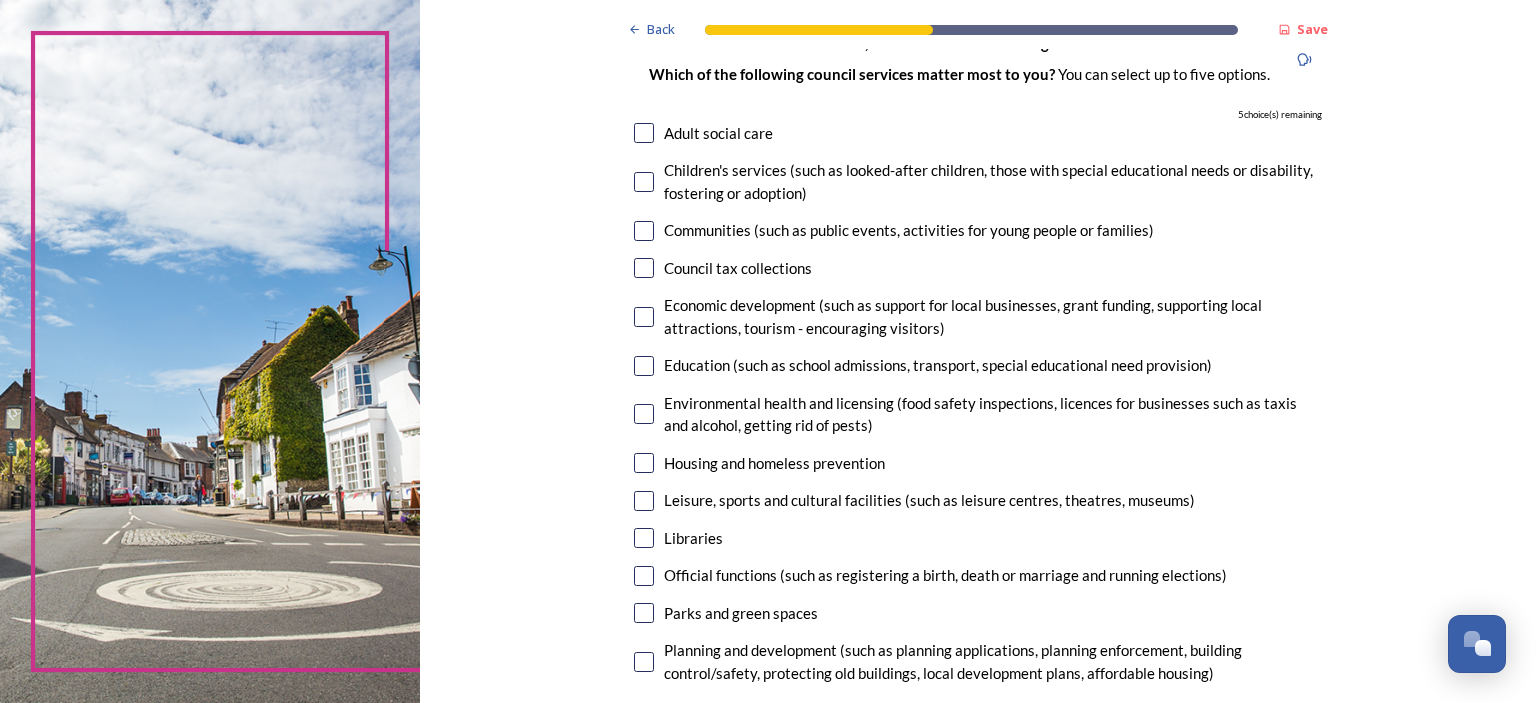 click at bounding box center (644, 133) 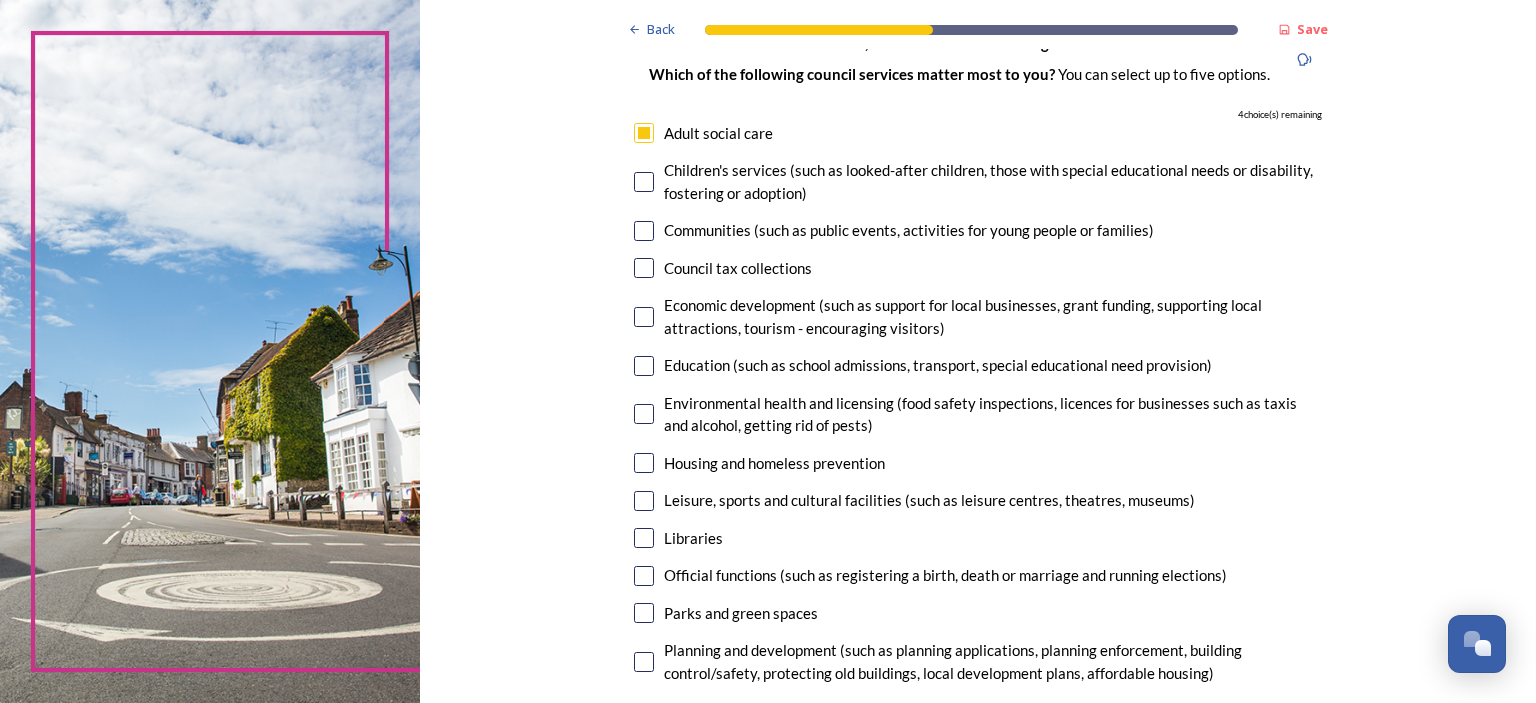 click at bounding box center [644, 501] 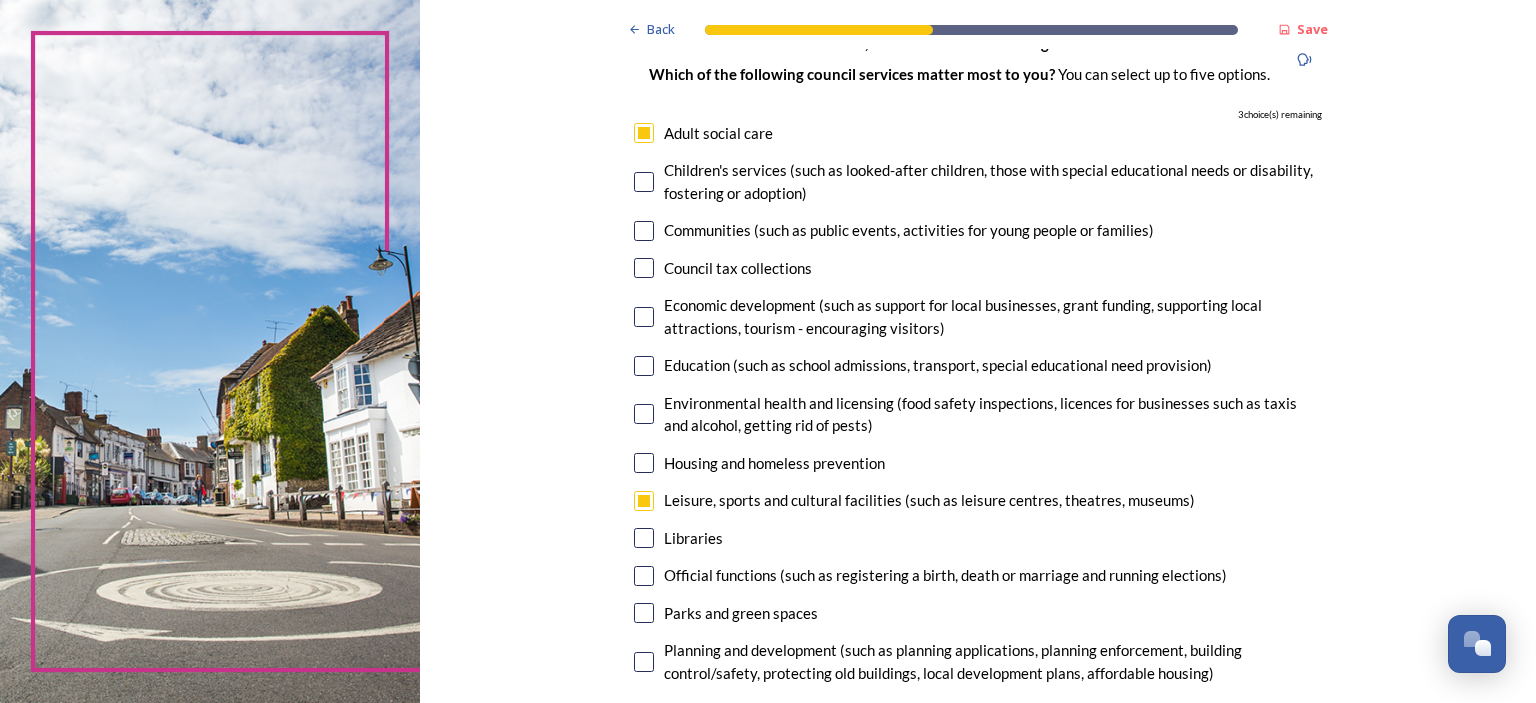 click at bounding box center (644, 463) 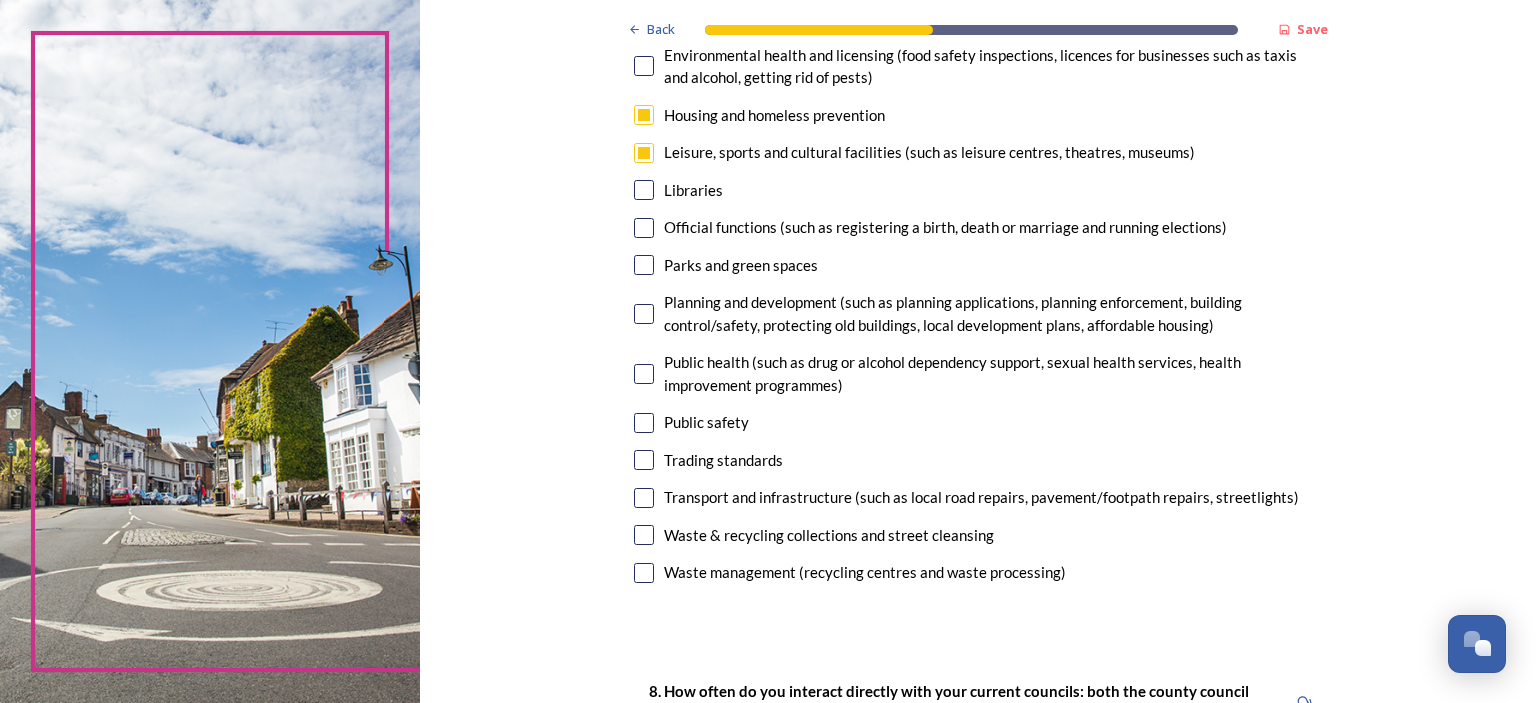 scroll, scrollTop: 527, scrollLeft: 0, axis: vertical 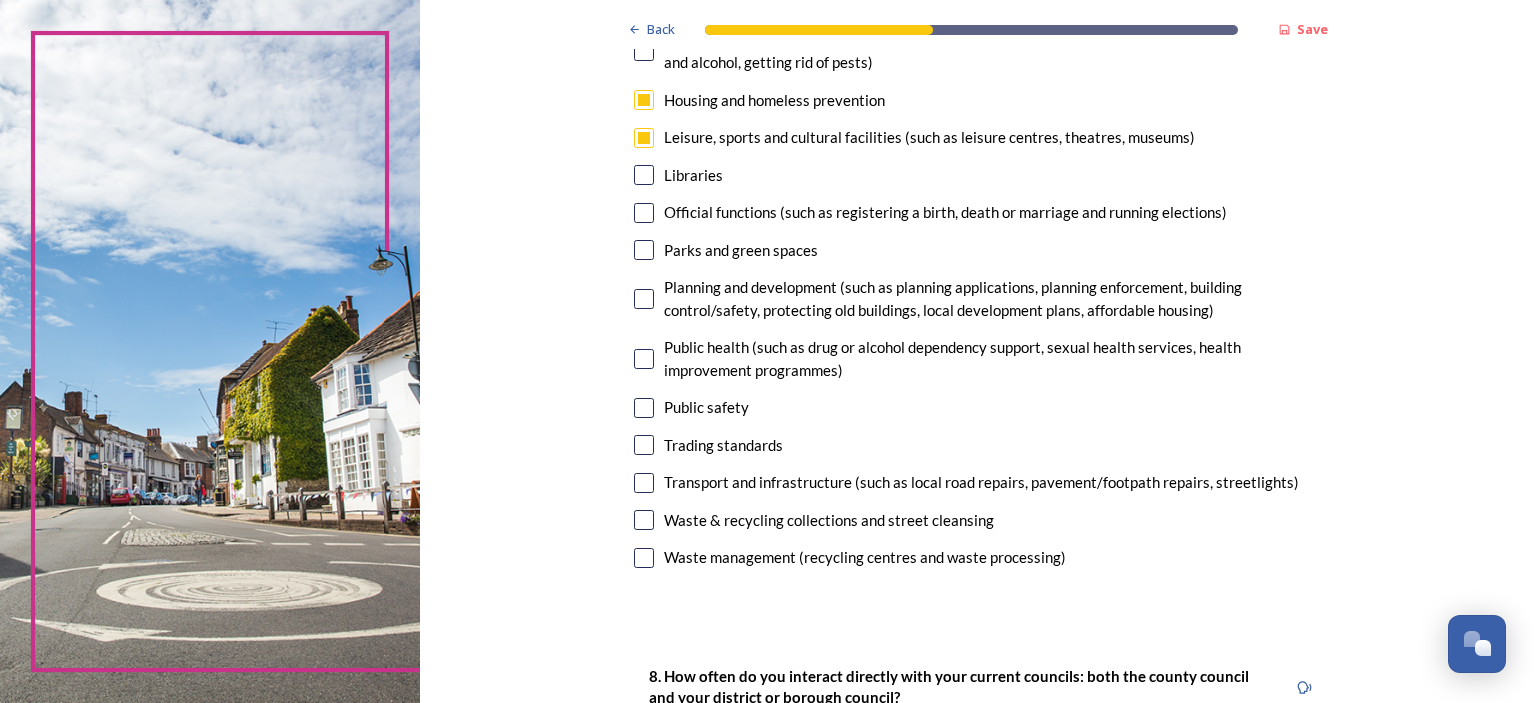 click at bounding box center [644, 483] 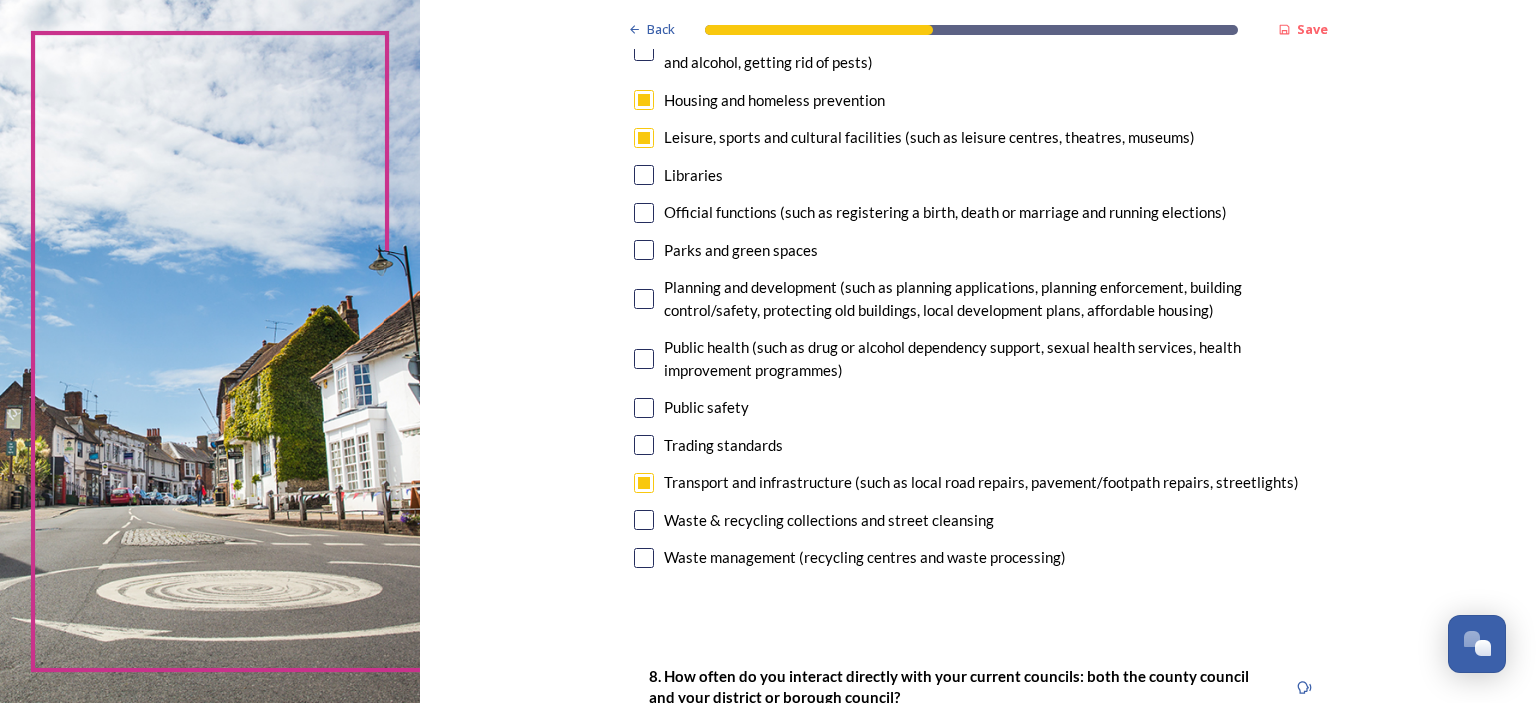 click at bounding box center [644, 299] 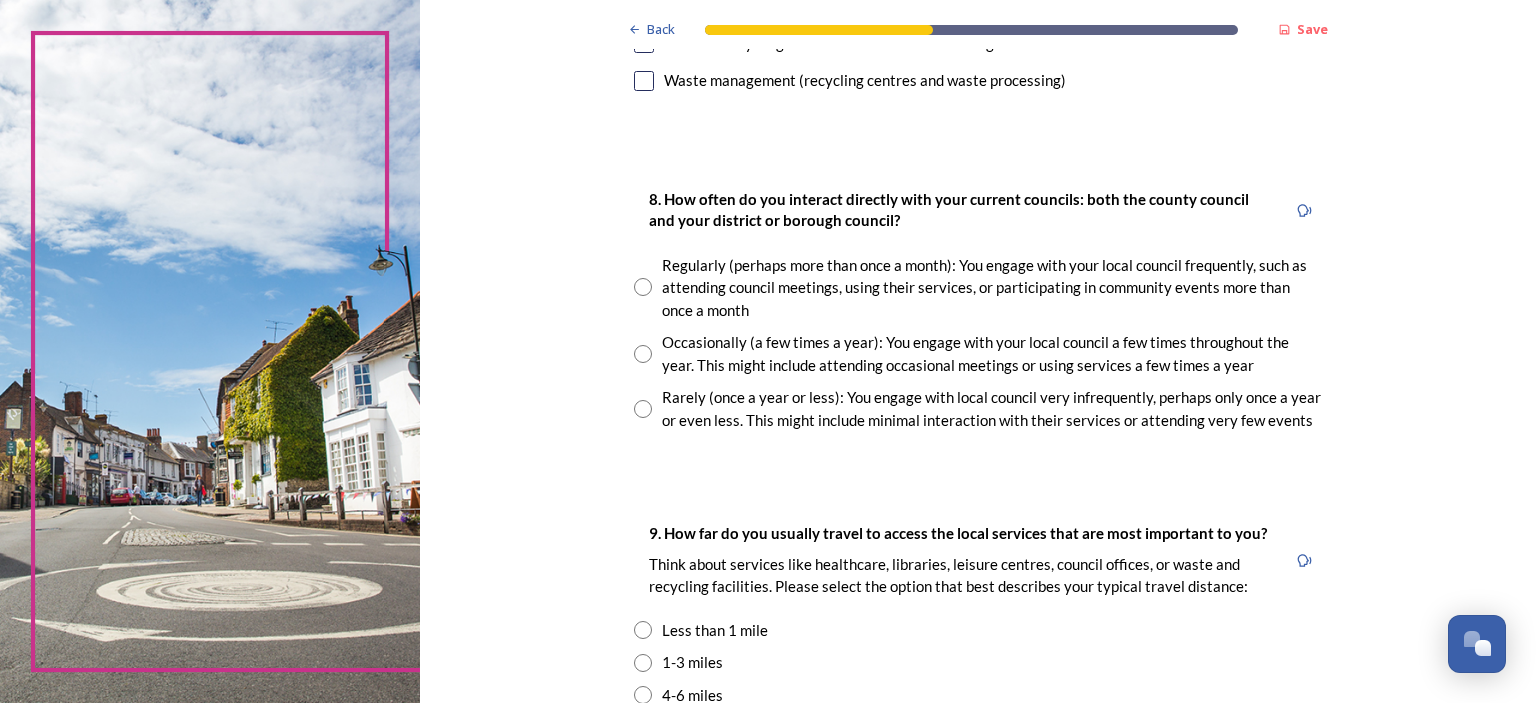 scroll, scrollTop: 1011, scrollLeft: 0, axis: vertical 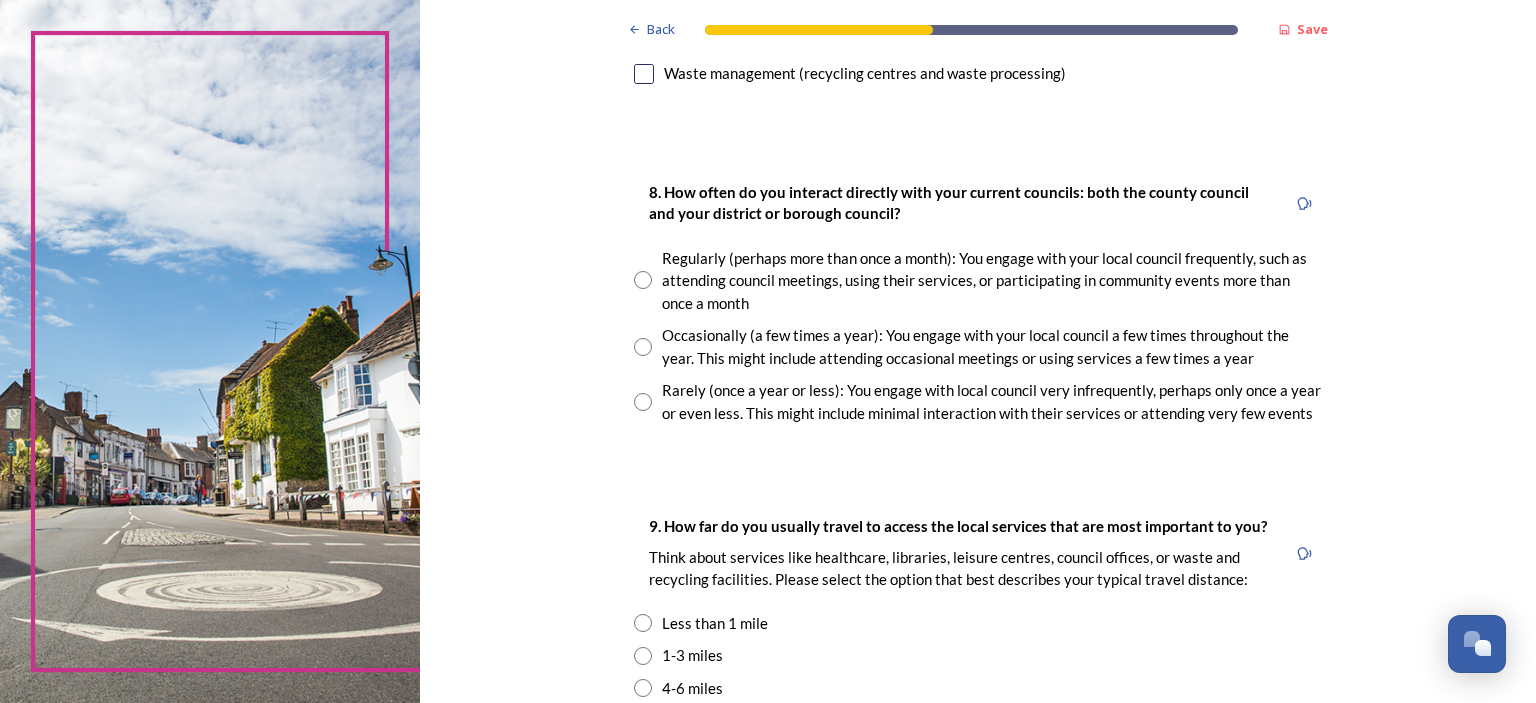 click at bounding box center (643, 402) 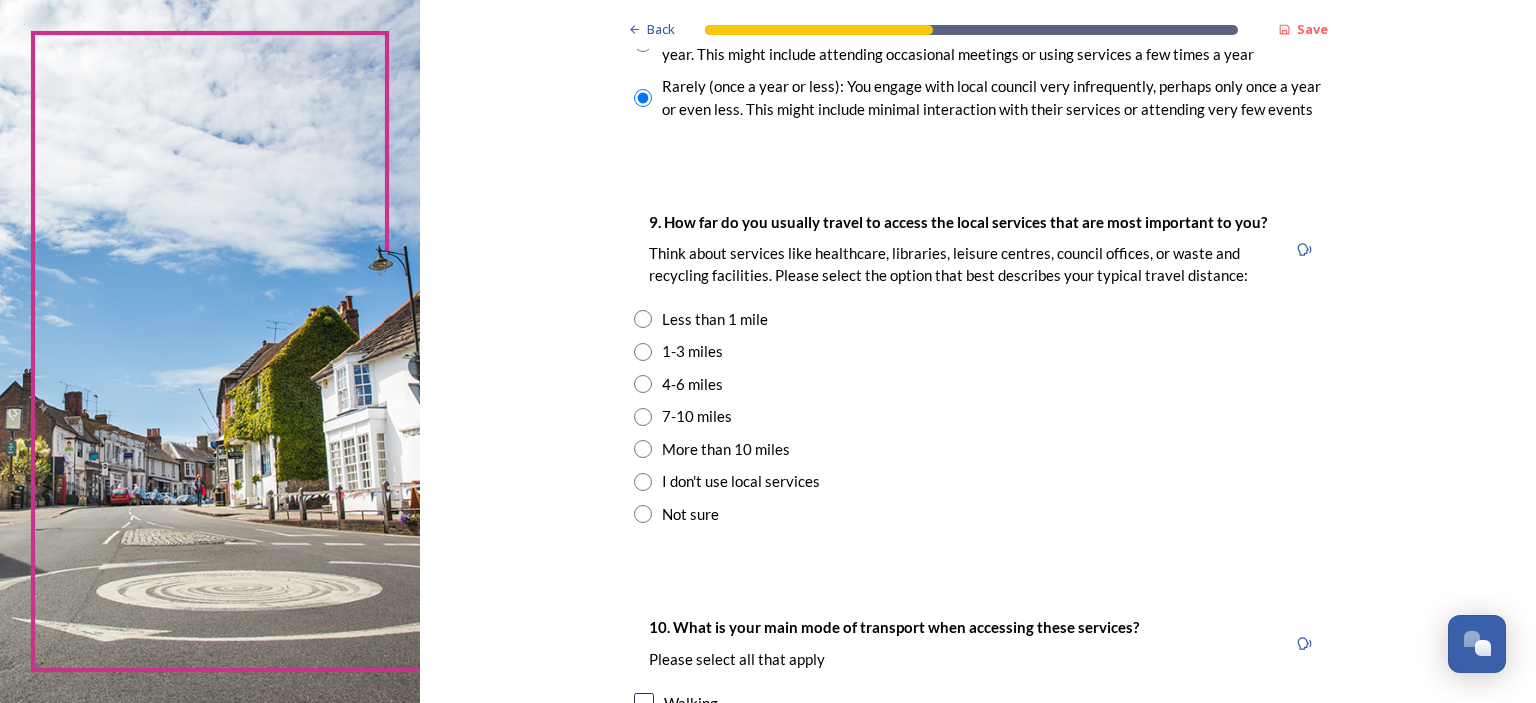 scroll, scrollTop: 1367, scrollLeft: 0, axis: vertical 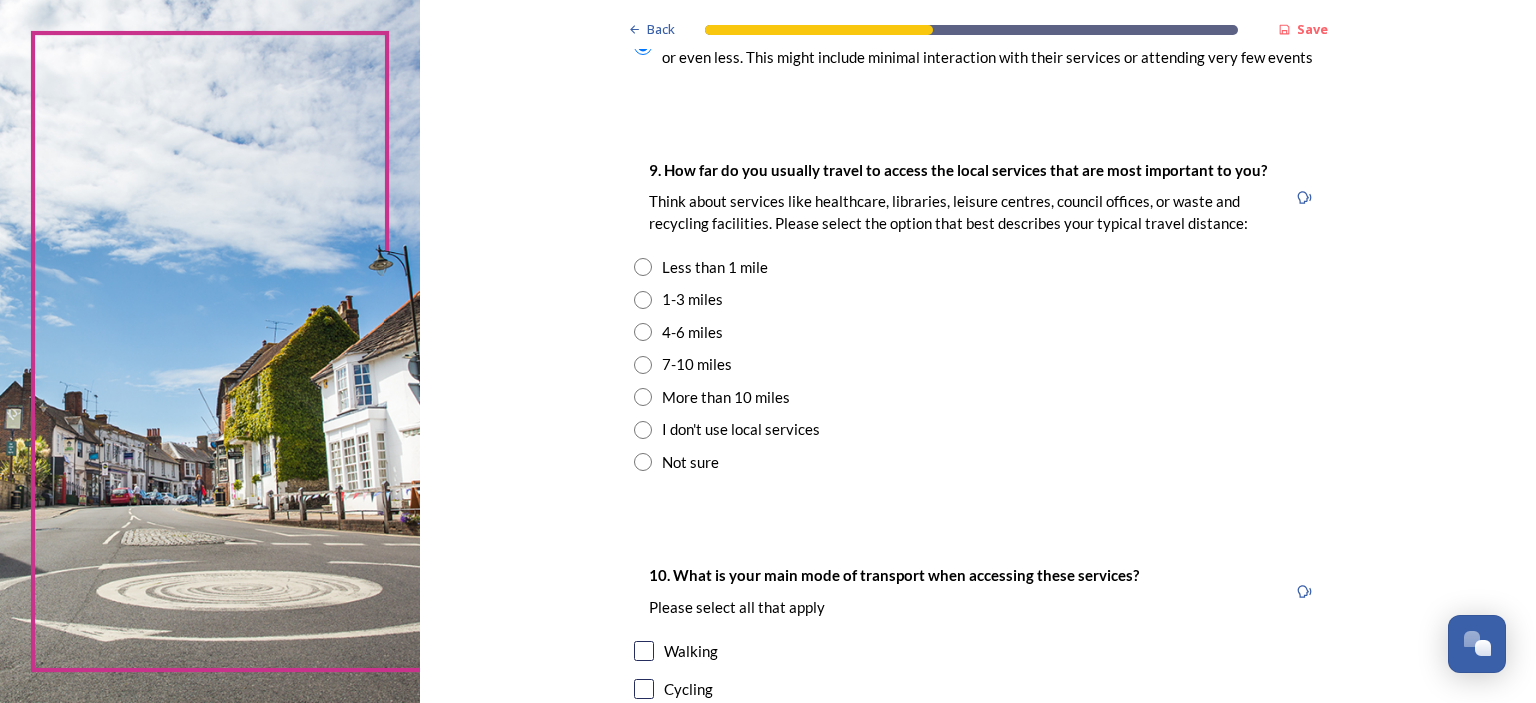 click at bounding box center (643, 300) 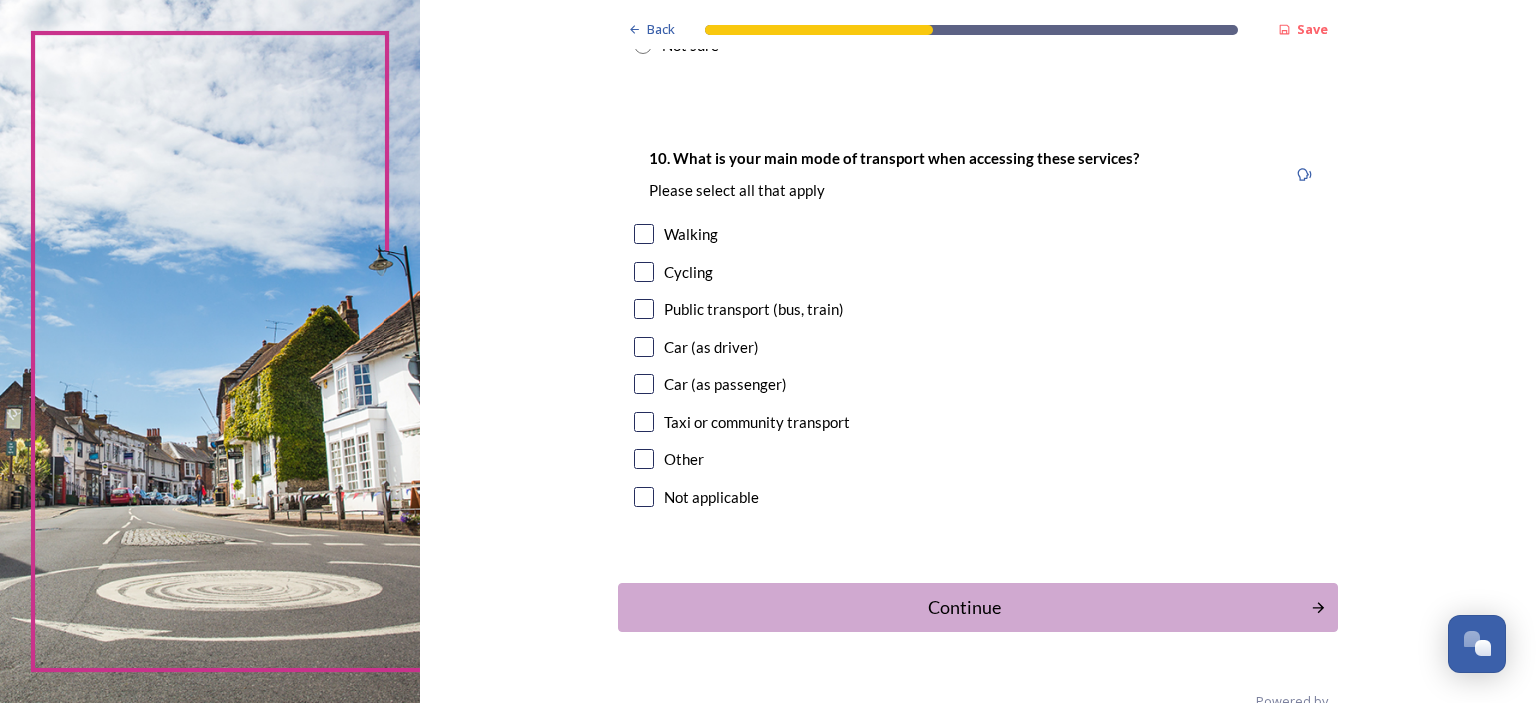 scroll, scrollTop: 1787, scrollLeft: 0, axis: vertical 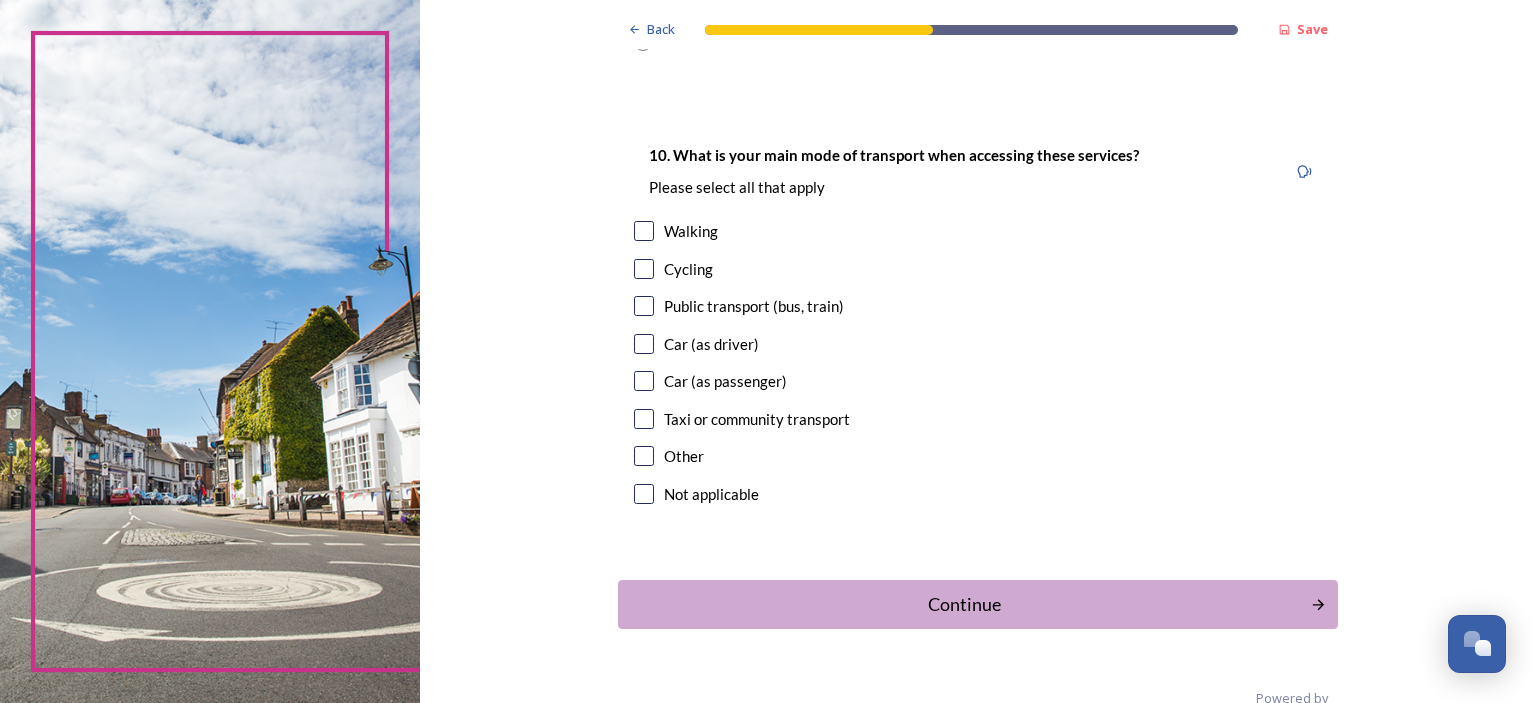 click at bounding box center (644, 381) 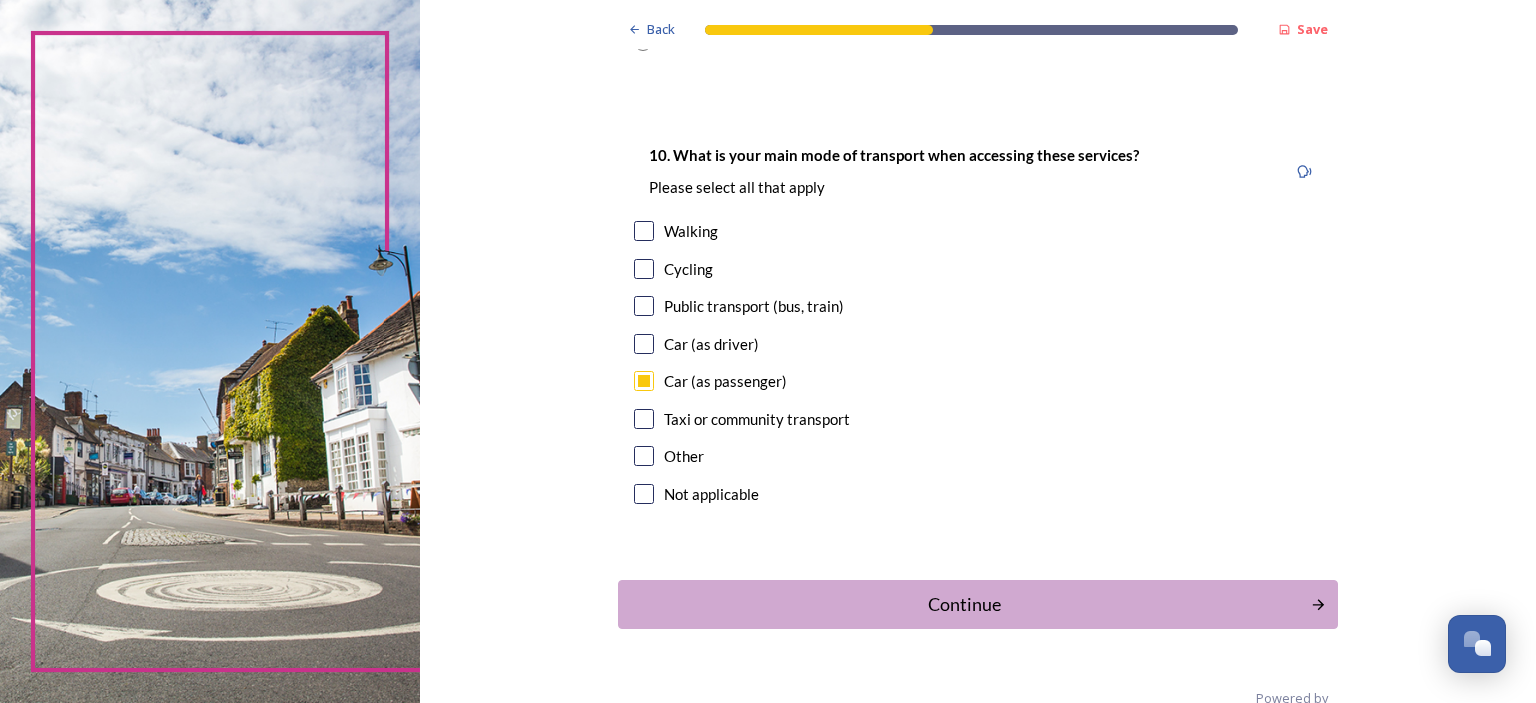 click at bounding box center (644, 306) 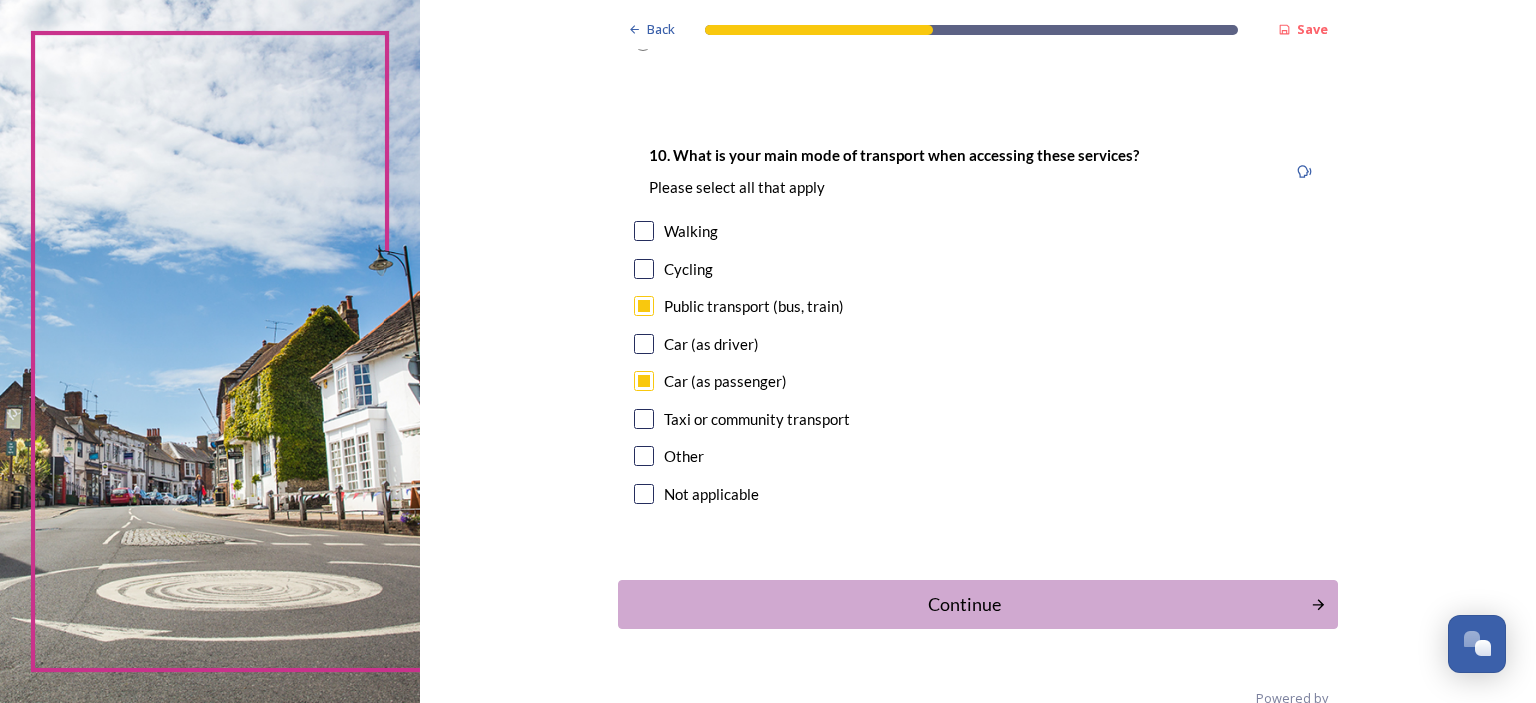 click at bounding box center [644, 231] 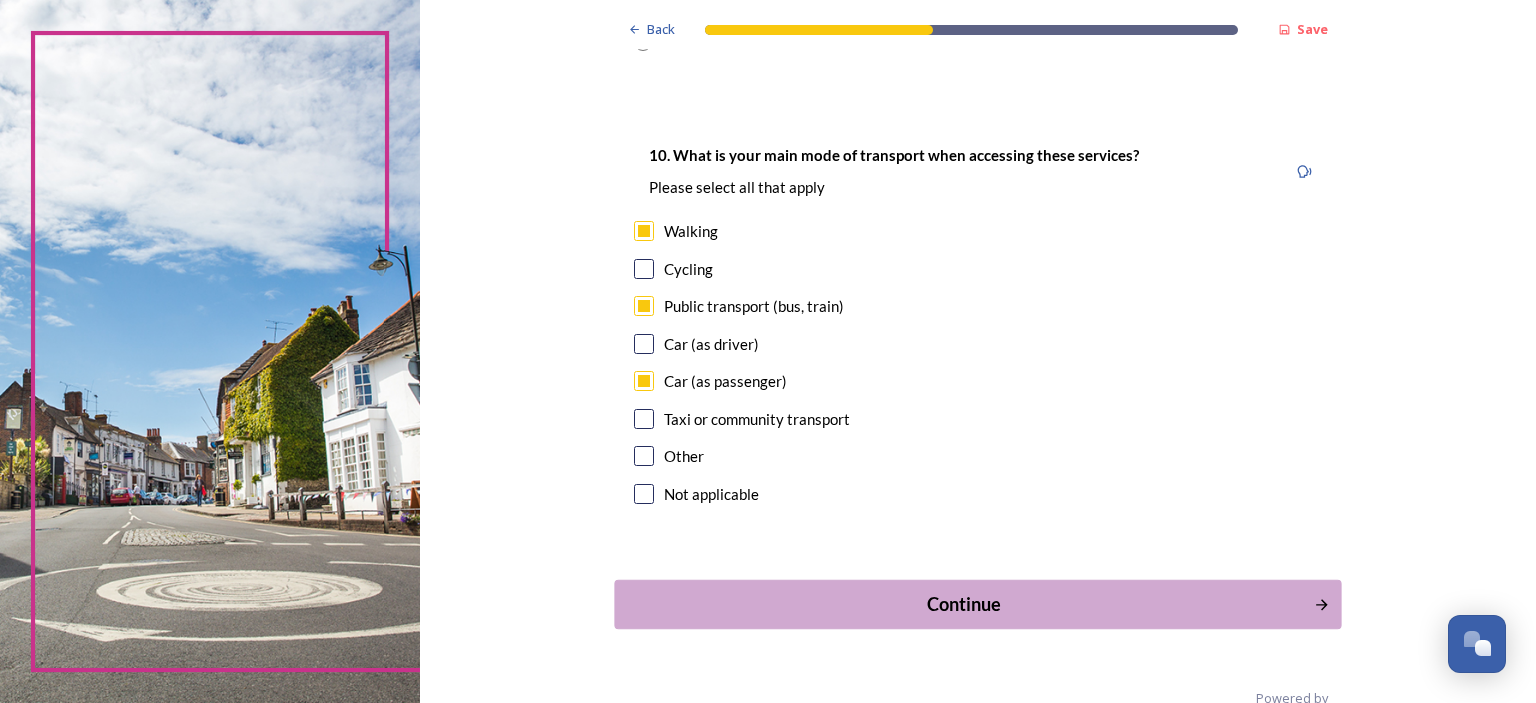 click on "Continue" at bounding box center (964, 604) 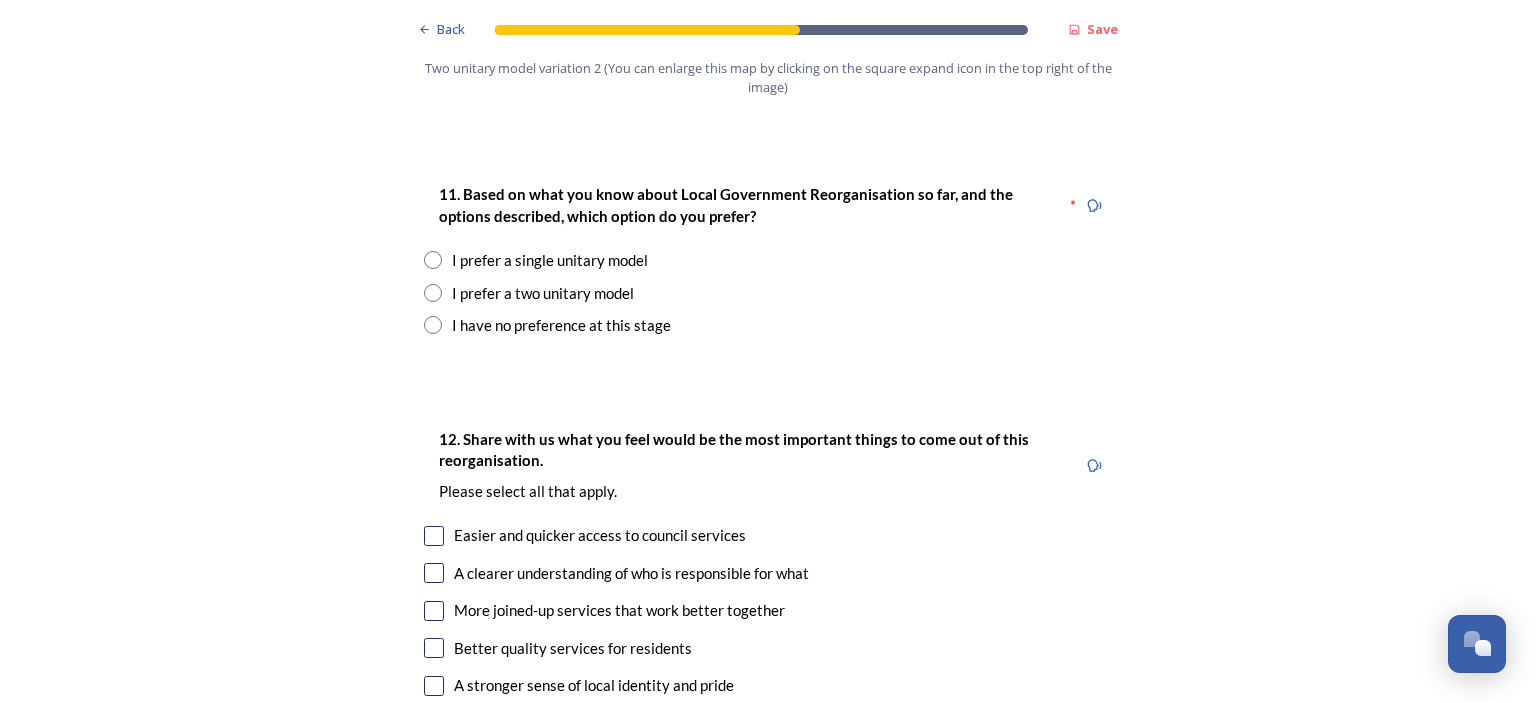 scroll, scrollTop: 2586, scrollLeft: 0, axis: vertical 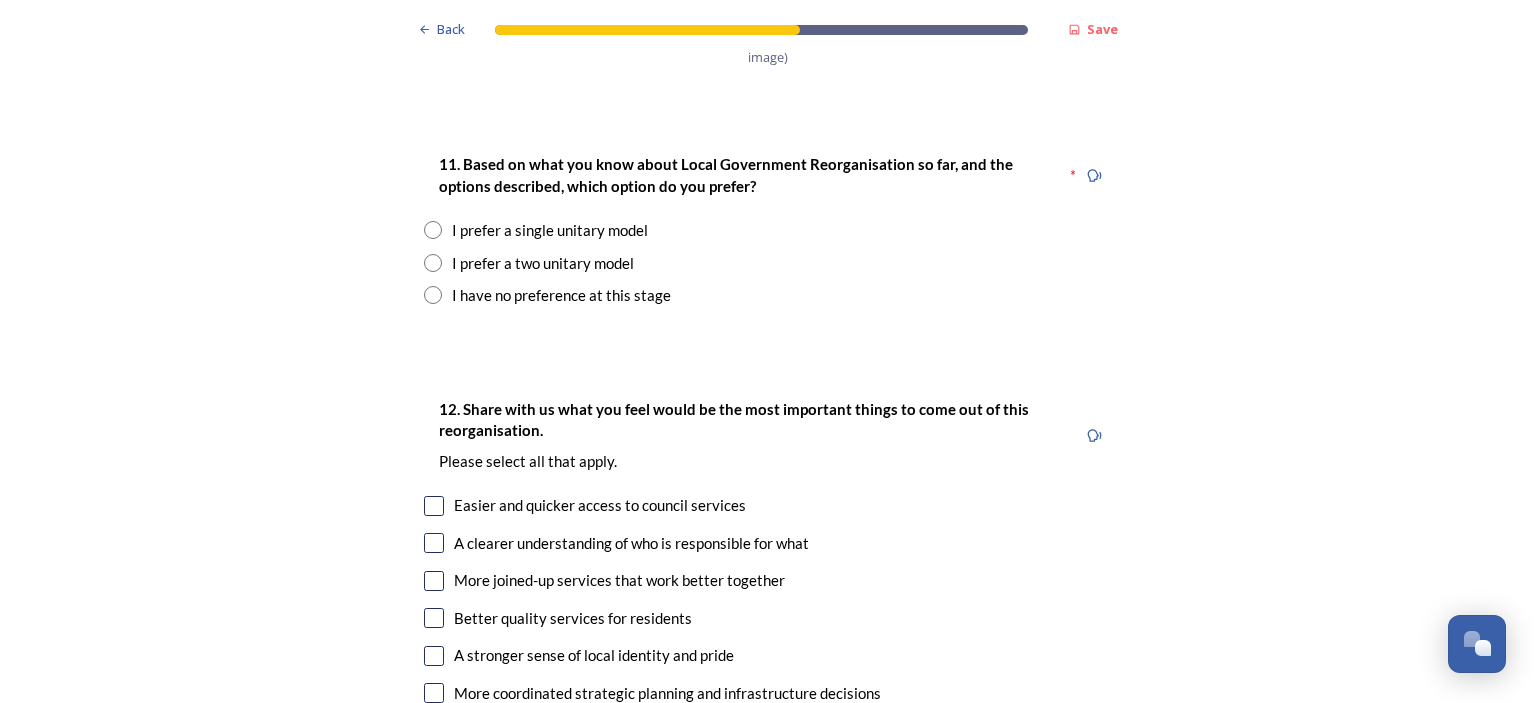 click at bounding box center [433, 263] 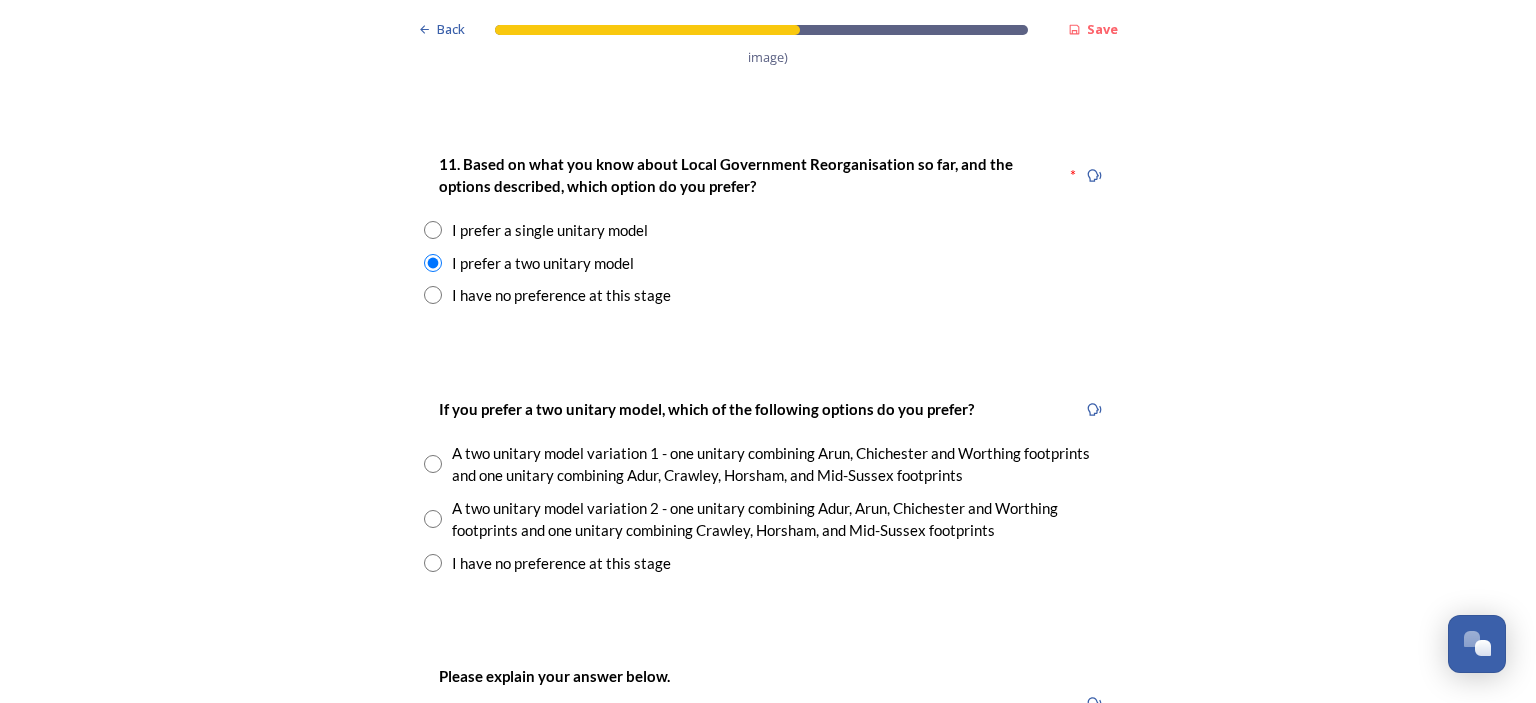 click at bounding box center [433, 519] 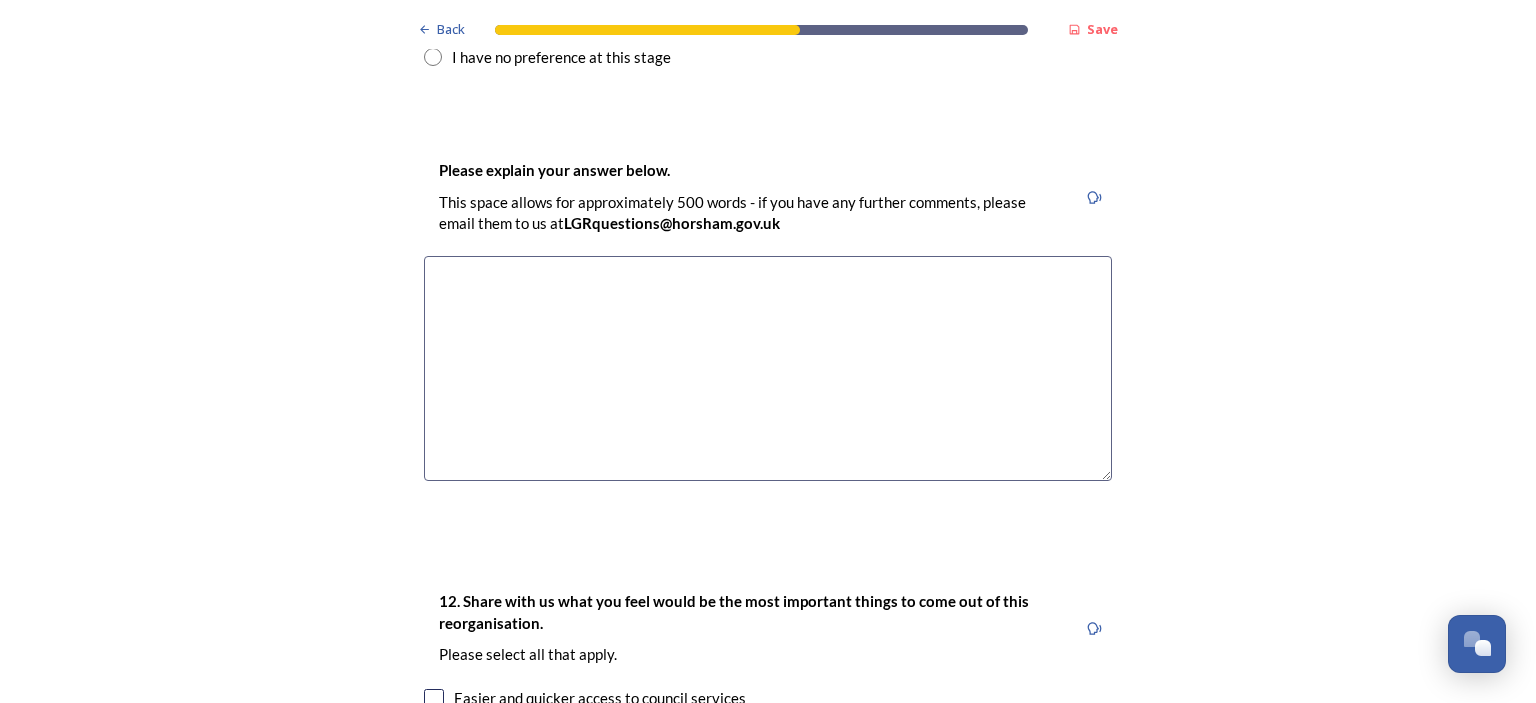scroll, scrollTop: 3134, scrollLeft: 0, axis: vertical 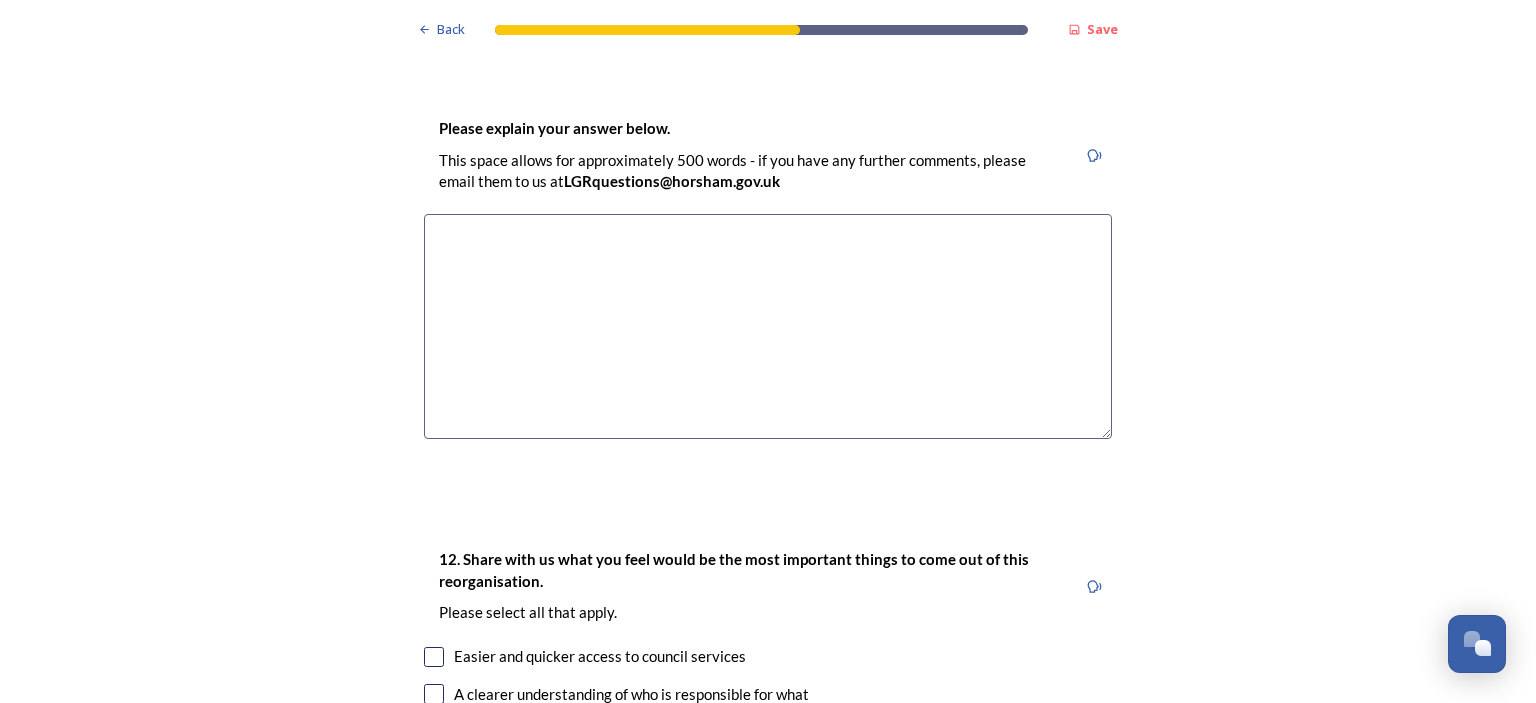 click on "Please explain your answer below.  This space allows for approximately 500 words - if you have any further comments, please email them to us at  [EMAIL]" at bounding box center [750, 155] 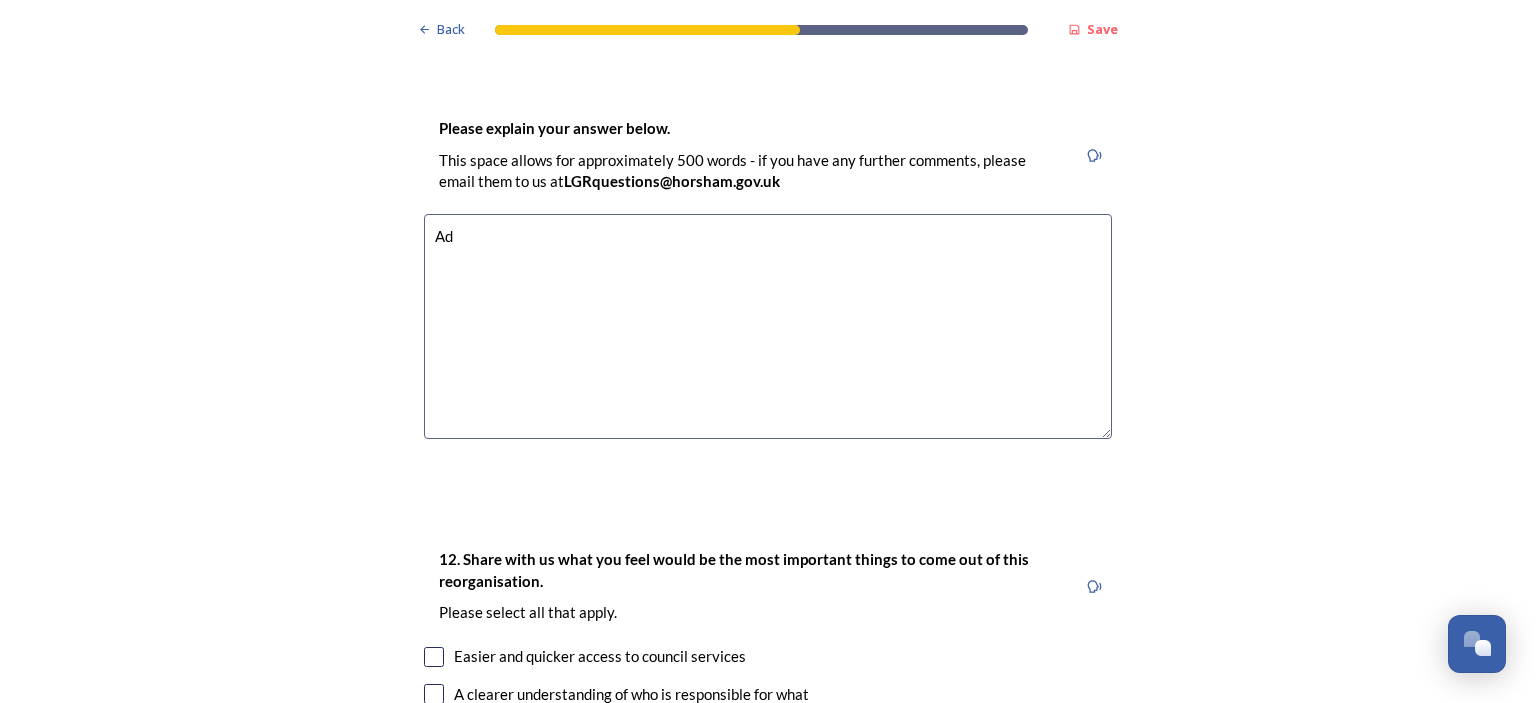 type on "A" 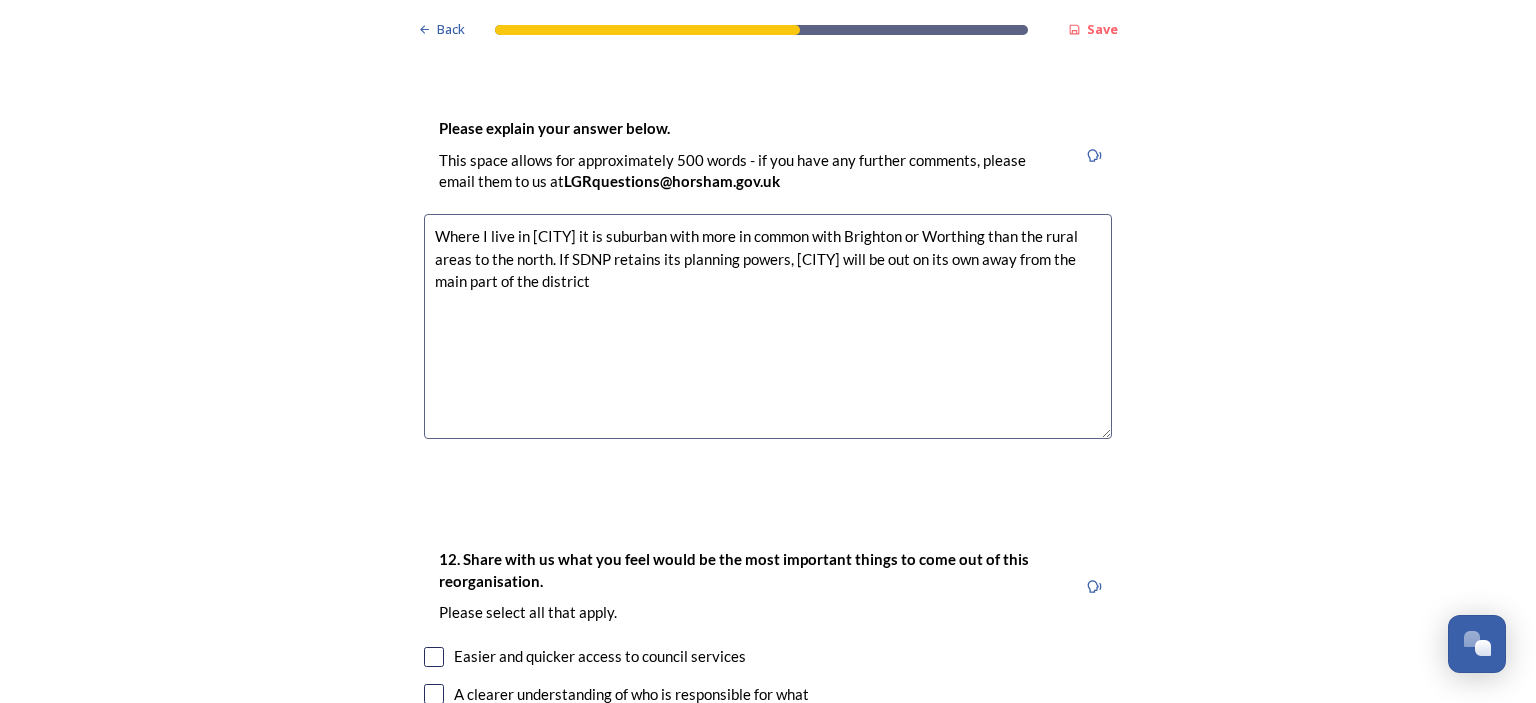 drag, startPoint x: 844, startPoint y: 261, endPoint x: 832, endPoint y: 259, distance: 12.165525 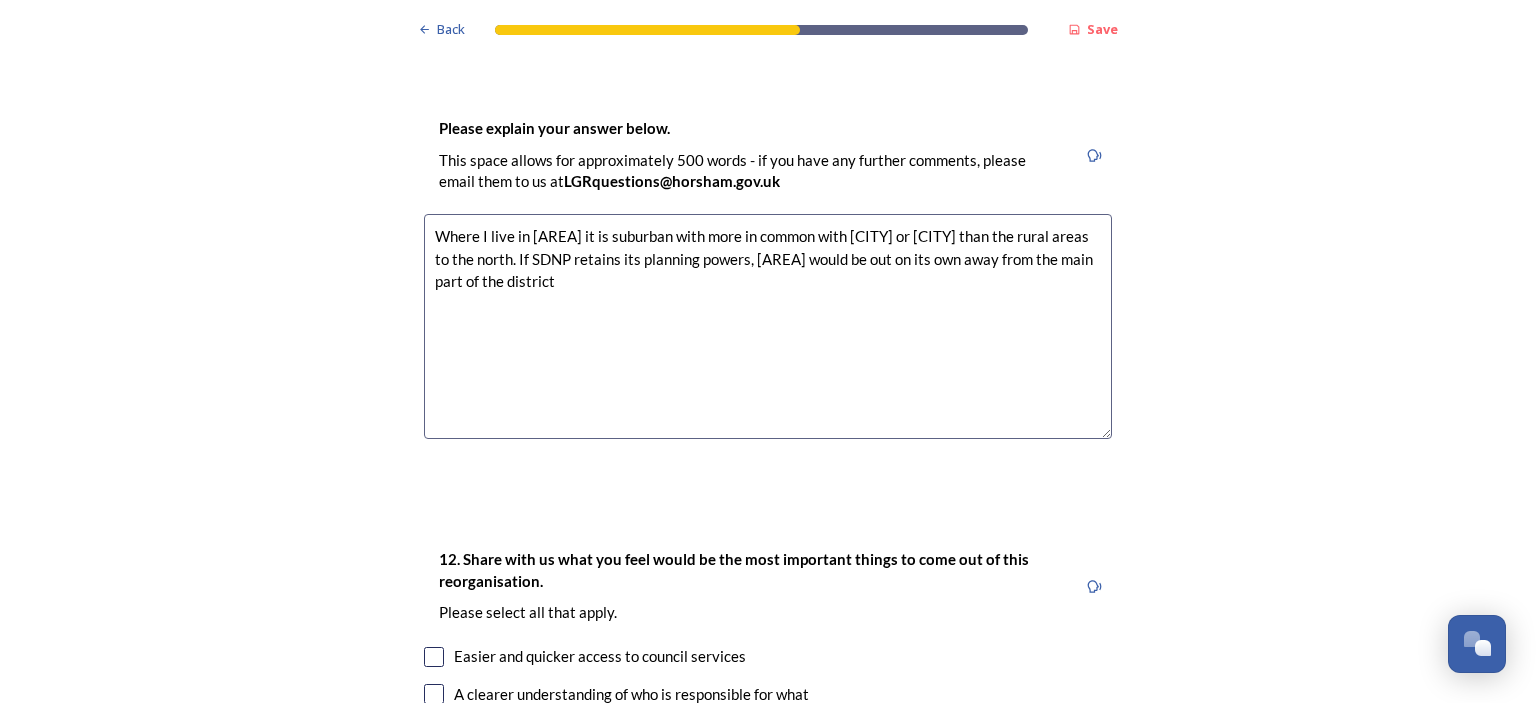 click on "Where I live in [AREA] it is suburban with more in common with [CITY] or [CITY] than the rural areas to the north. If SDNP retains its planning powers, [AREA] would be out on its own away from the main part of the district" at bounding box center [768, 326] 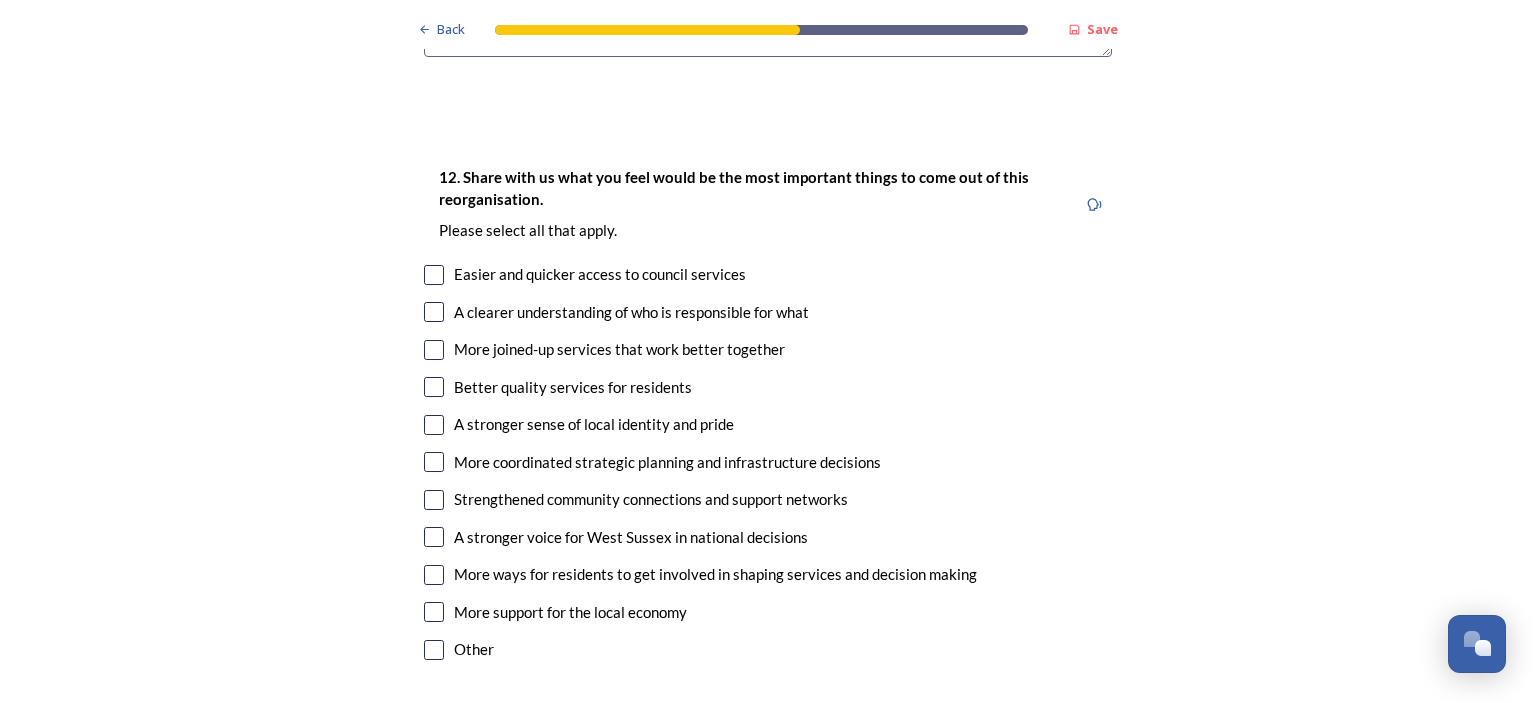 scroll, scrollTop: 3532, scrollLeft: 0, axis: vertical 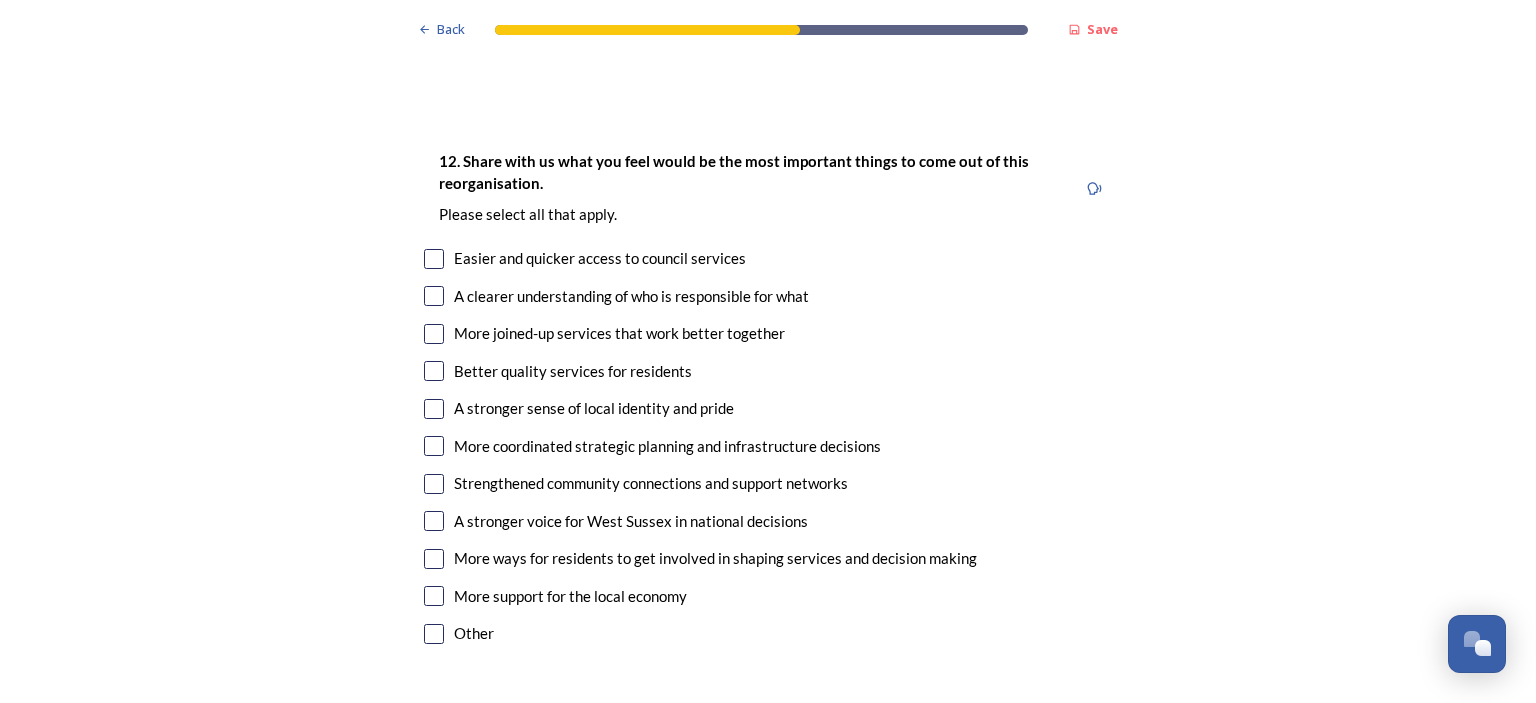 type on "Where I live in [AREA] it is suburban with more in common with [CITY] or [CITY] than the rural areas to the north. If SDNP retains its planning powers, [AREA] would be out on its own away from the main part of the district in Variation 1." 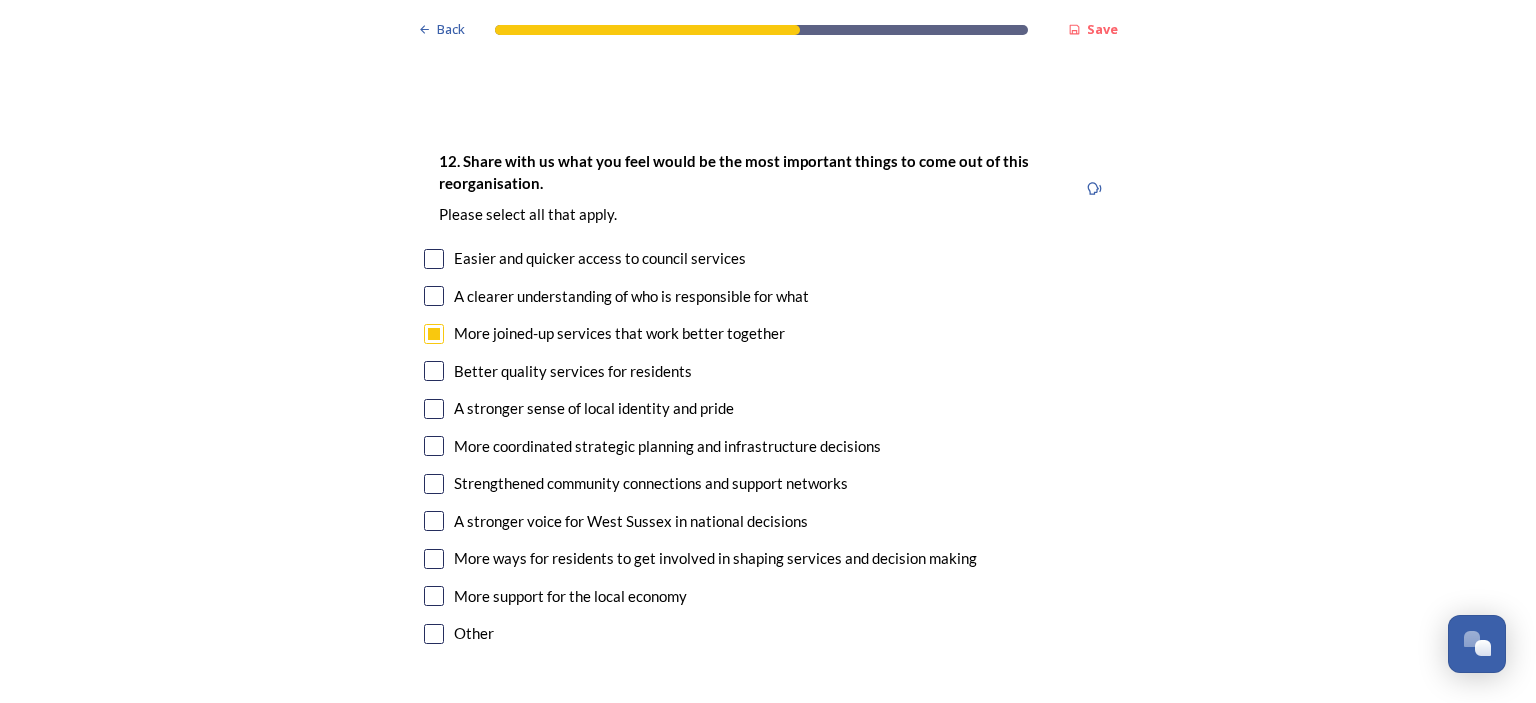 click at bounding box center (434, 446) 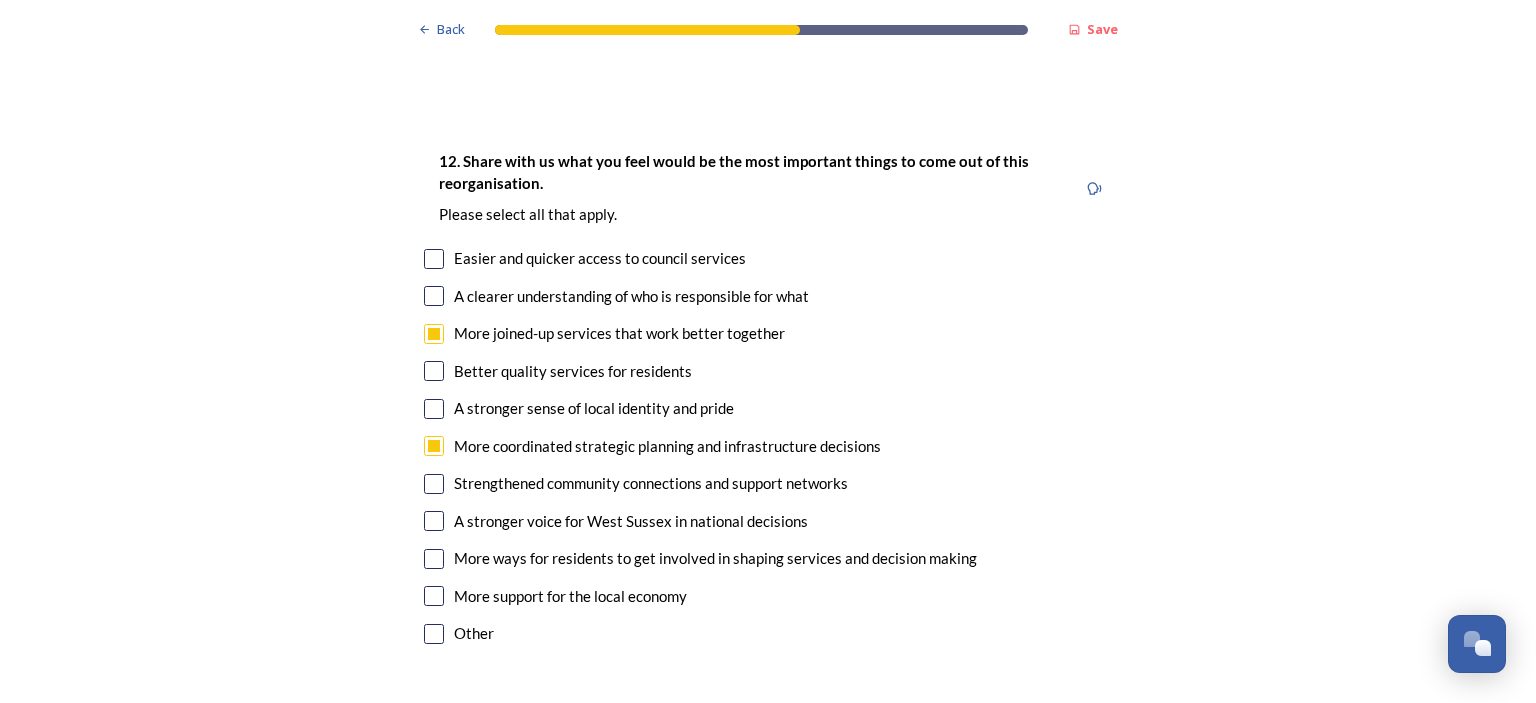 click at bounding box center (434, 521) 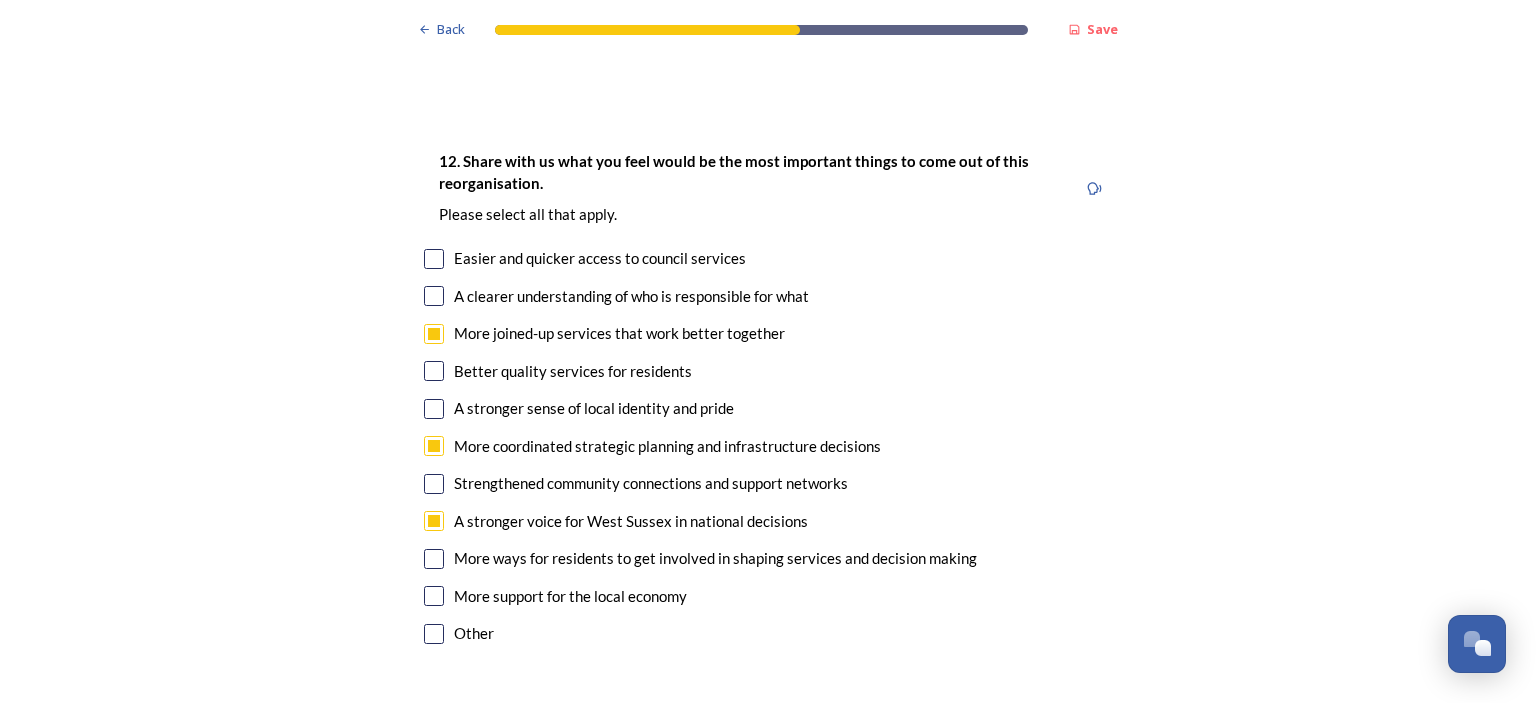 click at bounding box center [434, 596] 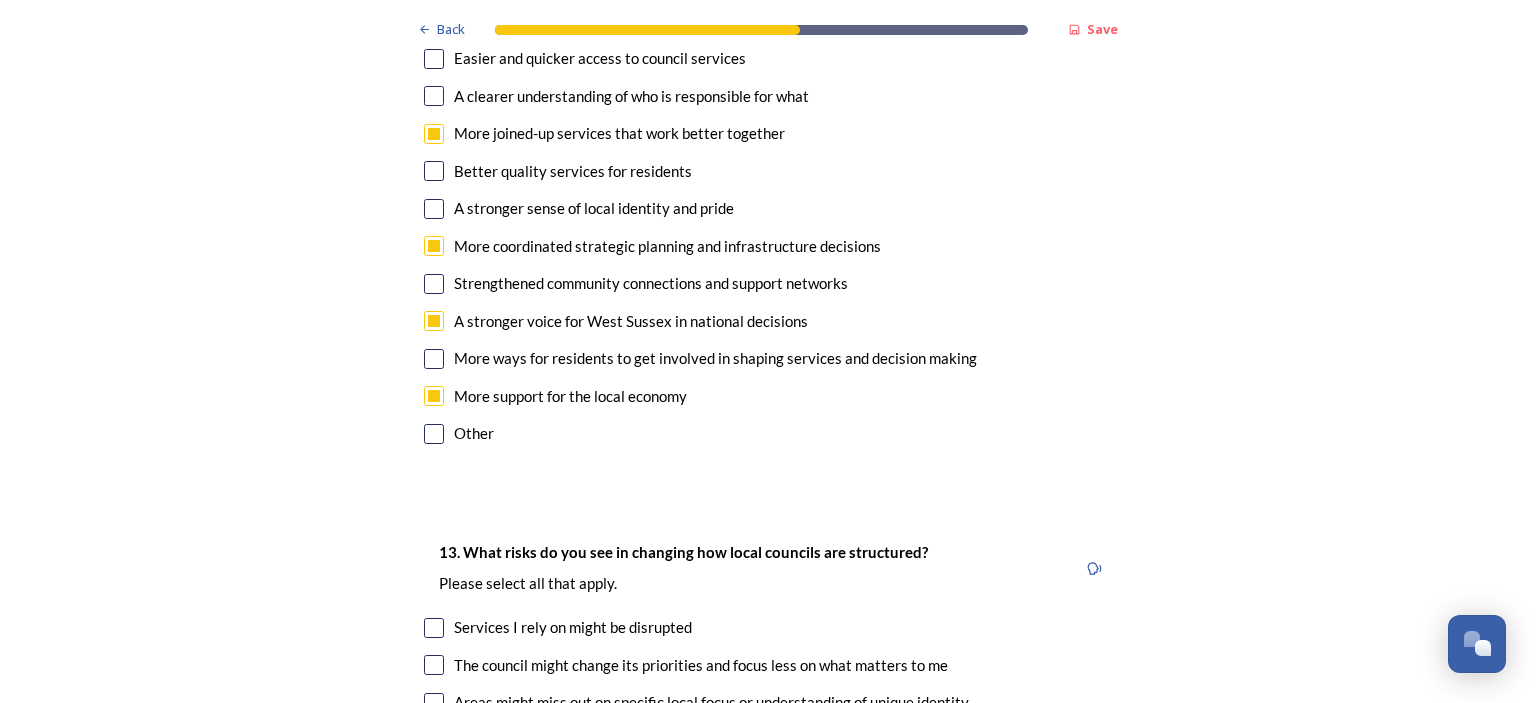 scroll, scrollTop: 3757, scrollLeft: 0, axis: vertical 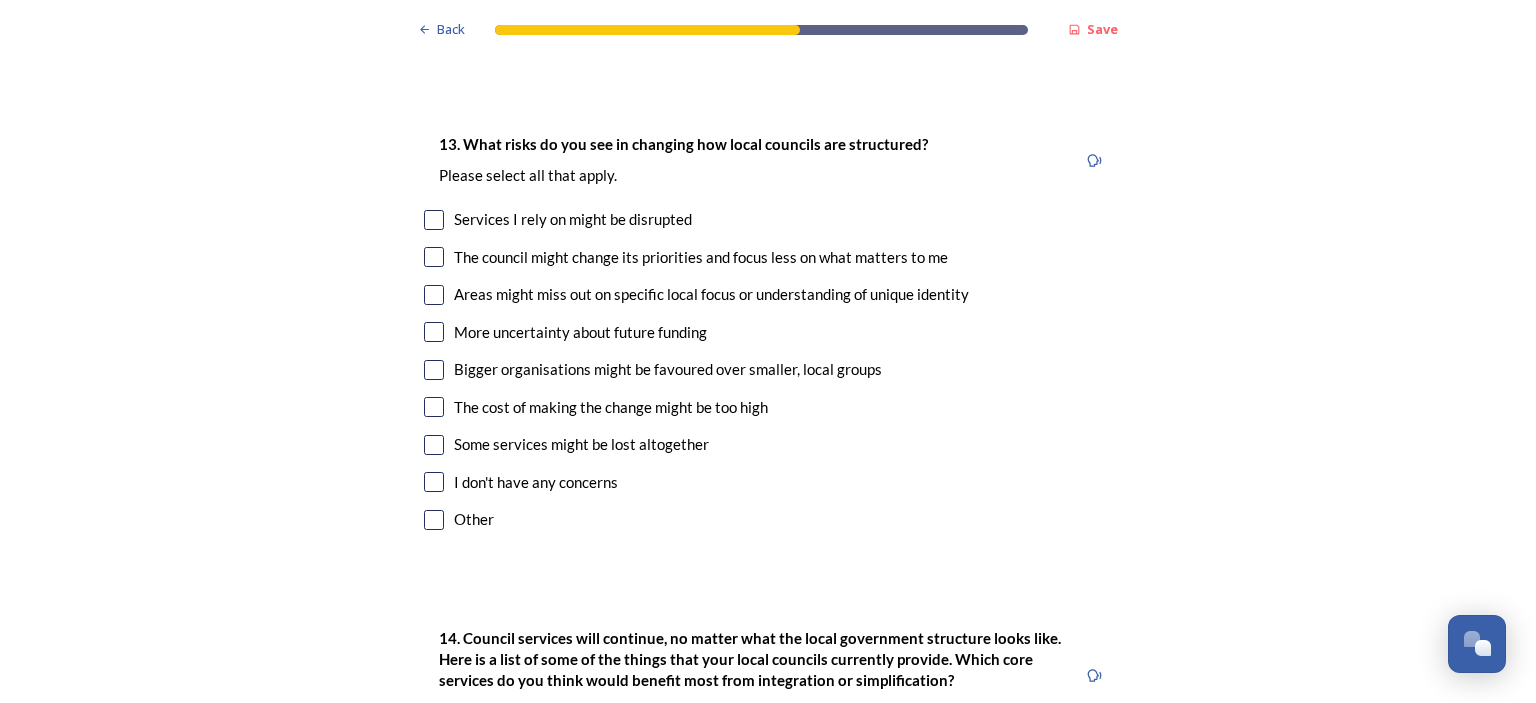 click at bounding box center (434, 220) 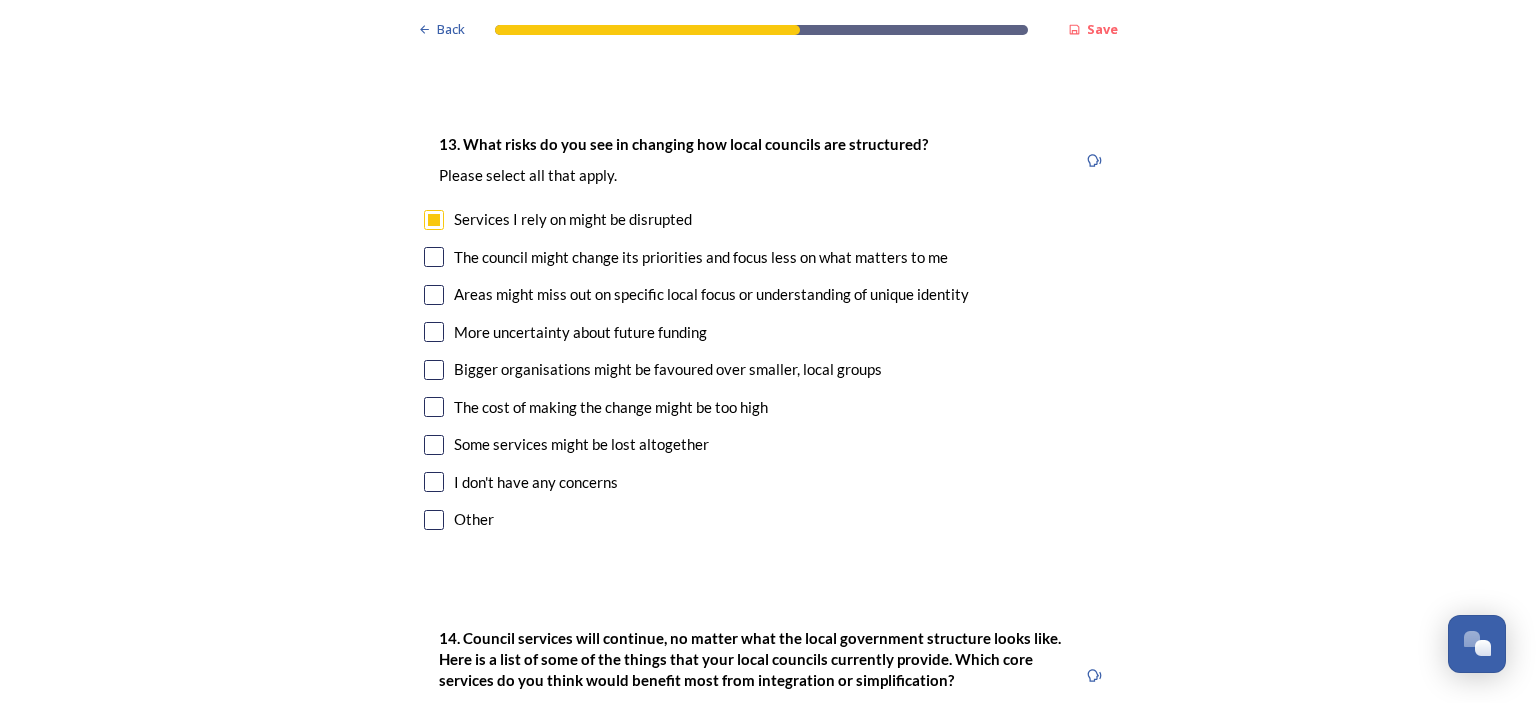 click at bounding box center (434, 257) 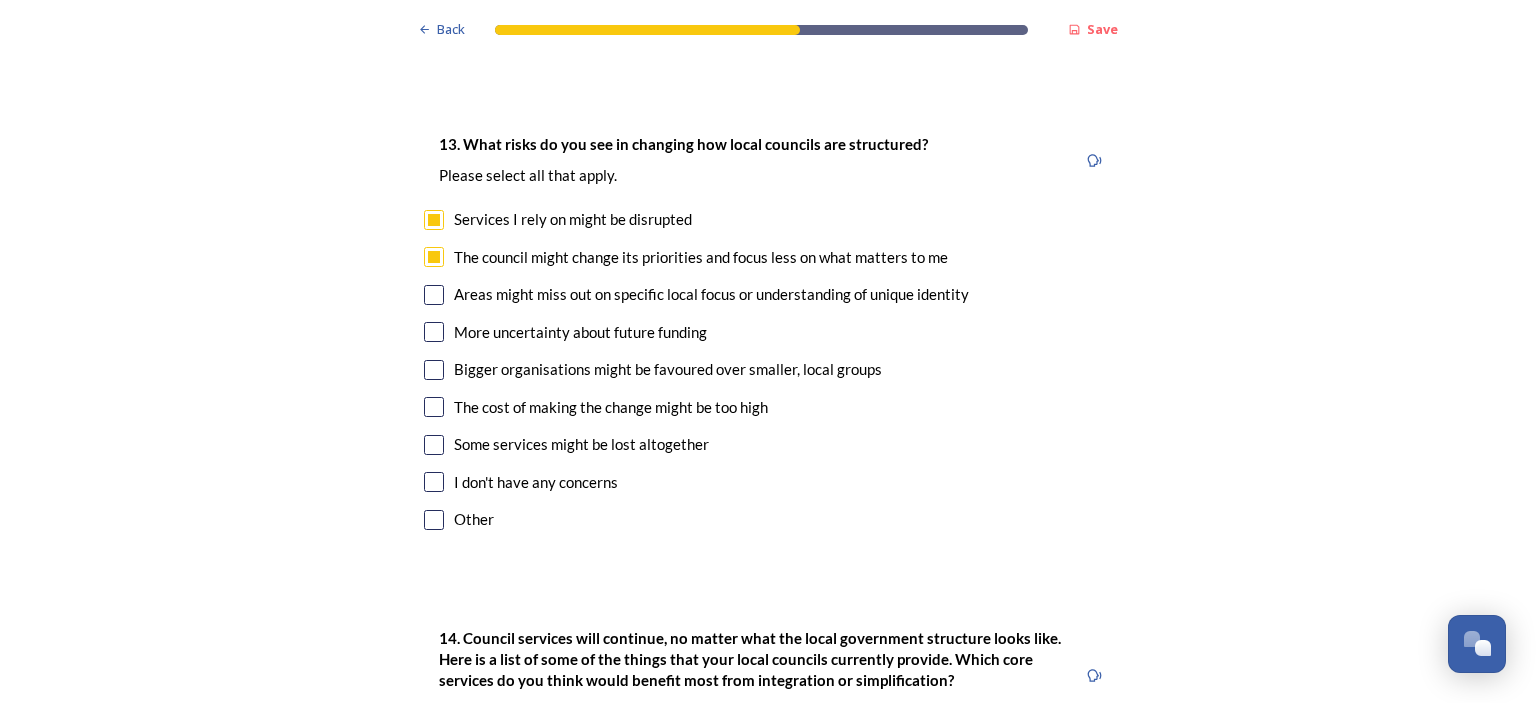 click on "13. What risks do you see in changing how local councils are structured? ﻿Please select all that apply. Services I rely on might be disrupted The council might change its priorities and focus less on what matters to me Areas might miss out on specific local focus or understanding of unique identity More uncertainty about future funding Bigger organisations might be favoured over smaller, local groups The cost of making the change might be too high Some services might be lost altogether I don't have any concerns Other" at bounding box center [768, 334] 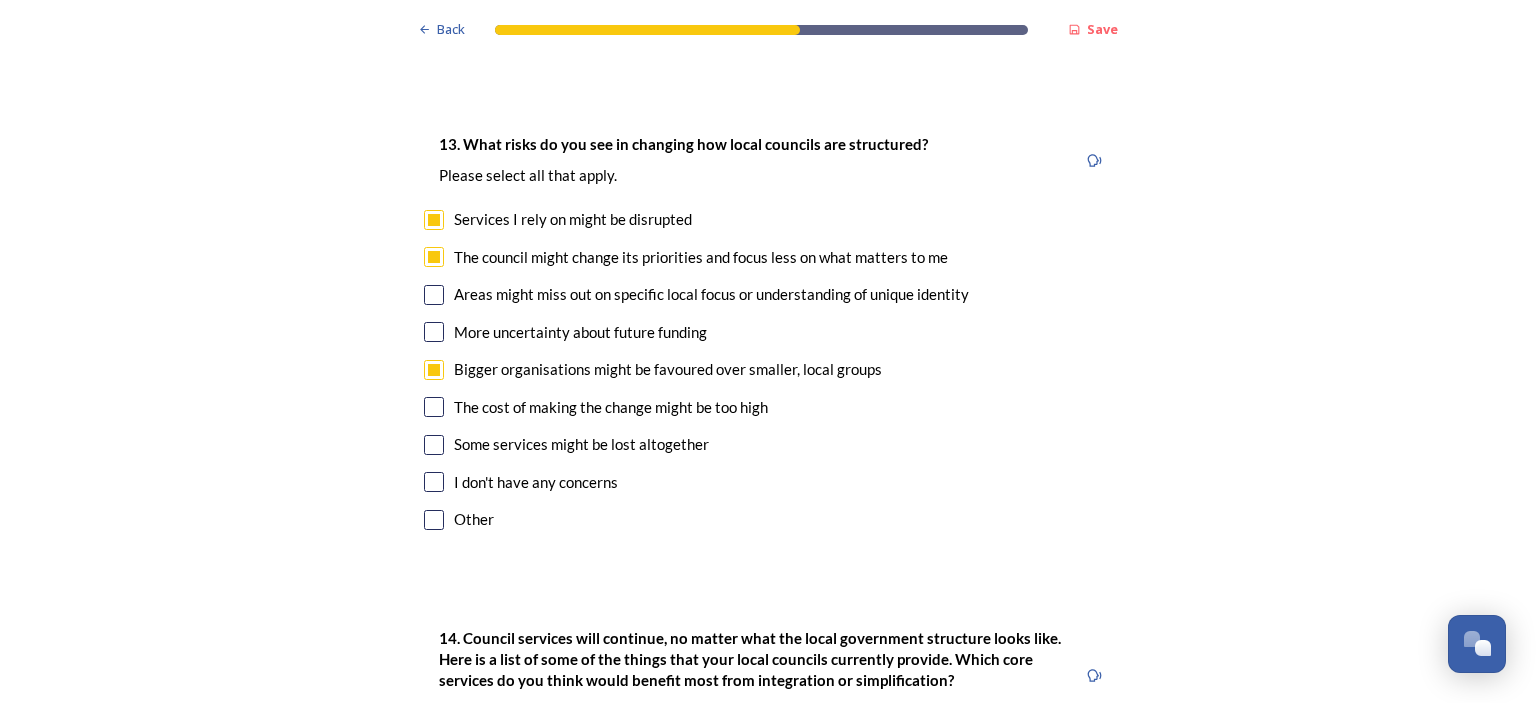 click at bounding box center [434, 445] 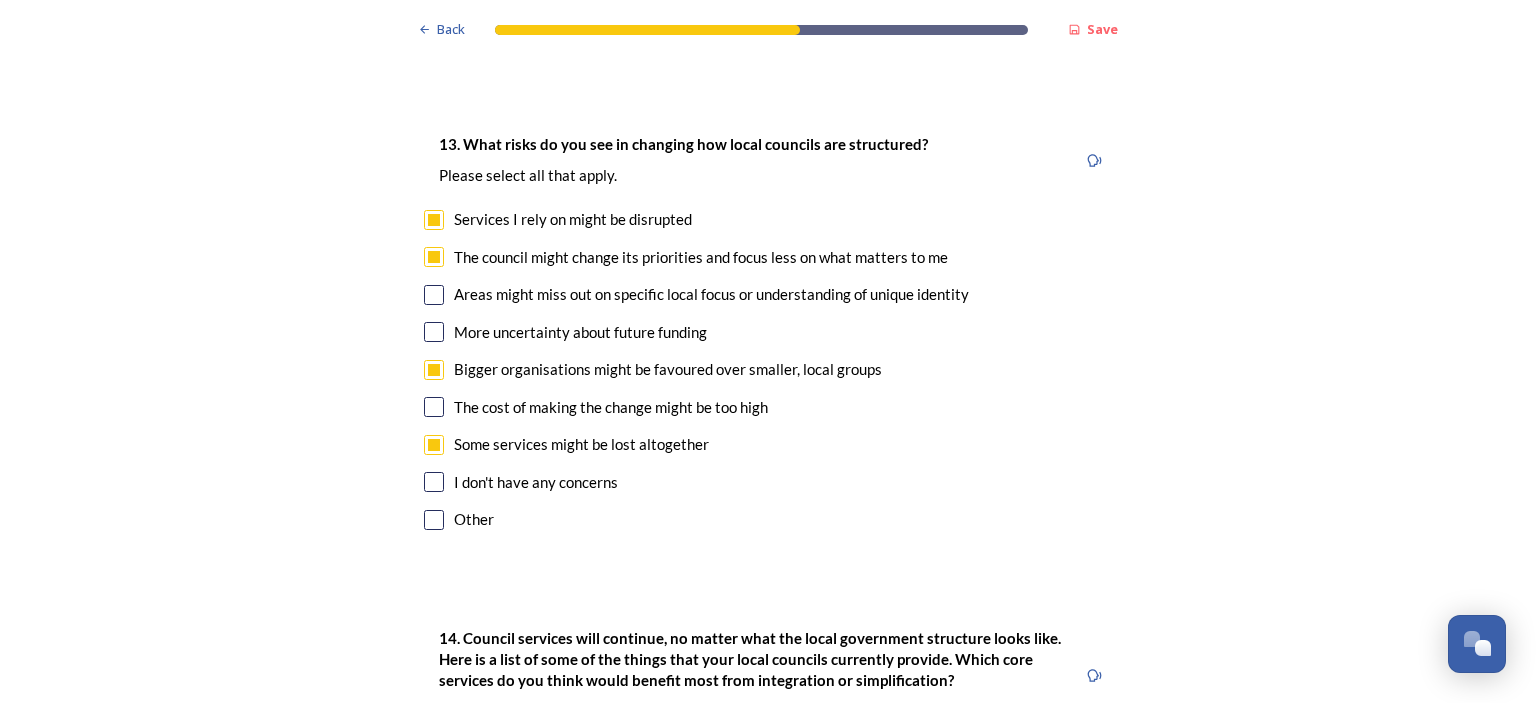 click at bounding box center [434, 445] 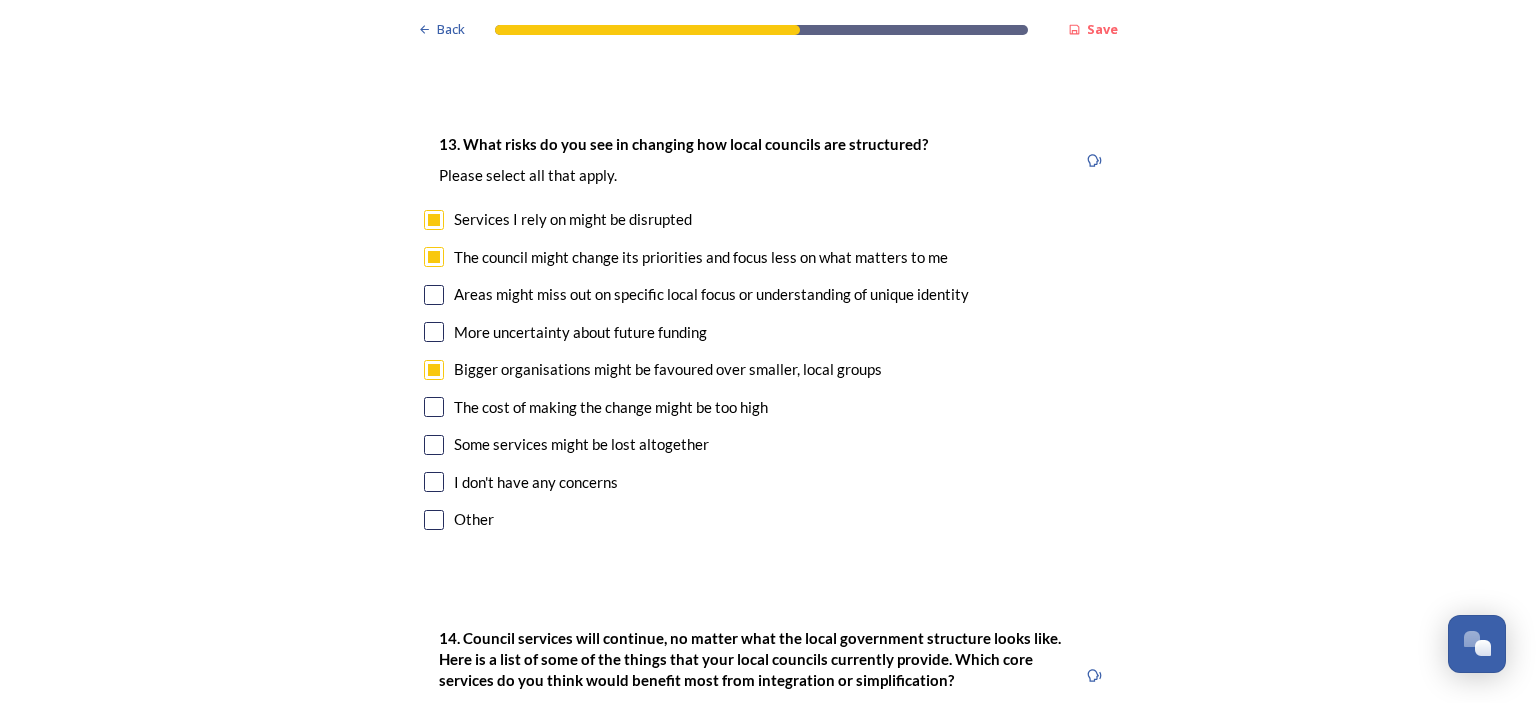 drag, startPoint x: 427, startPoint y: 442, endPoint x: 492, endPoint y: 455, distance: 66.287254 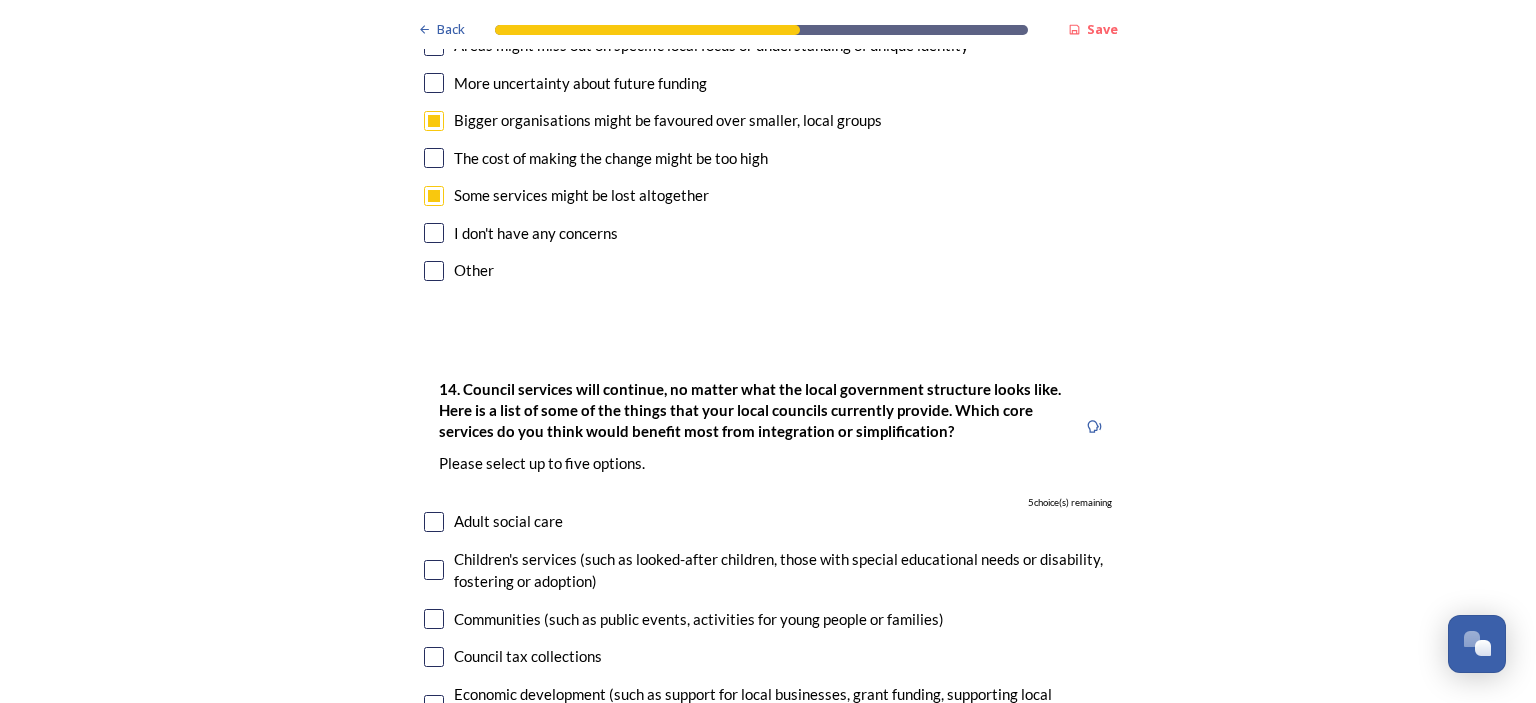 scroll, scrollTop: 4406, scrollLeft: 0, axis: vertical 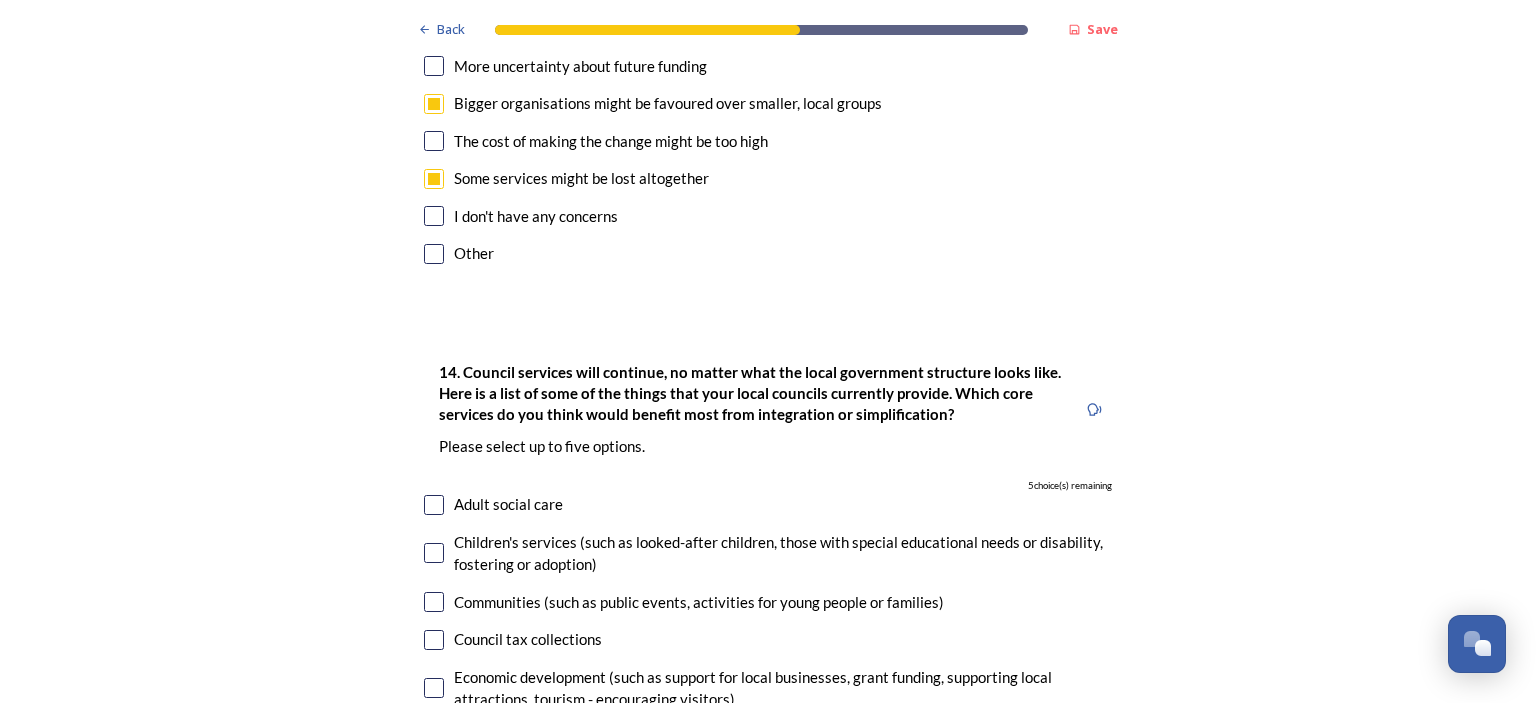click at bounding box center (434, 179) 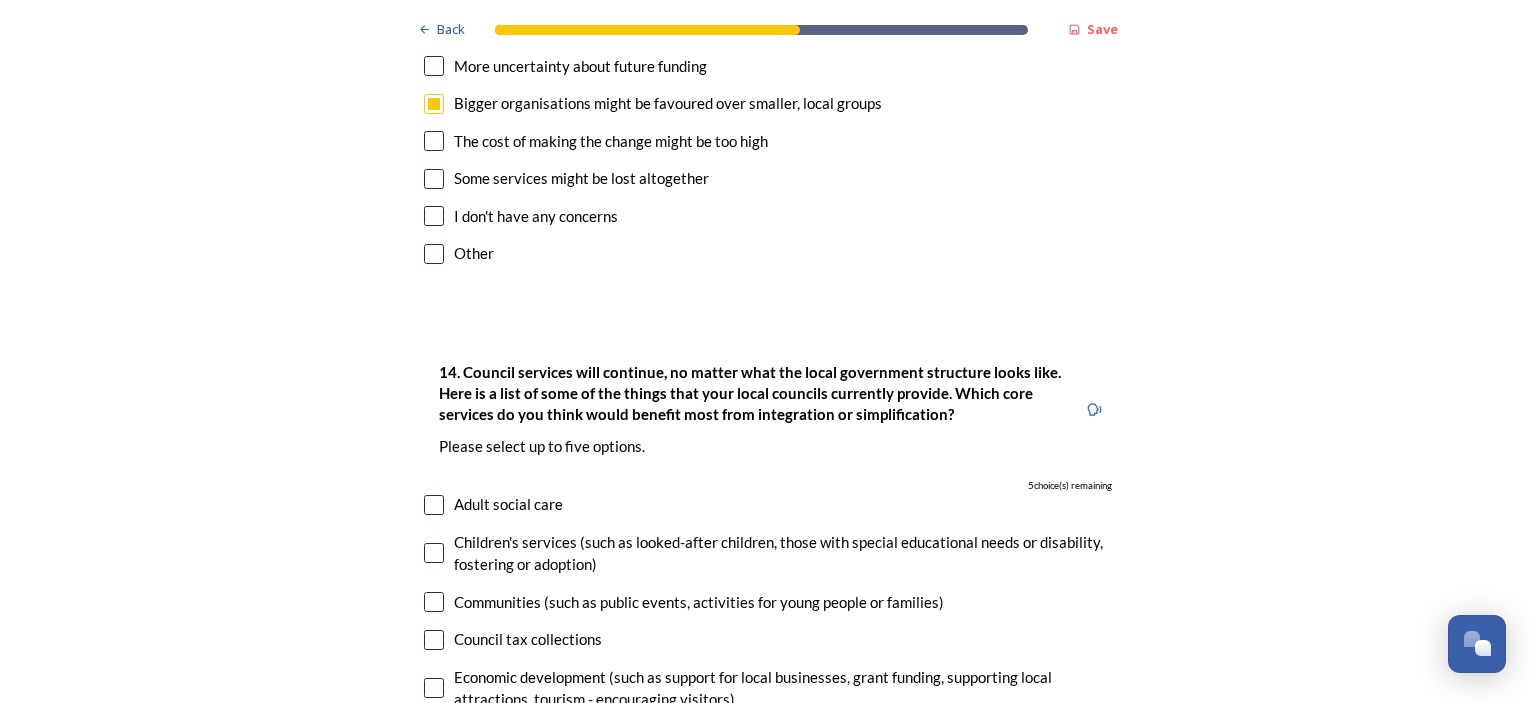click at bounding box center (434, 179) 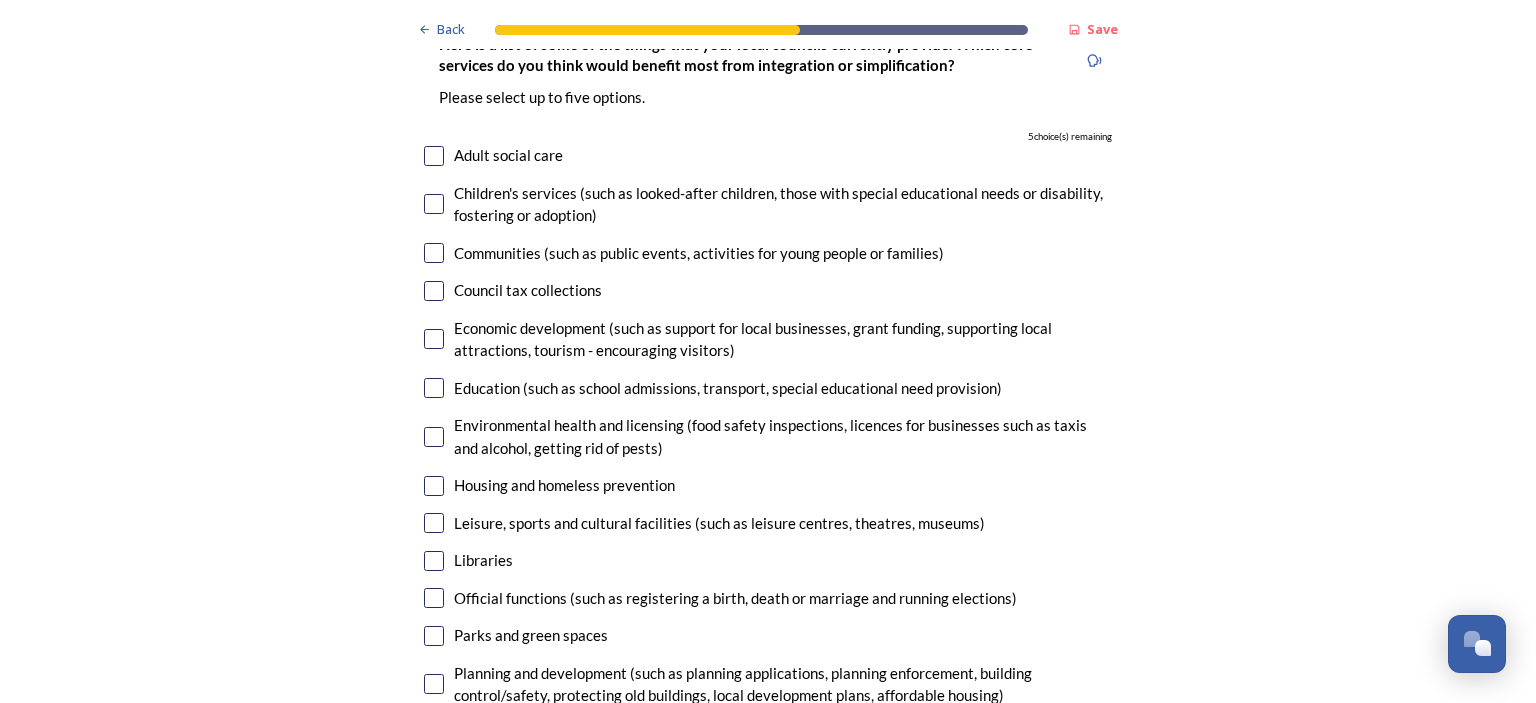 scroll, scrollTop: 4772, scrollLeft: 0, axis: vertical 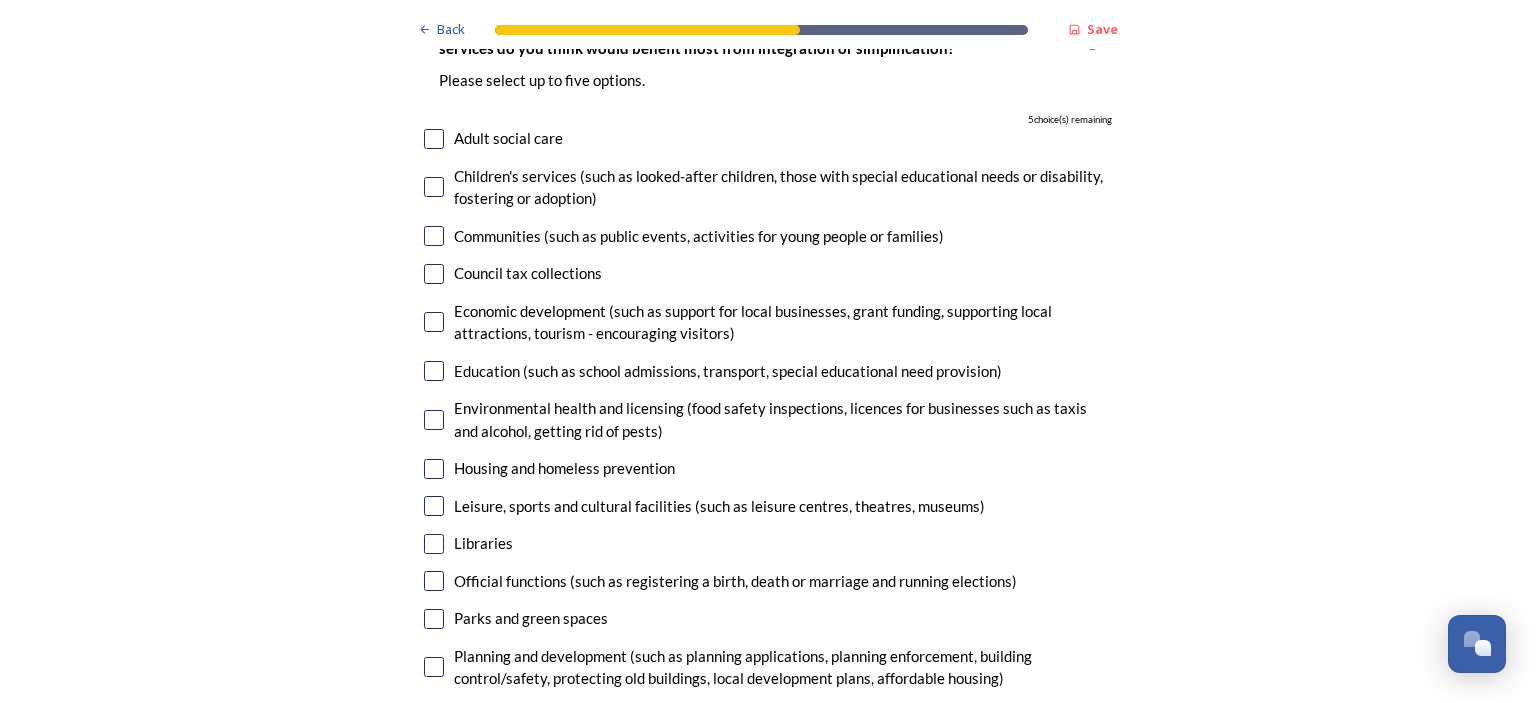 click at bounding box center [434, 139] 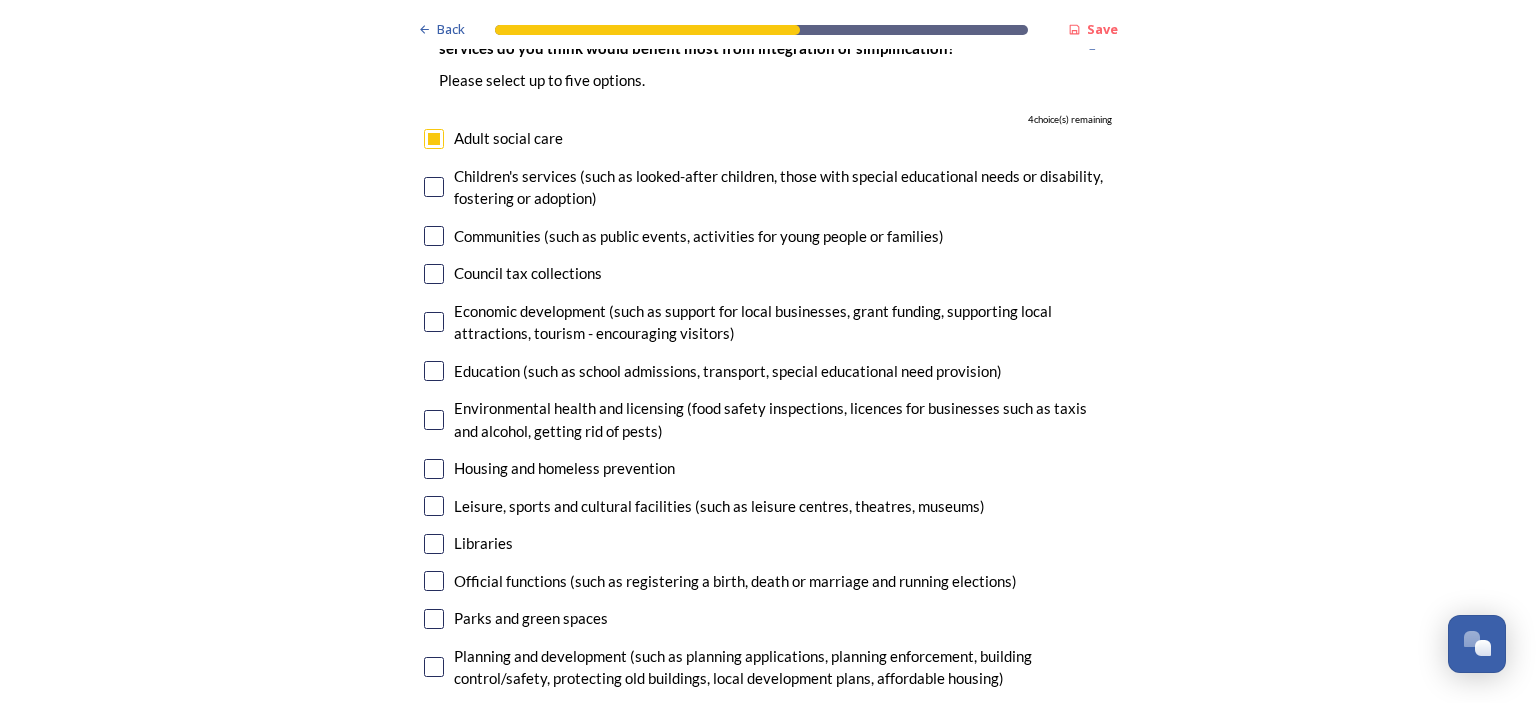 click at bounding box center [434, 469] 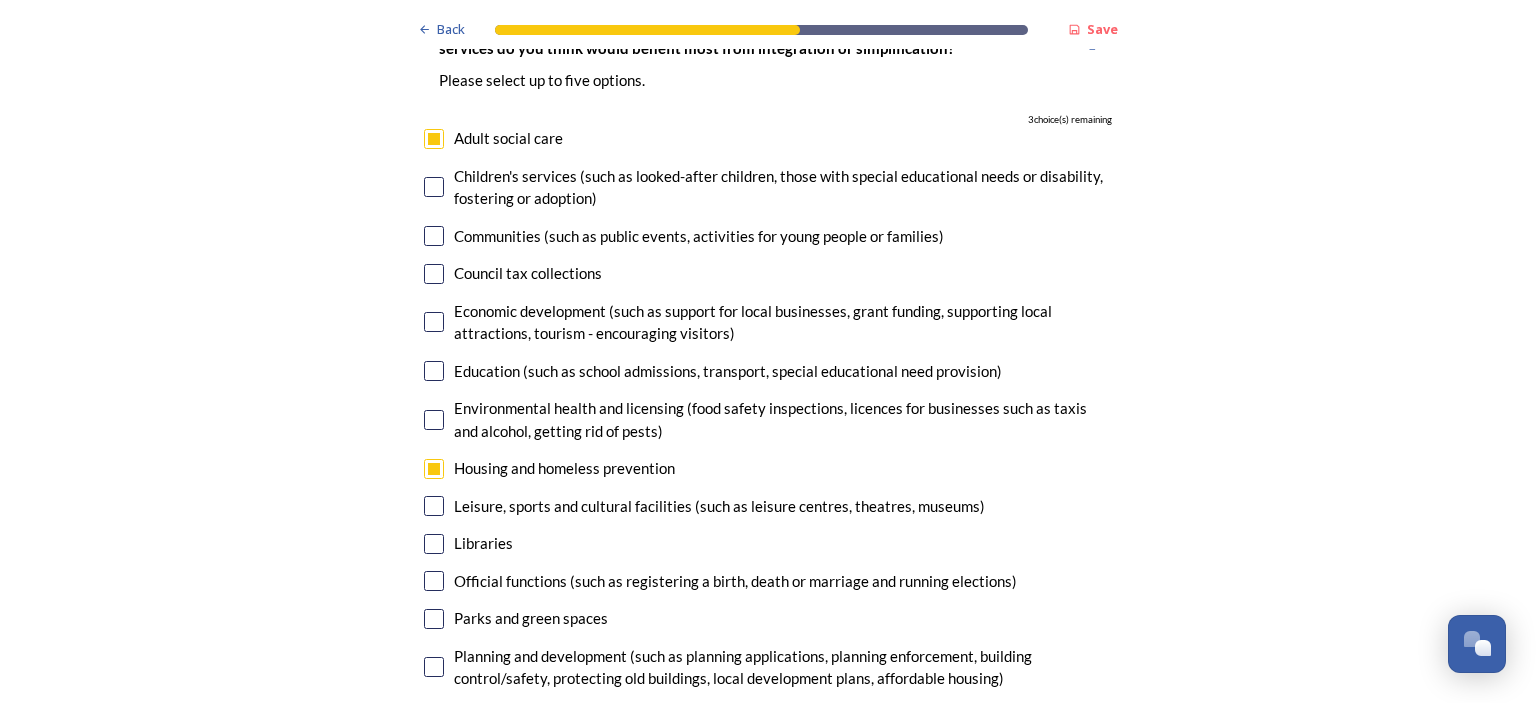 drag, startPoint x: 421, startPoint y: 616, endPoint x: 428, endPoint y: 655, distance: 39.623226 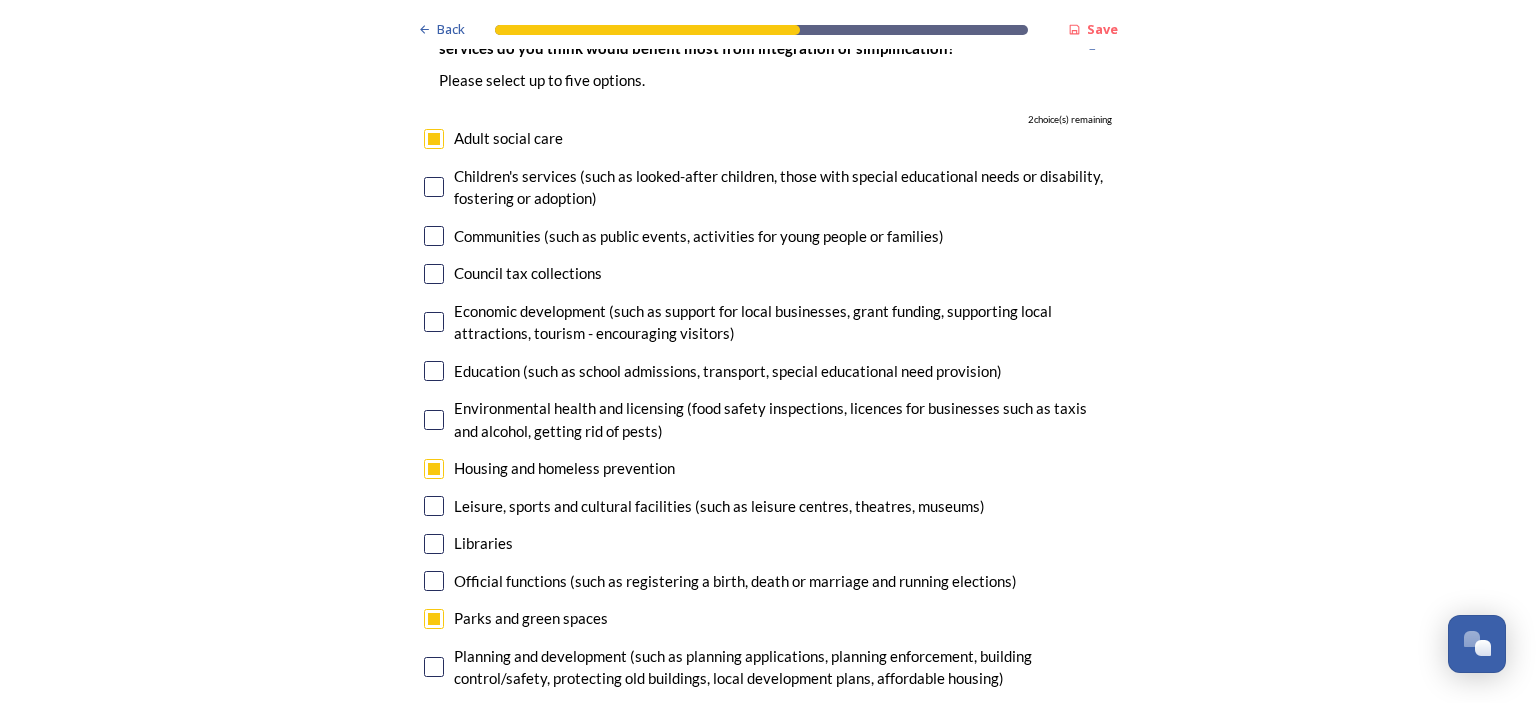 click at bounding box center (434, 667) 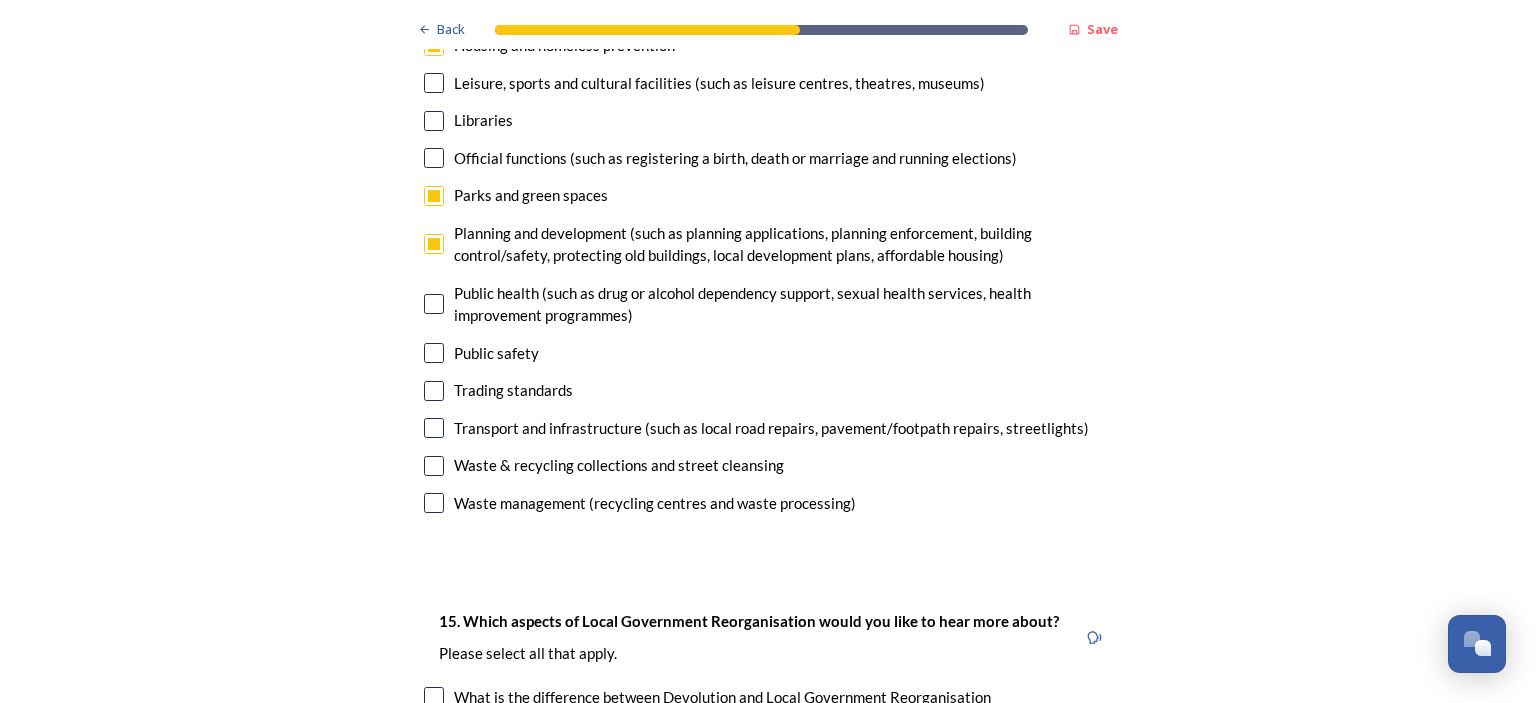 scroll, scrollTop: 5204, scrollLeft: 0, axis: vertical 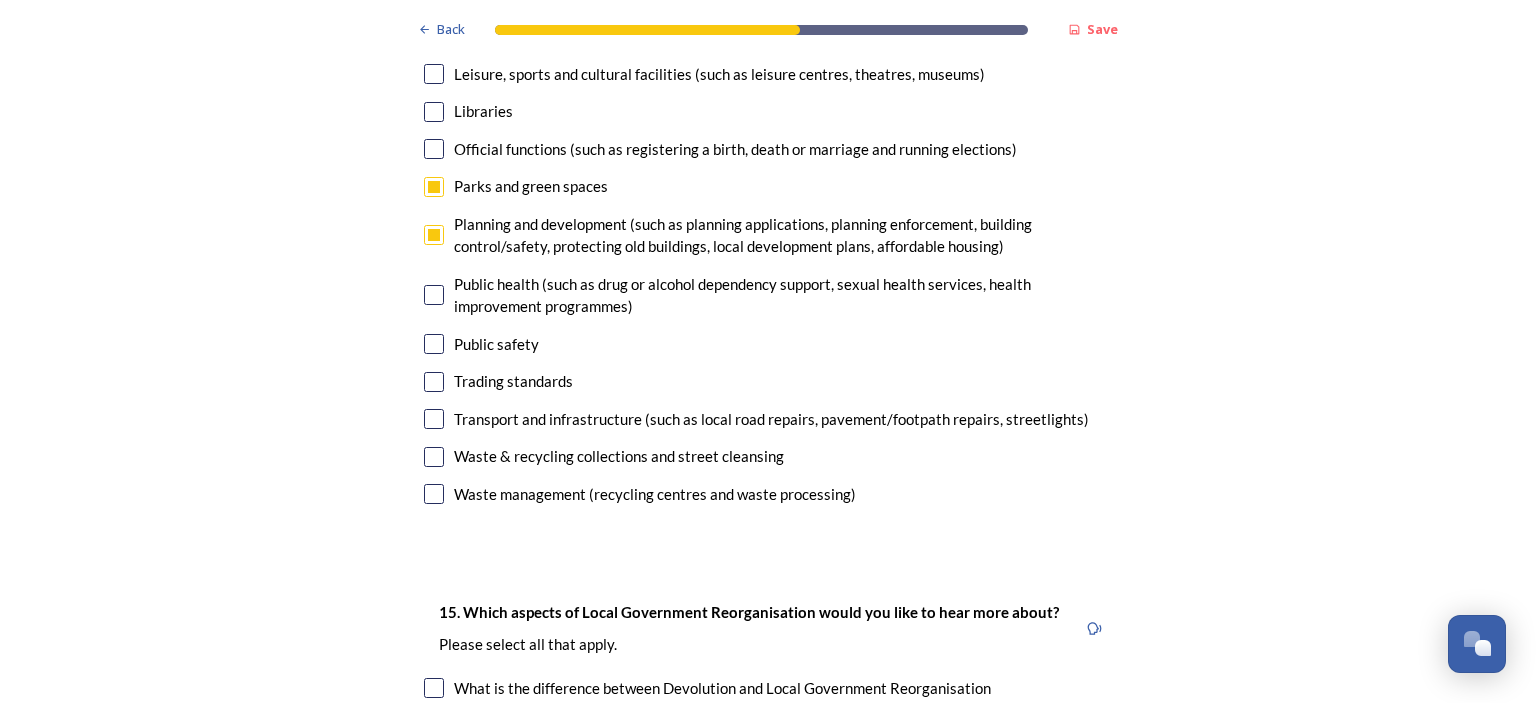 click at bounding box center [434, 419] 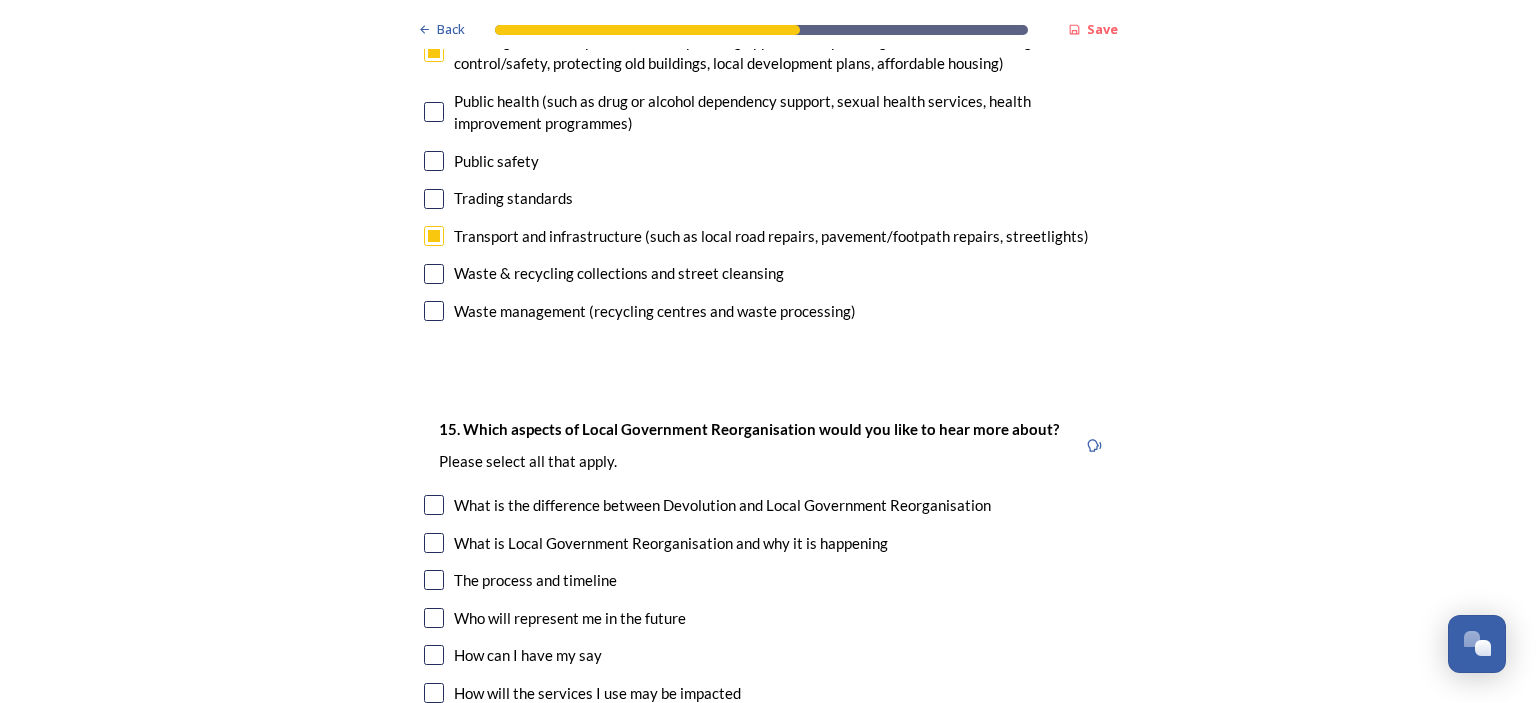 scroll, scrollTop: 5676, scrollLeft: 0, axis: vertical 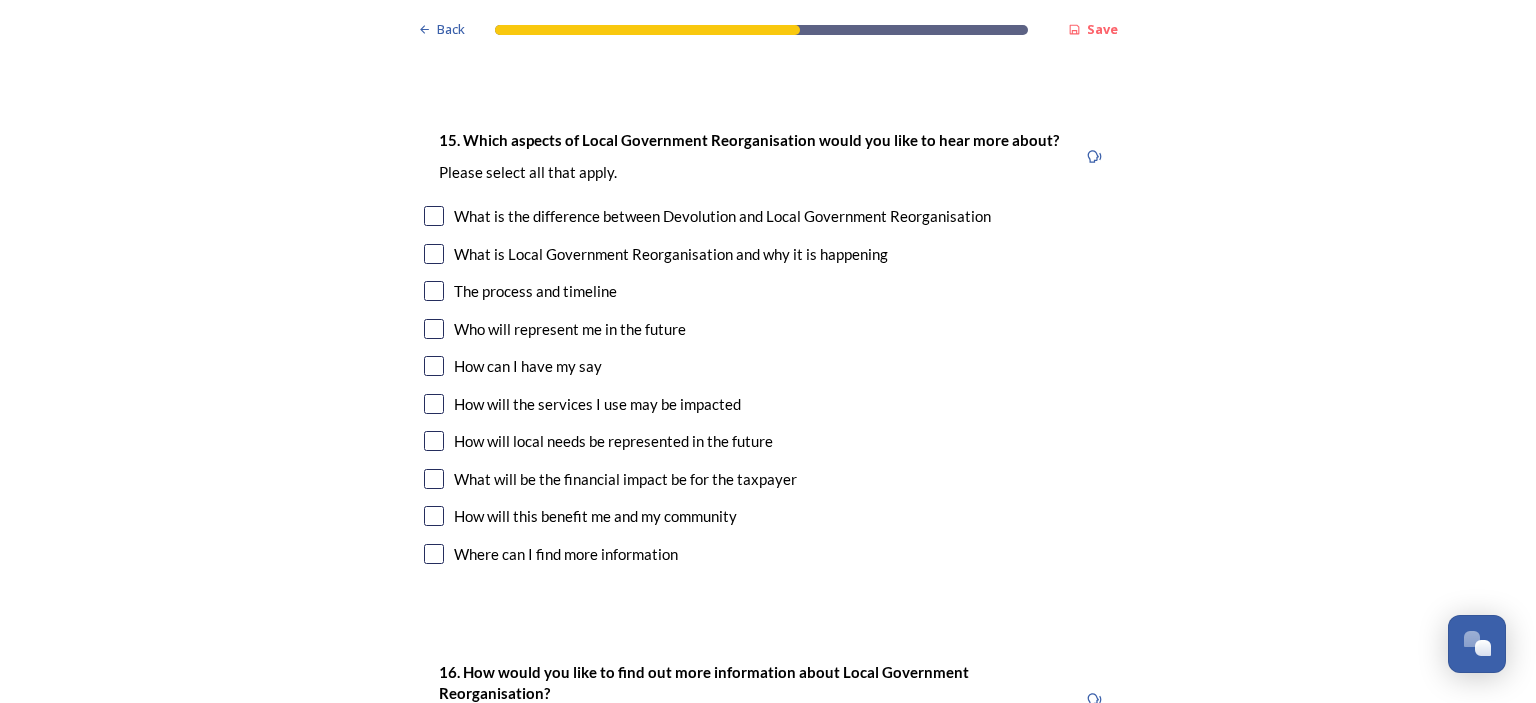 click at bounding box center (434, 216) 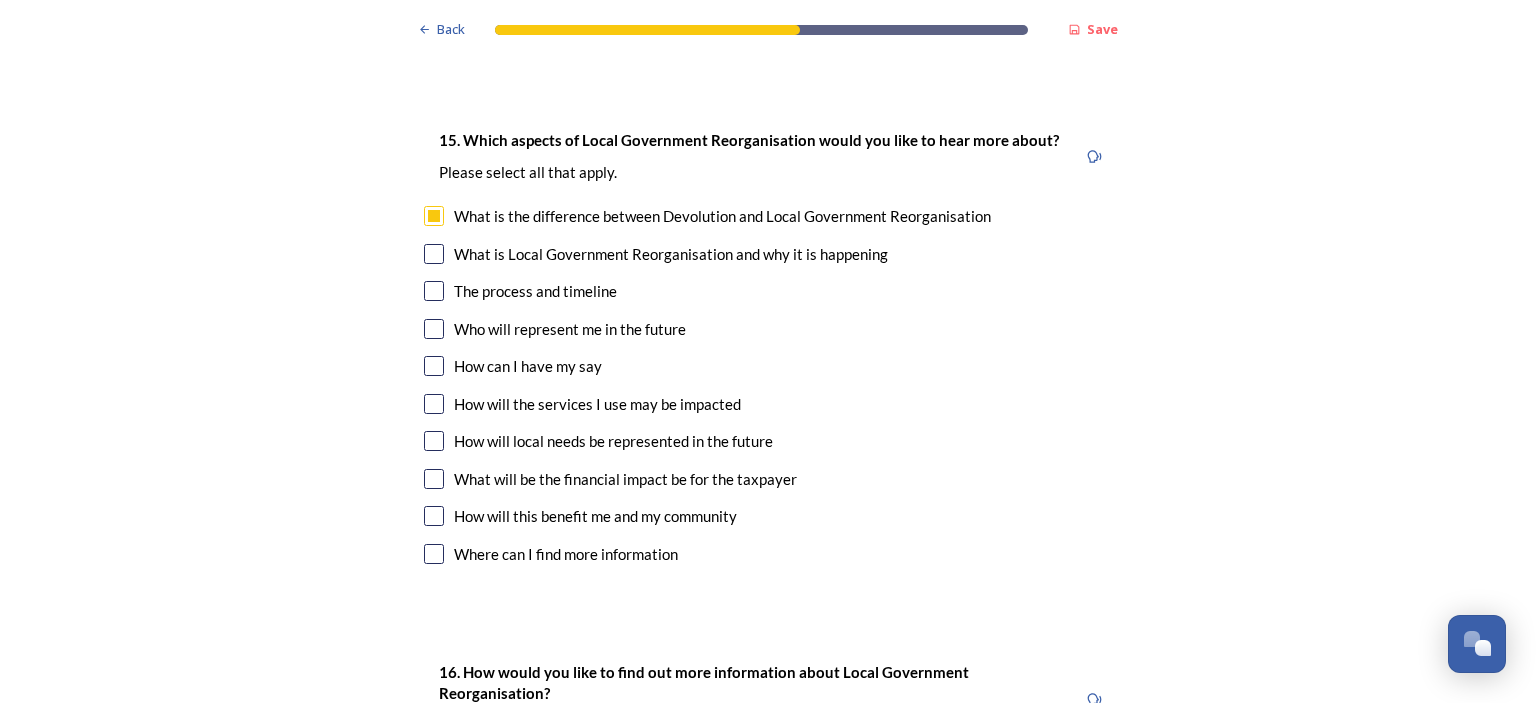 click at bounding box center (434, 329) 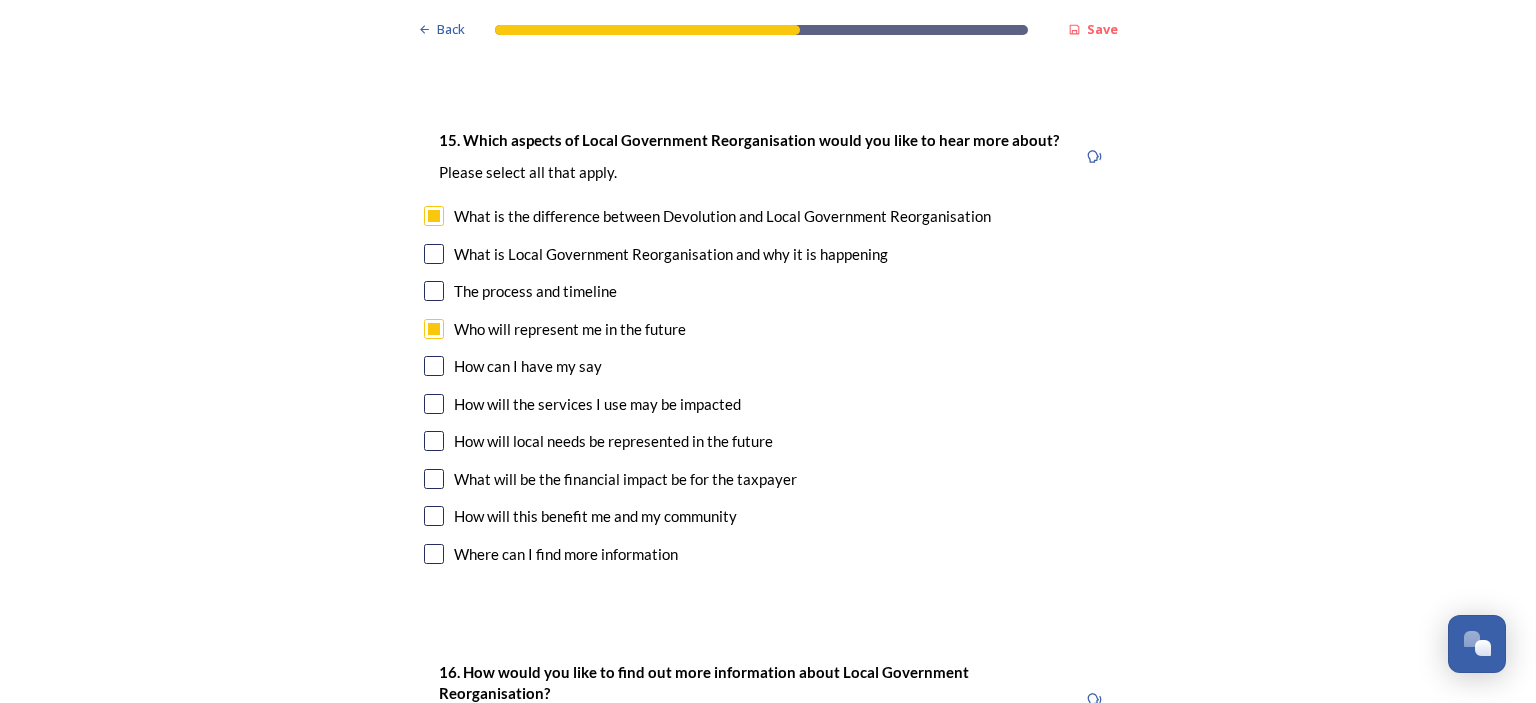 click at bounding box center (434, 329) 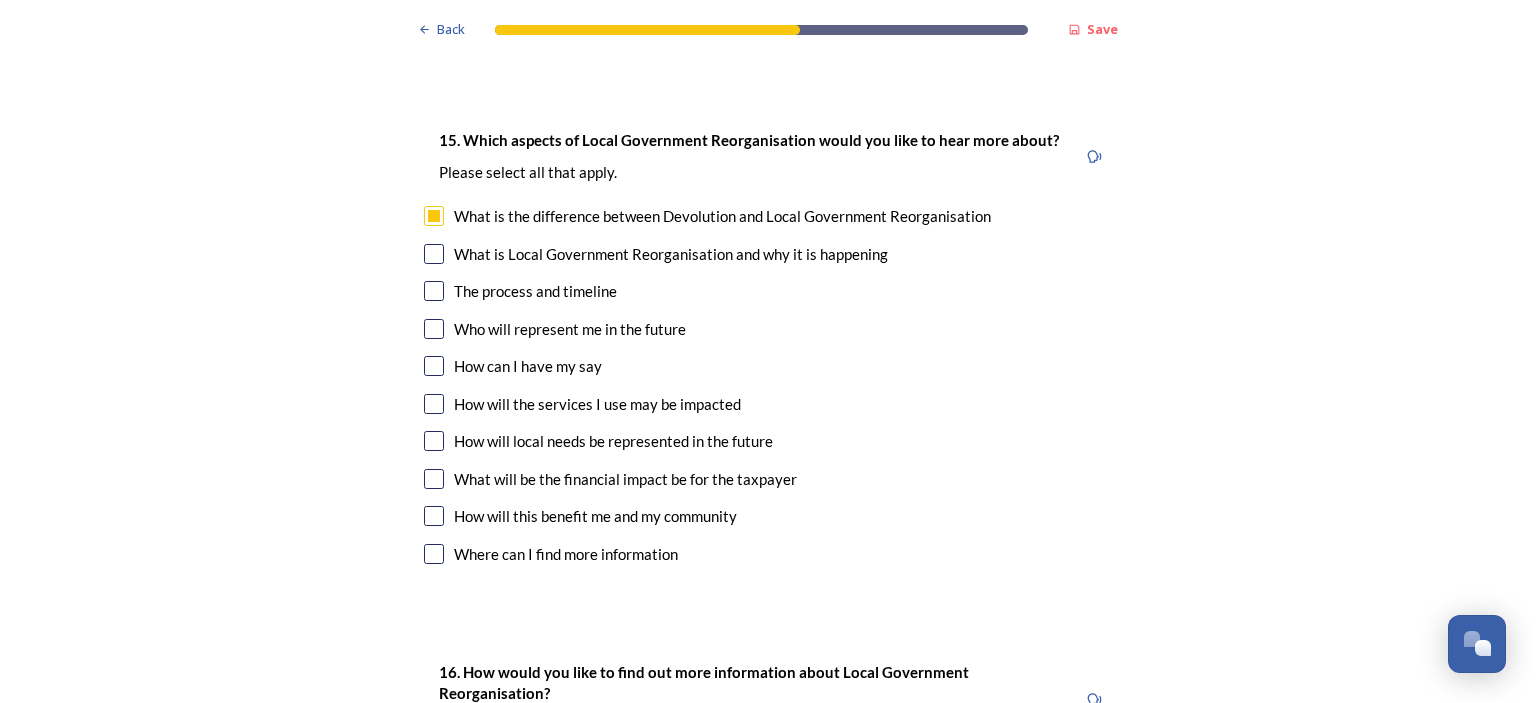 click at bounding box center [434, 254] 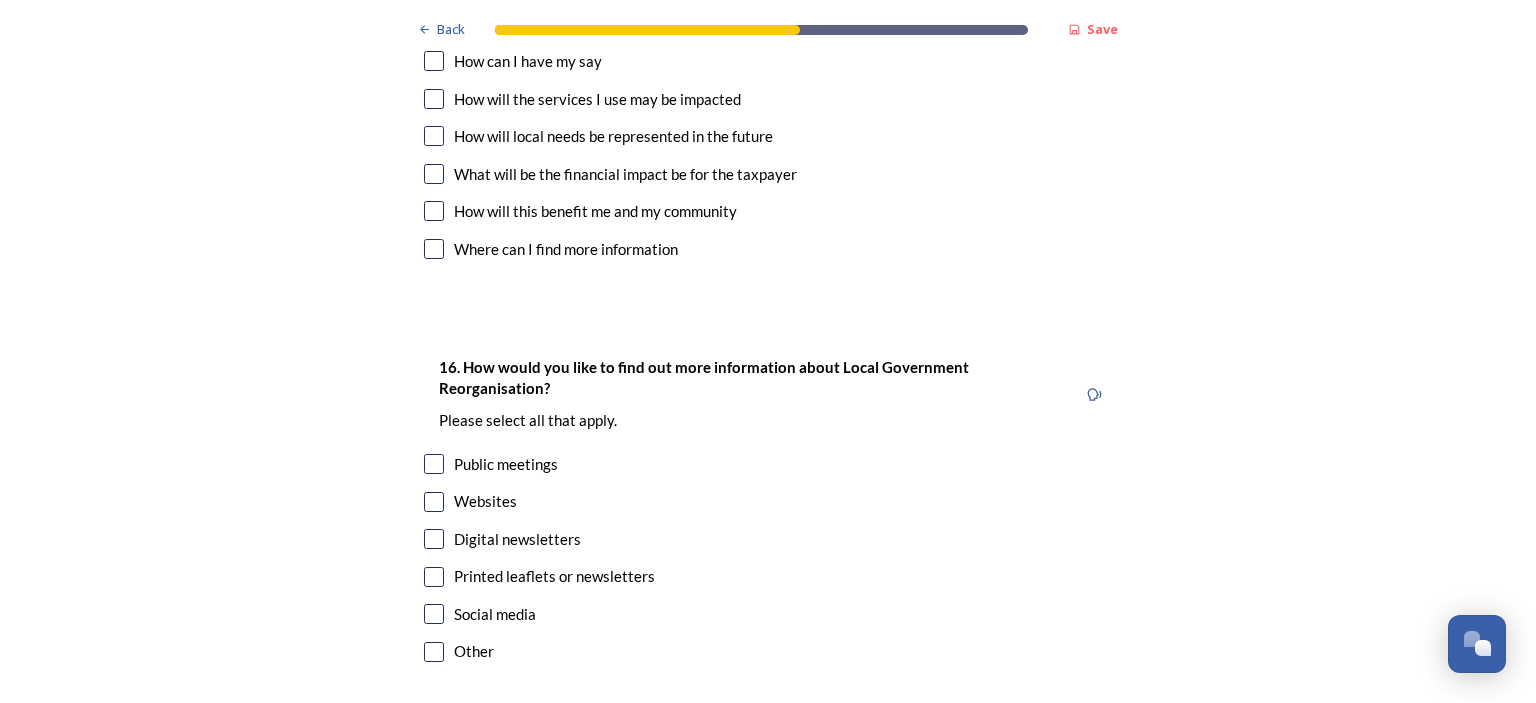 scroll, scrollTop: 5998, scrollLeft: 0, axis: vertical 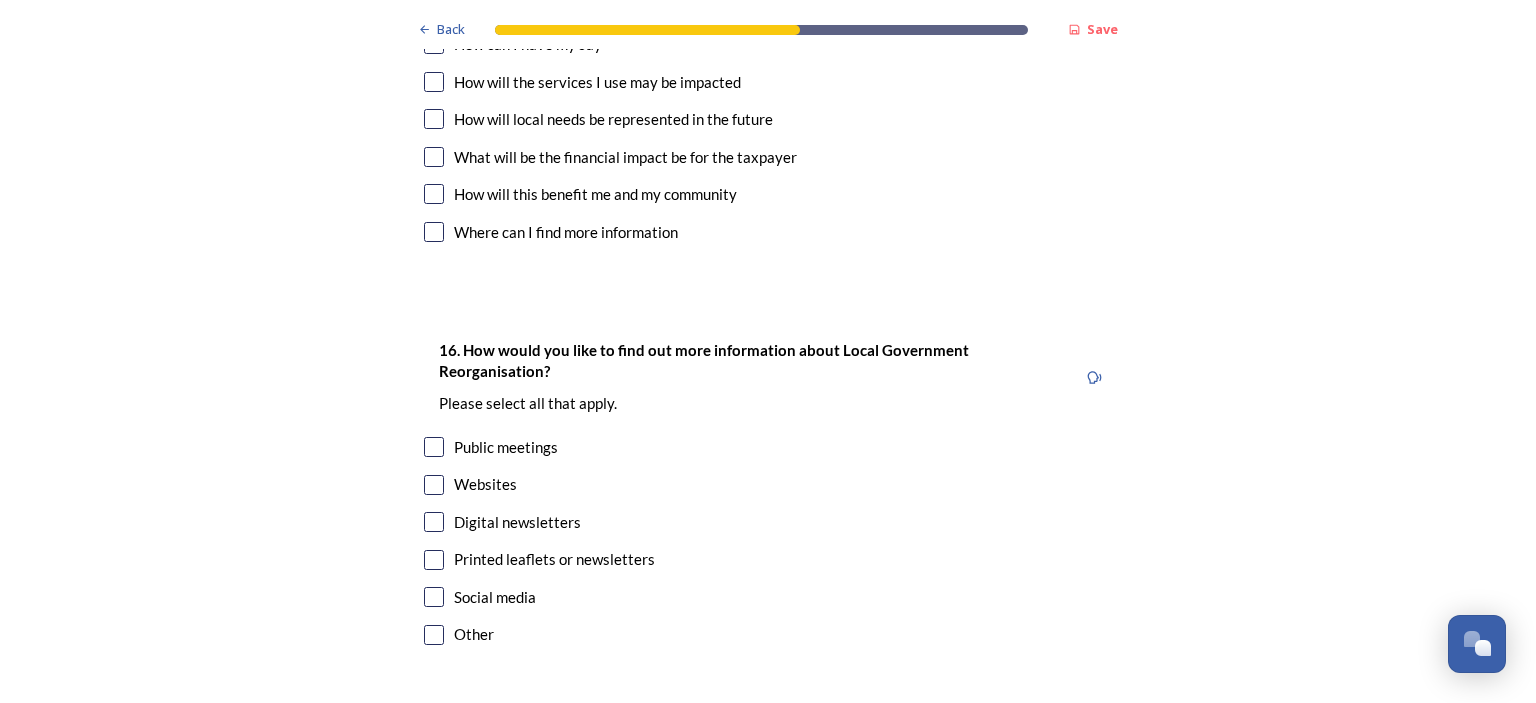 click at bounding box center [434, 447] 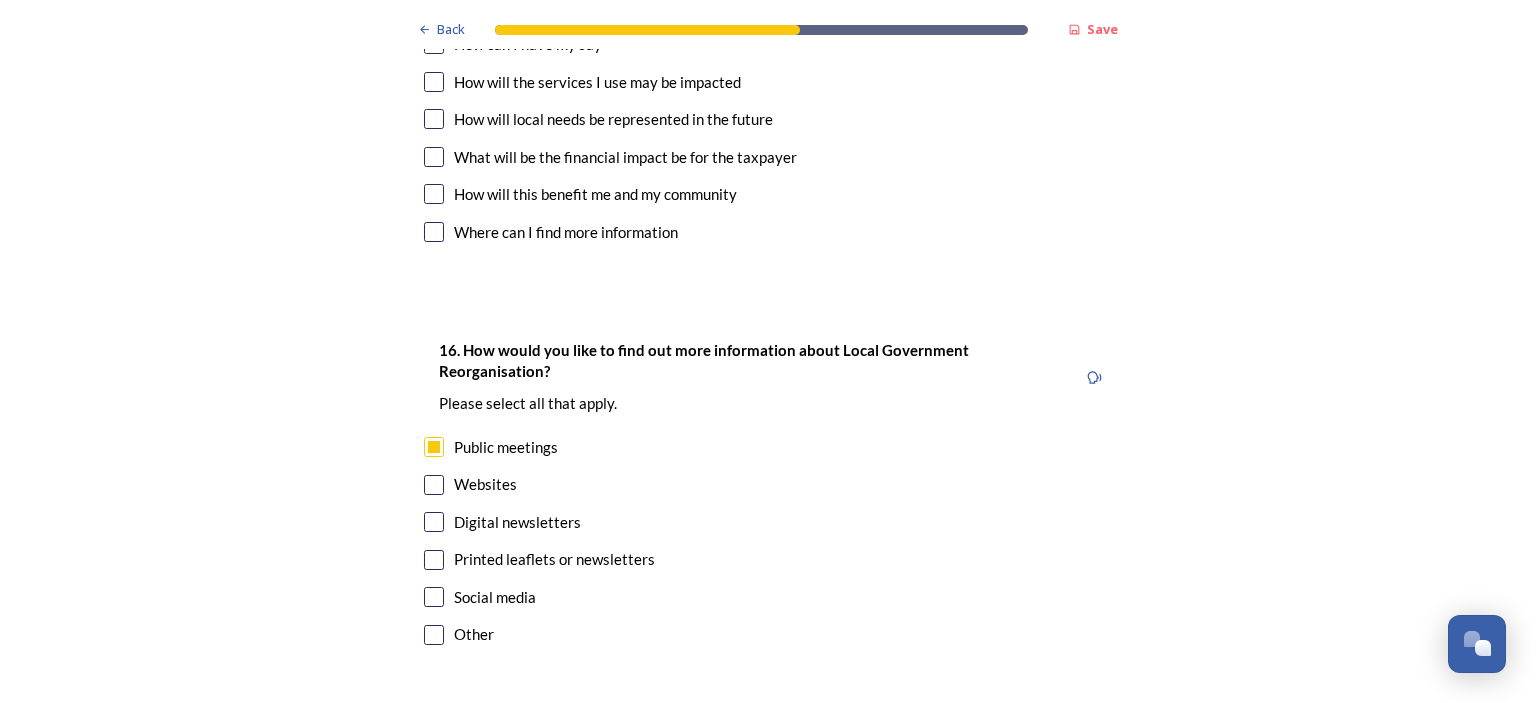click at bounding box center (434, 485) 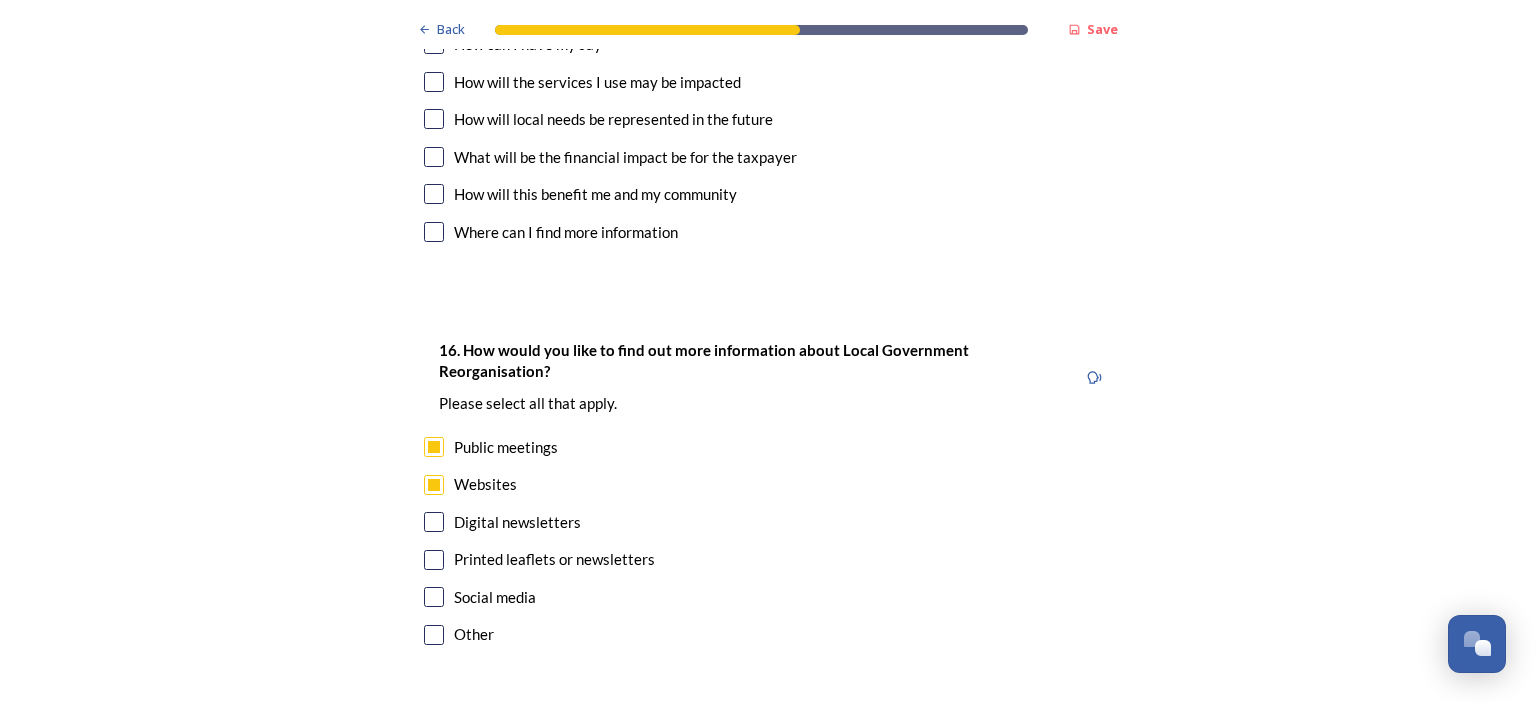 click at bounding box center (434, 522) 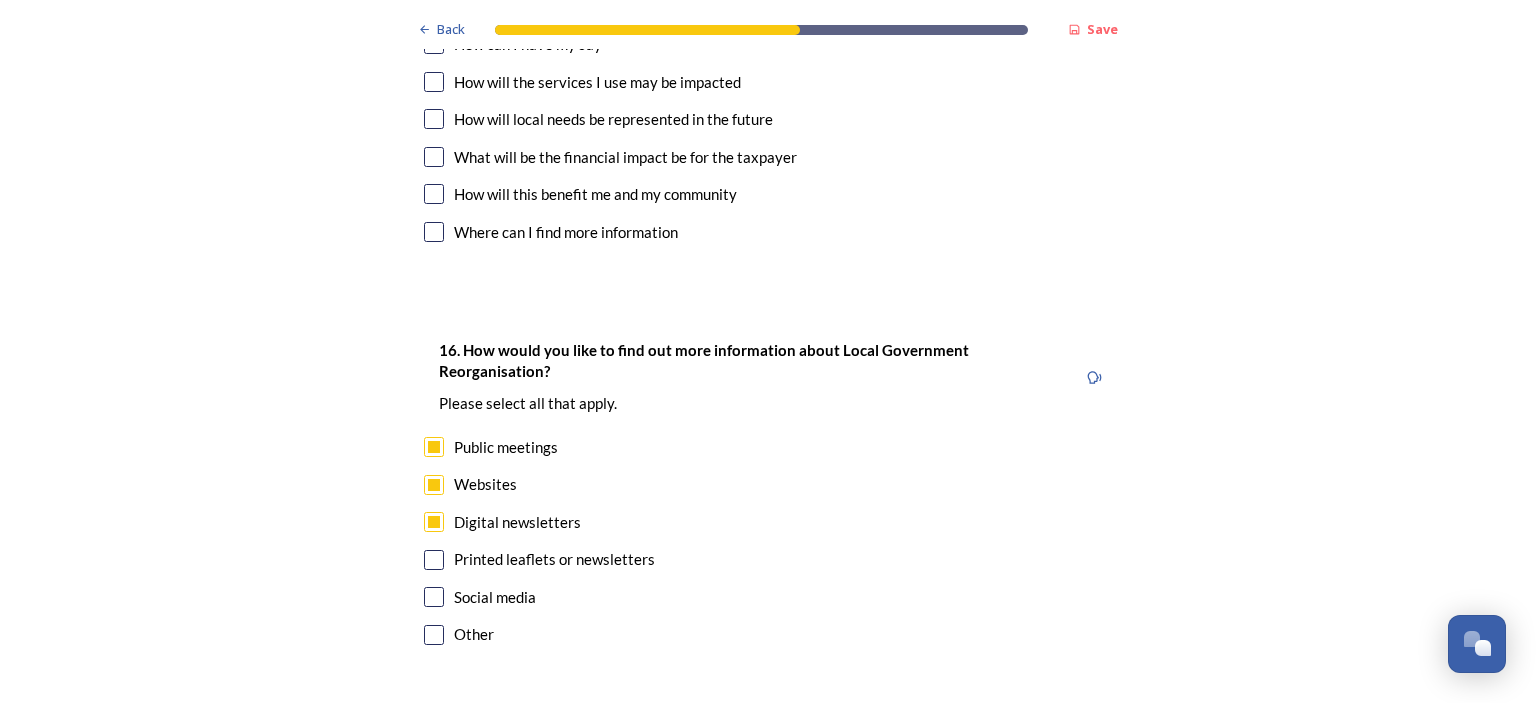click at bounding box center (434, 560) 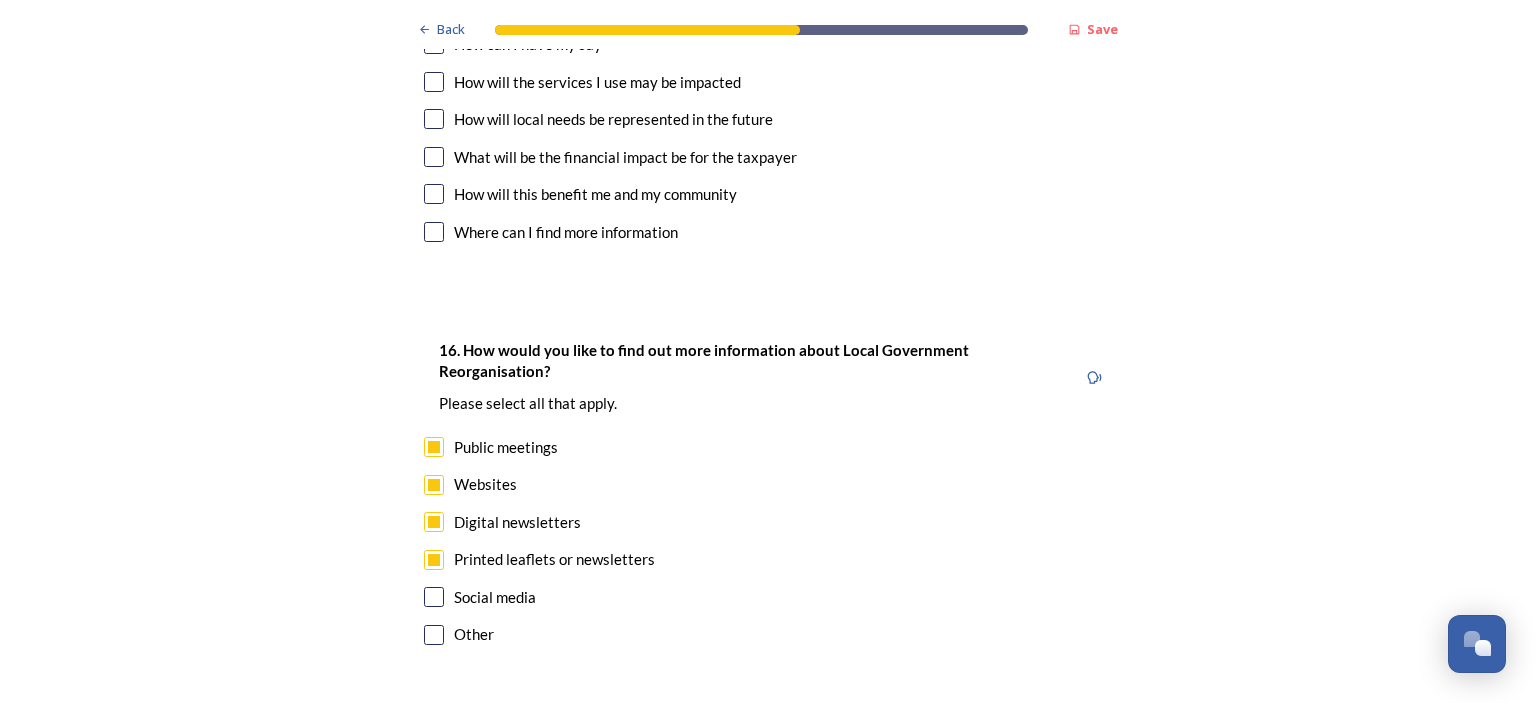 click at bounding box center [434, 560] 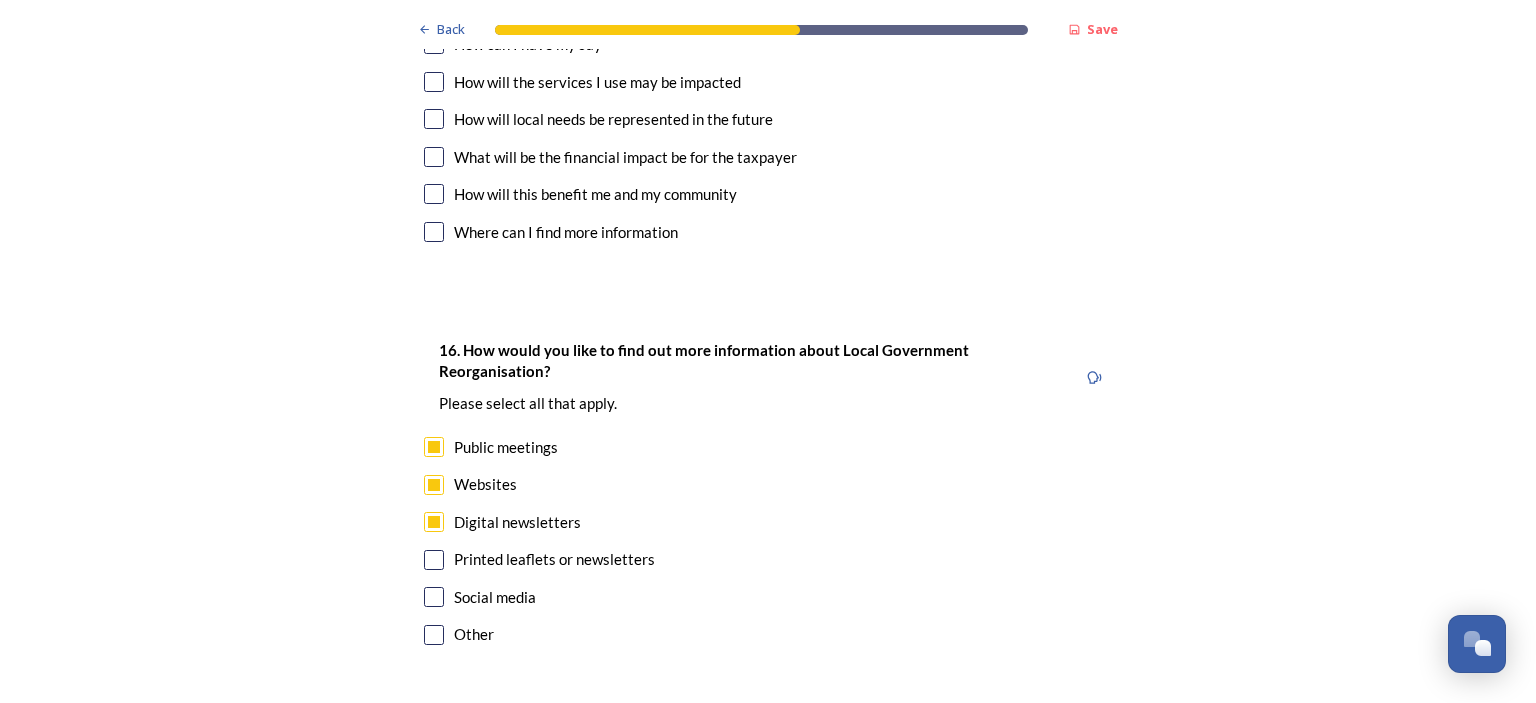 scroll, scrollTop: 6180, scrollLeft: 0, axis: vertical 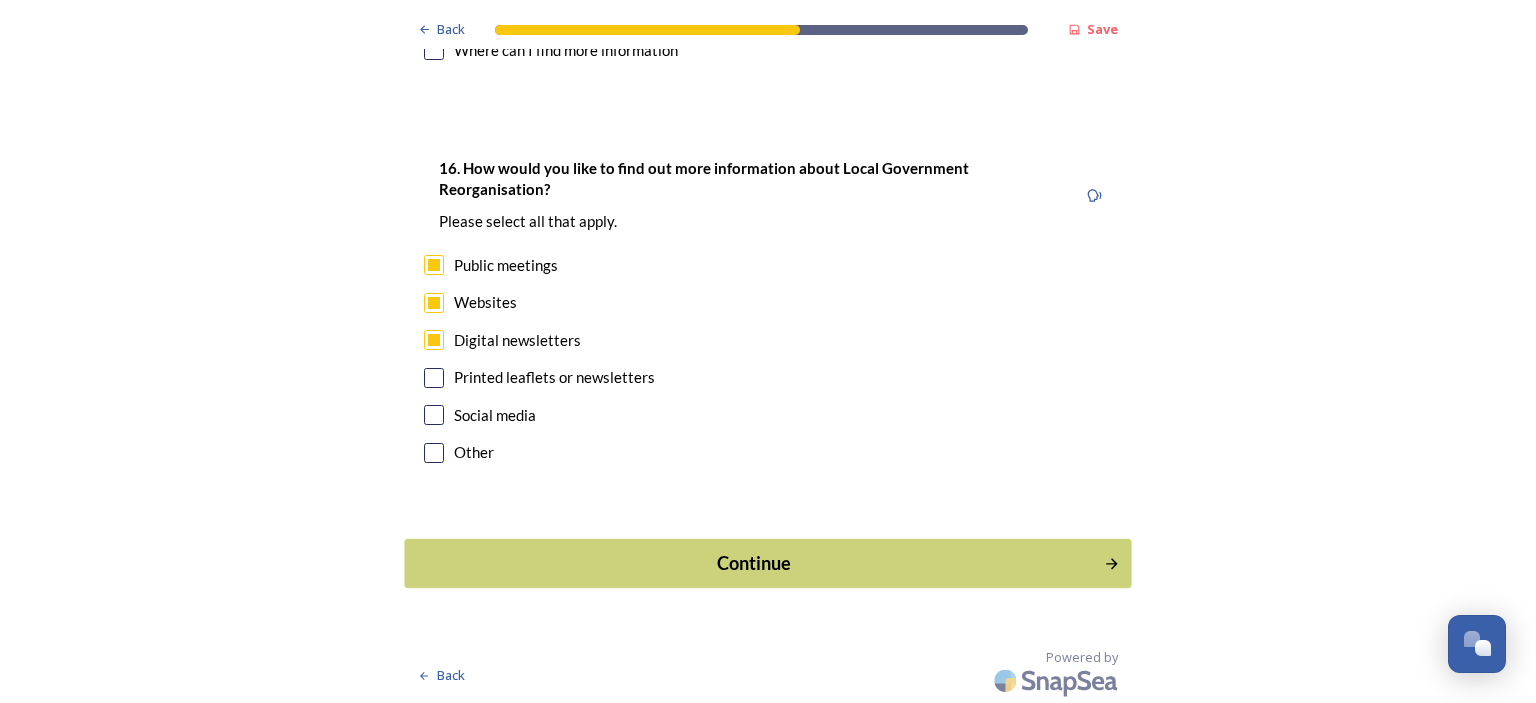 click on "Continue" at bounding box center [754, 563] 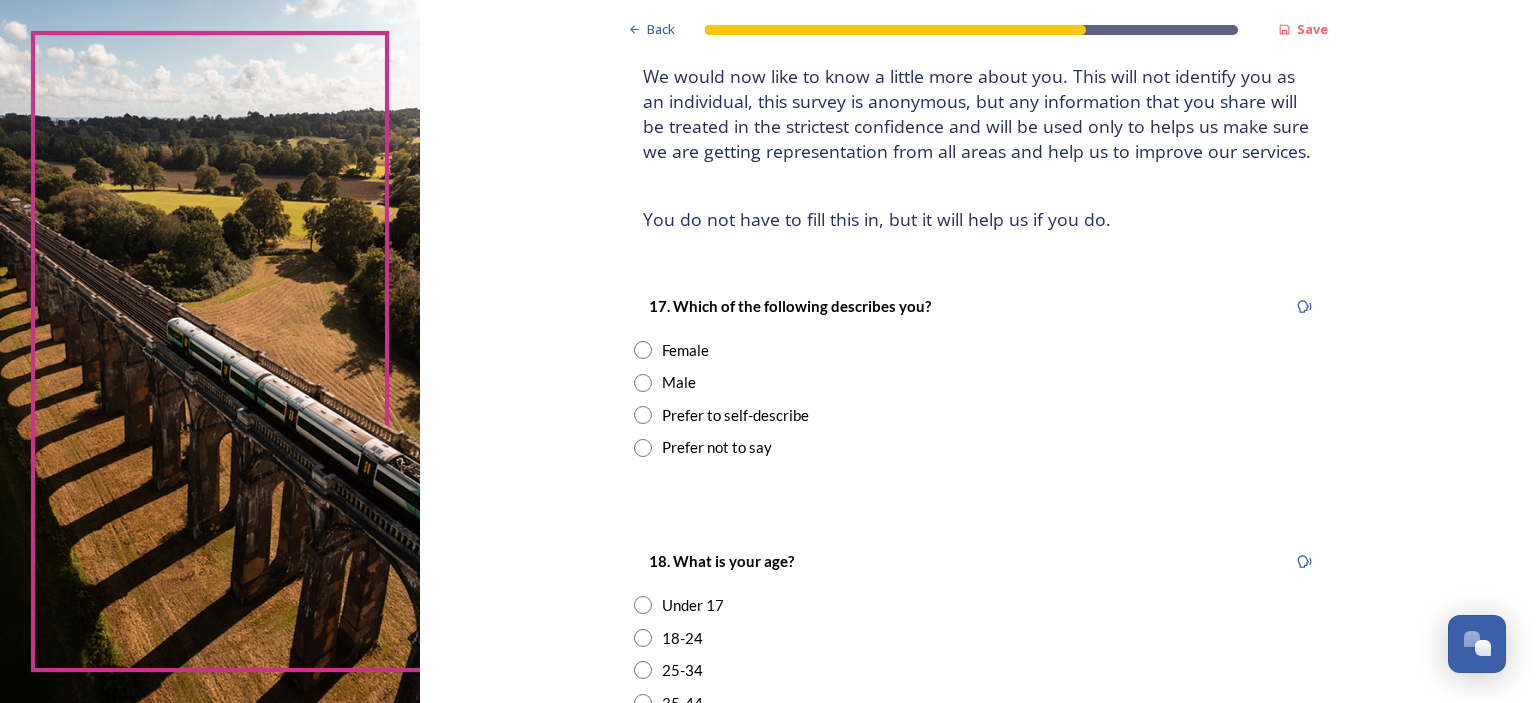 scroll, scrollTop: 189, scrollLeft: 0, axis: vertical 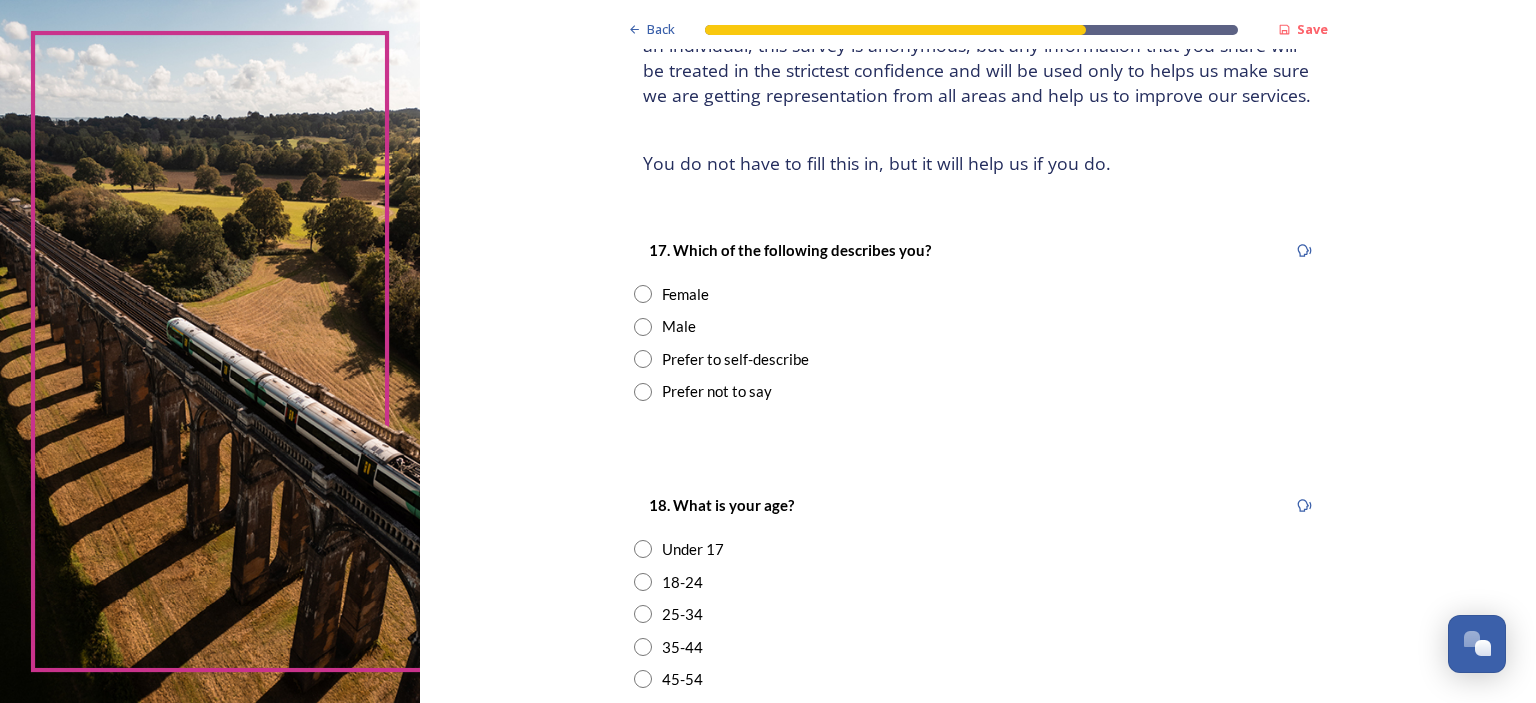 click at bounding box center [643, 294] 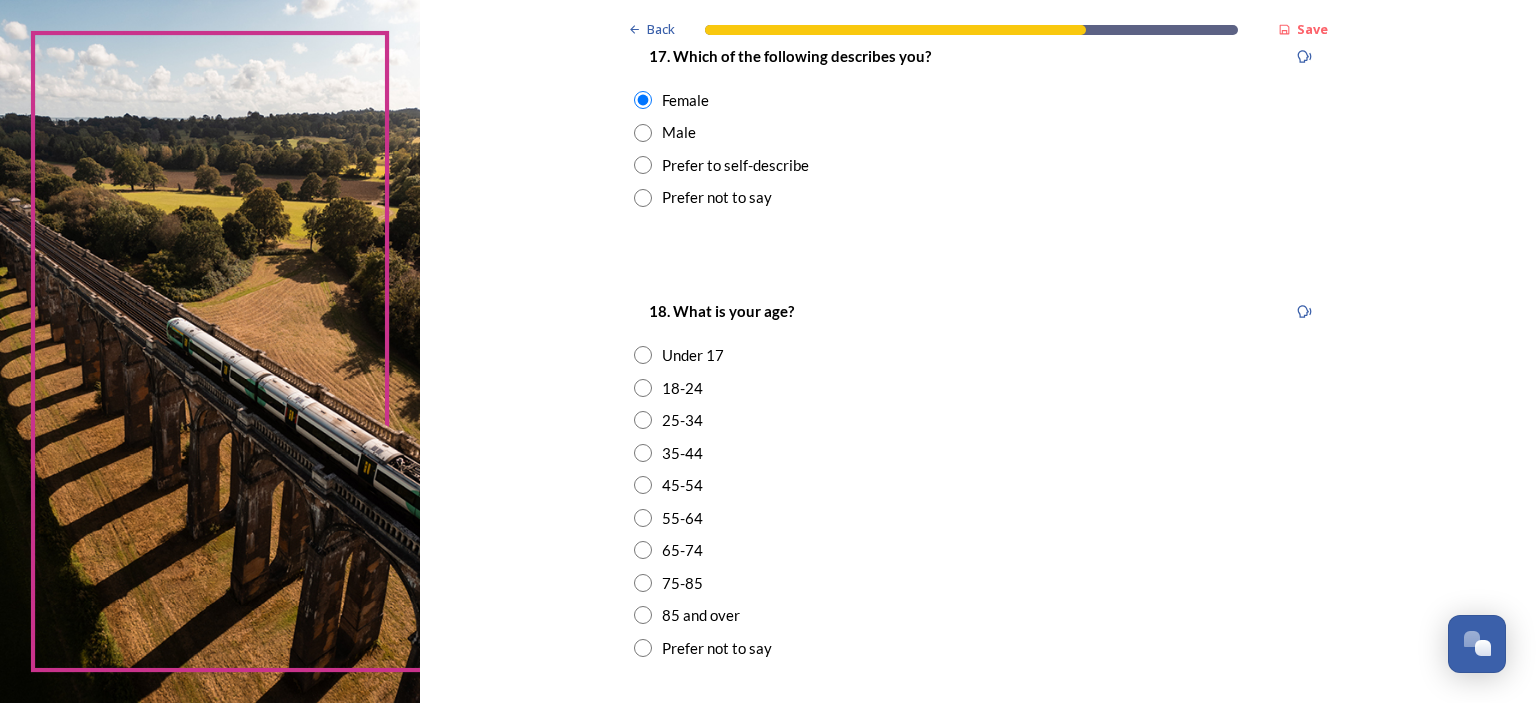 scroll, scrollTop: 505, scrollLeft: 0, axis: vertical 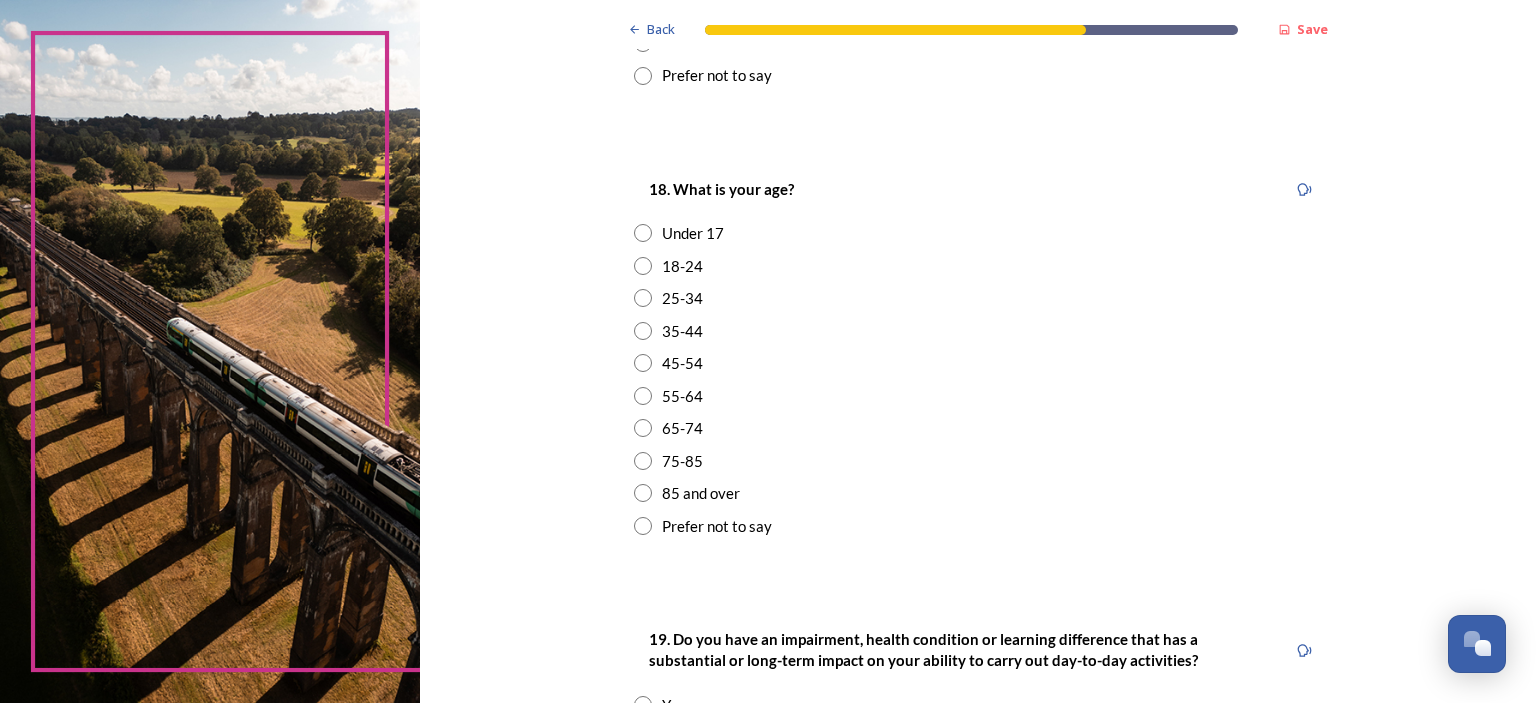 drag, startPoint x: 634, startPoint y: 335, endPoint x: 682, endPoint y: 338, distance: 48.09366 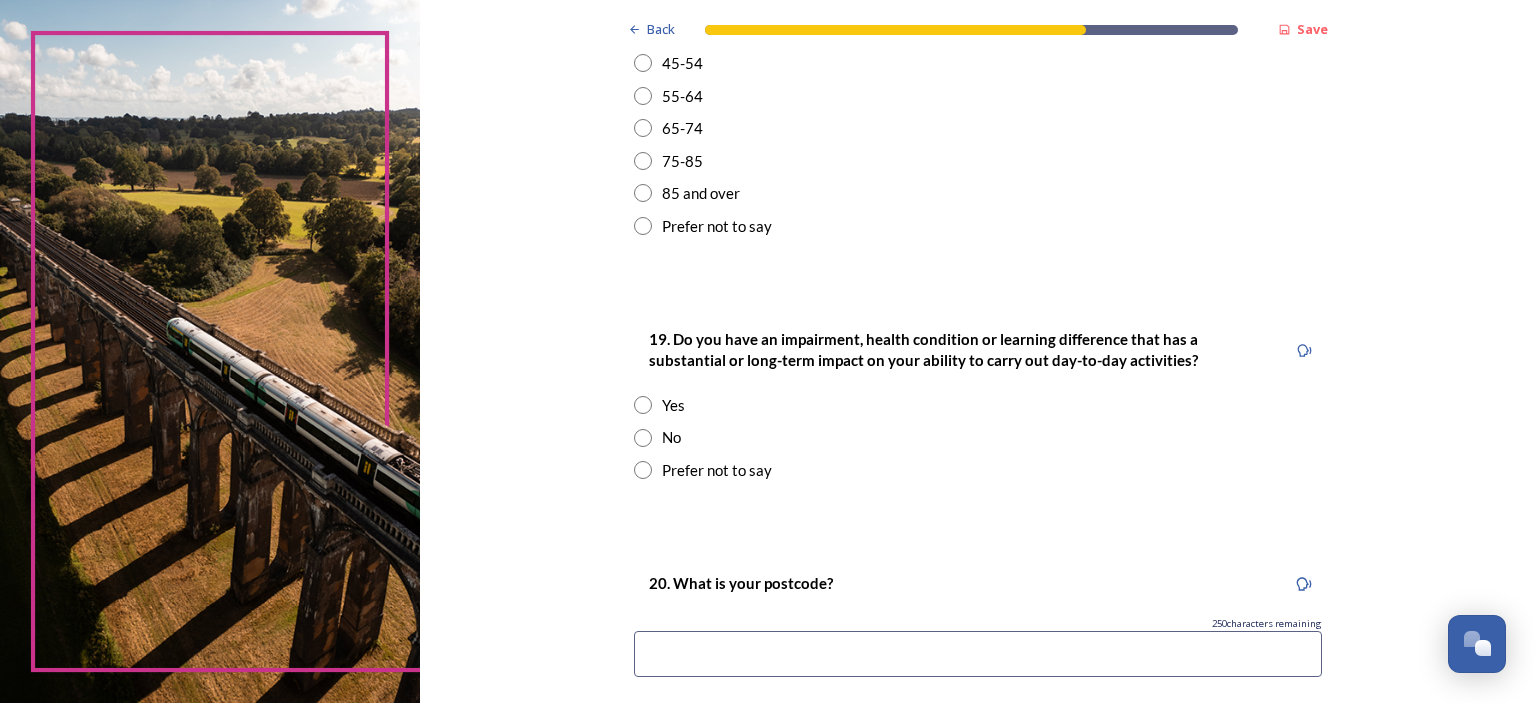 scroll, scrollTop: 864, scrollLeft: 0, axis: vertical 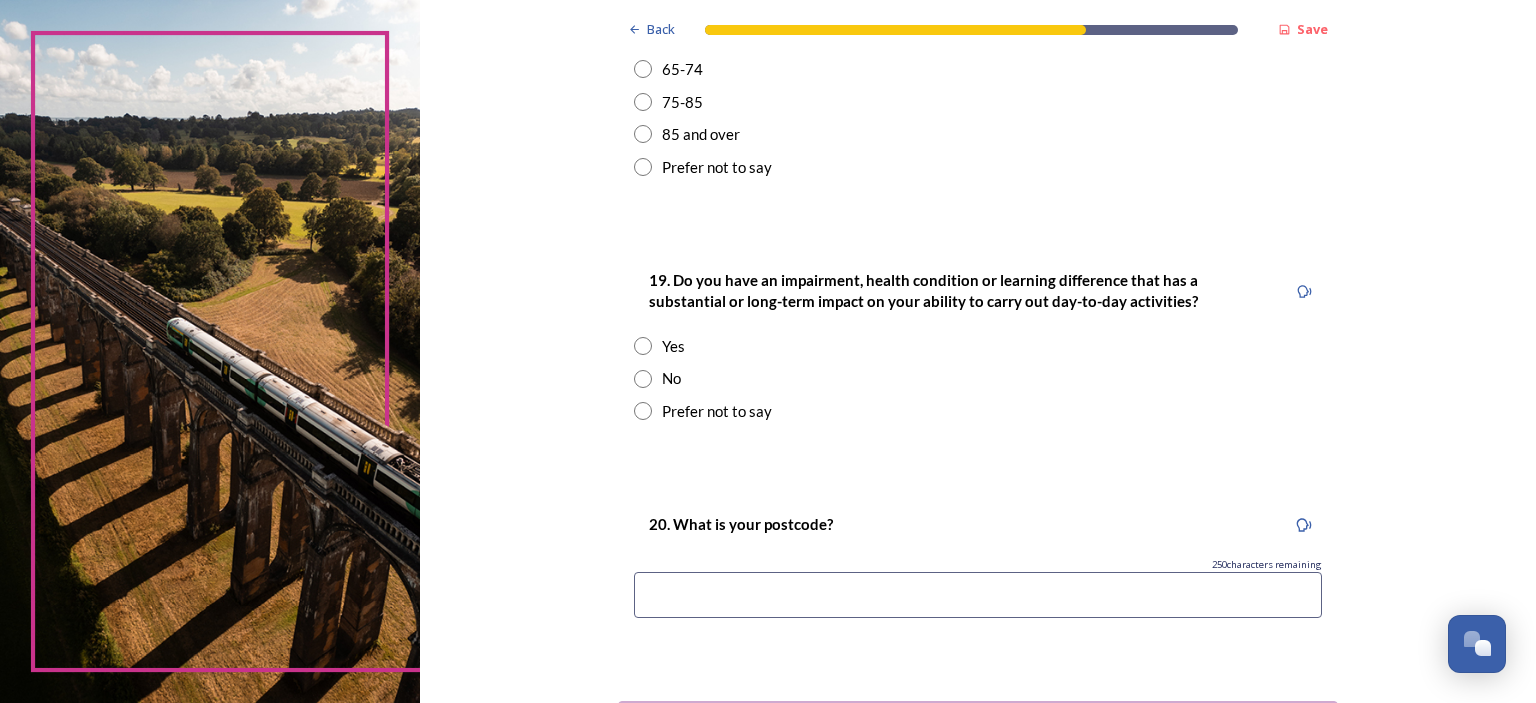 click at bounding box center [643, 379] 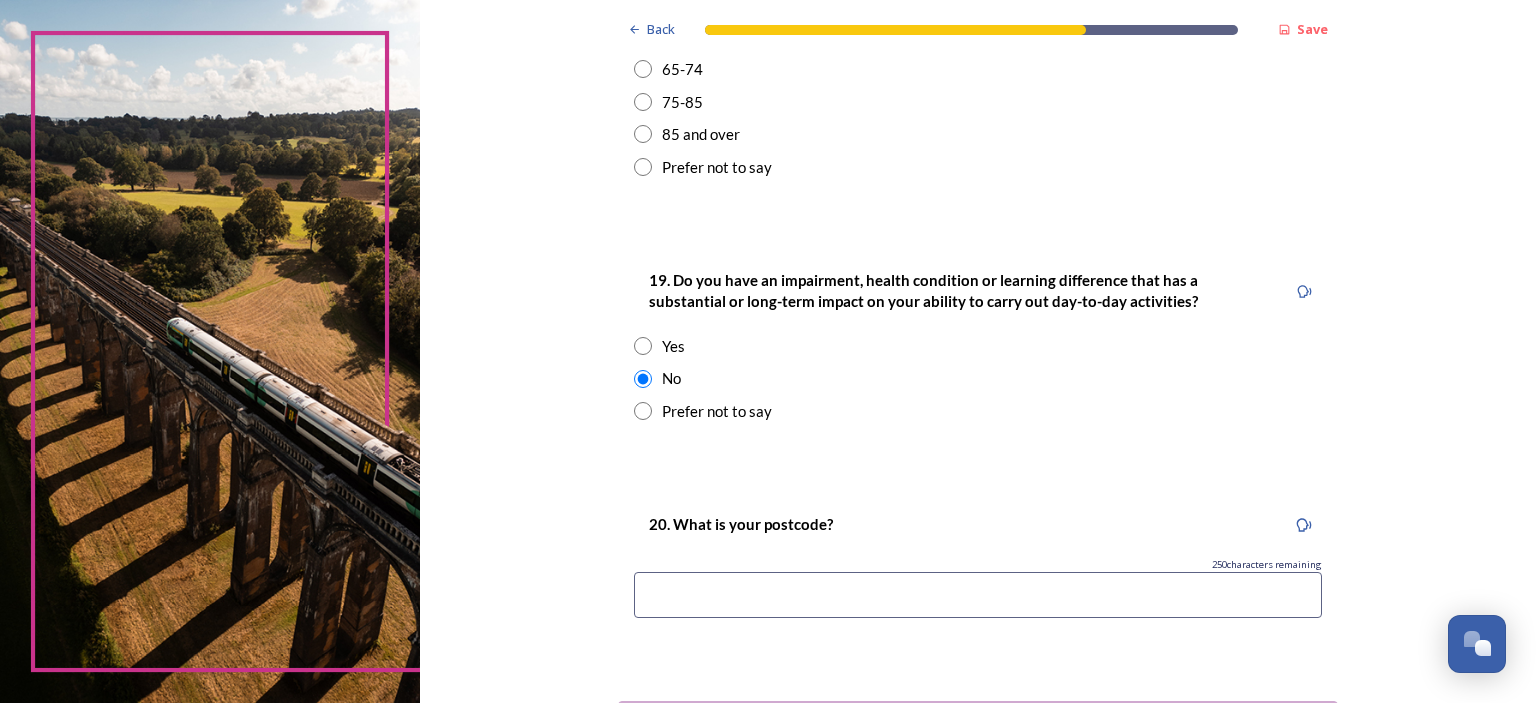 click at bounding box center [978, 595] 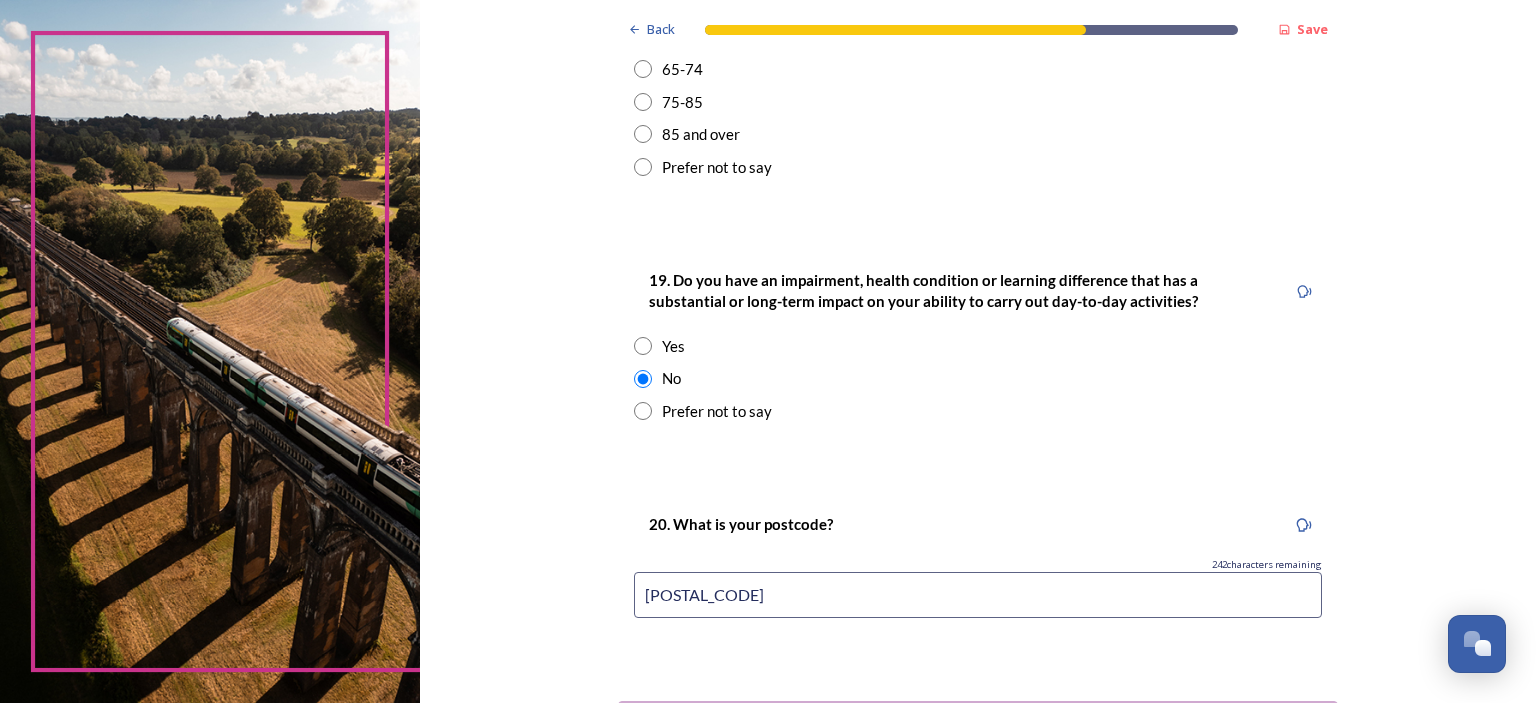 scroll, scrollTop: 1026, scrollLeft: 0, axis: vertical 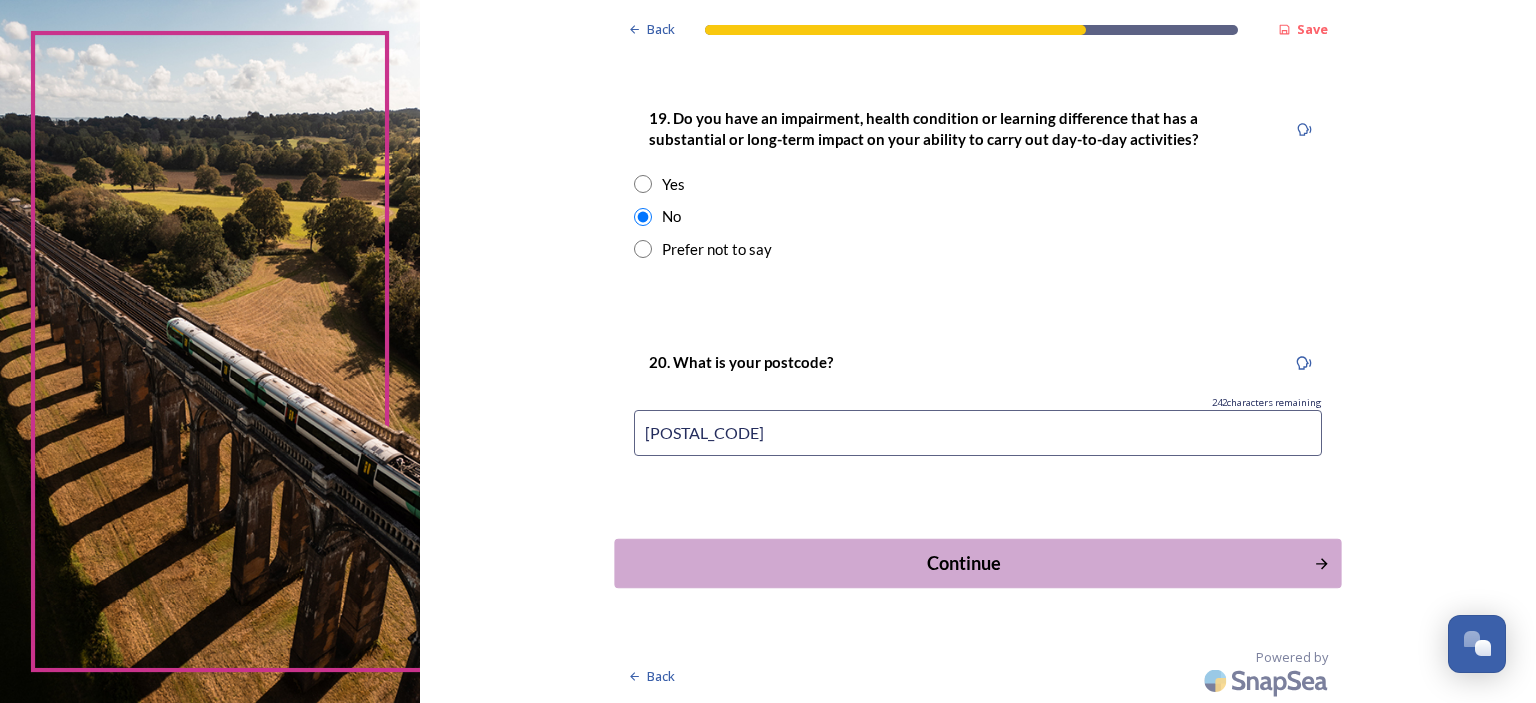 type on "[POSTAL_CODE]" 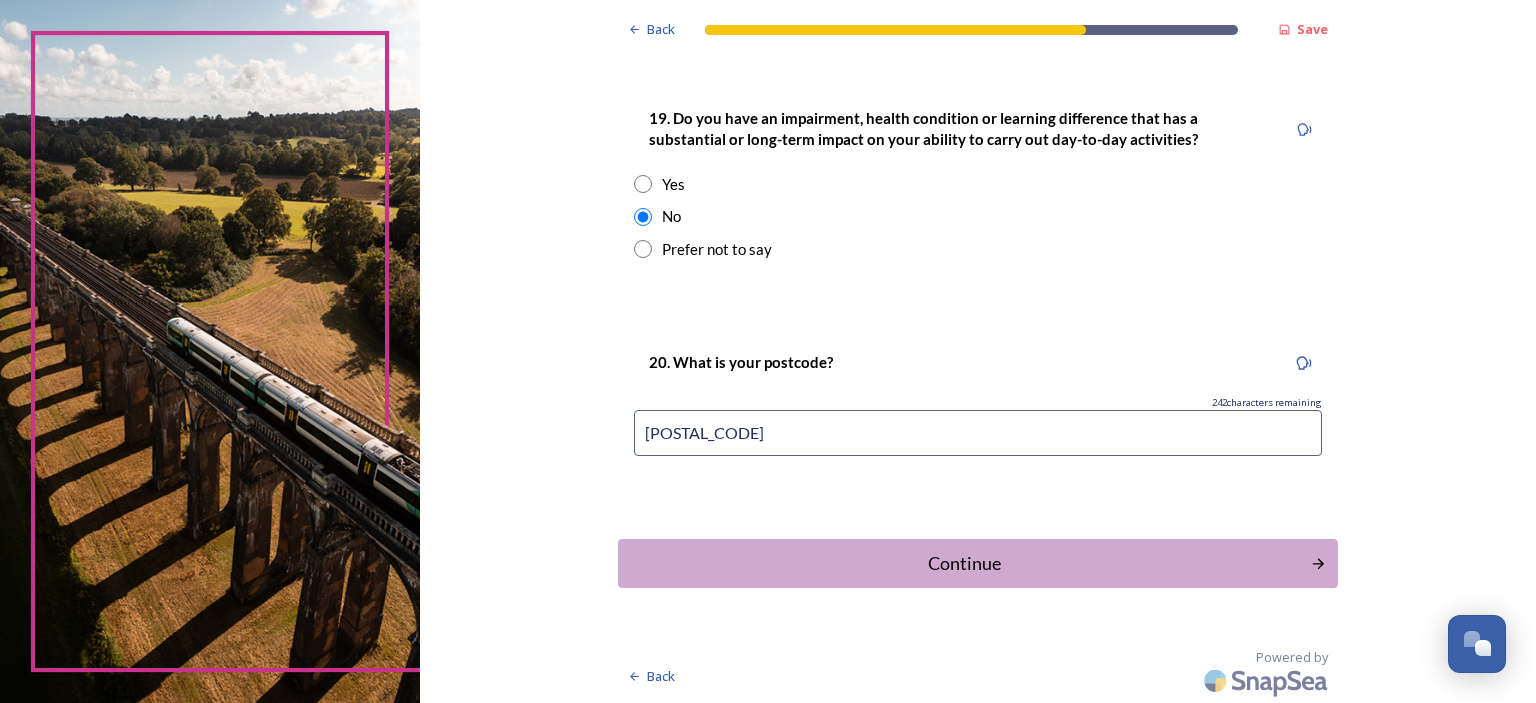 click on "Continue" at bounding box center [964, 563] 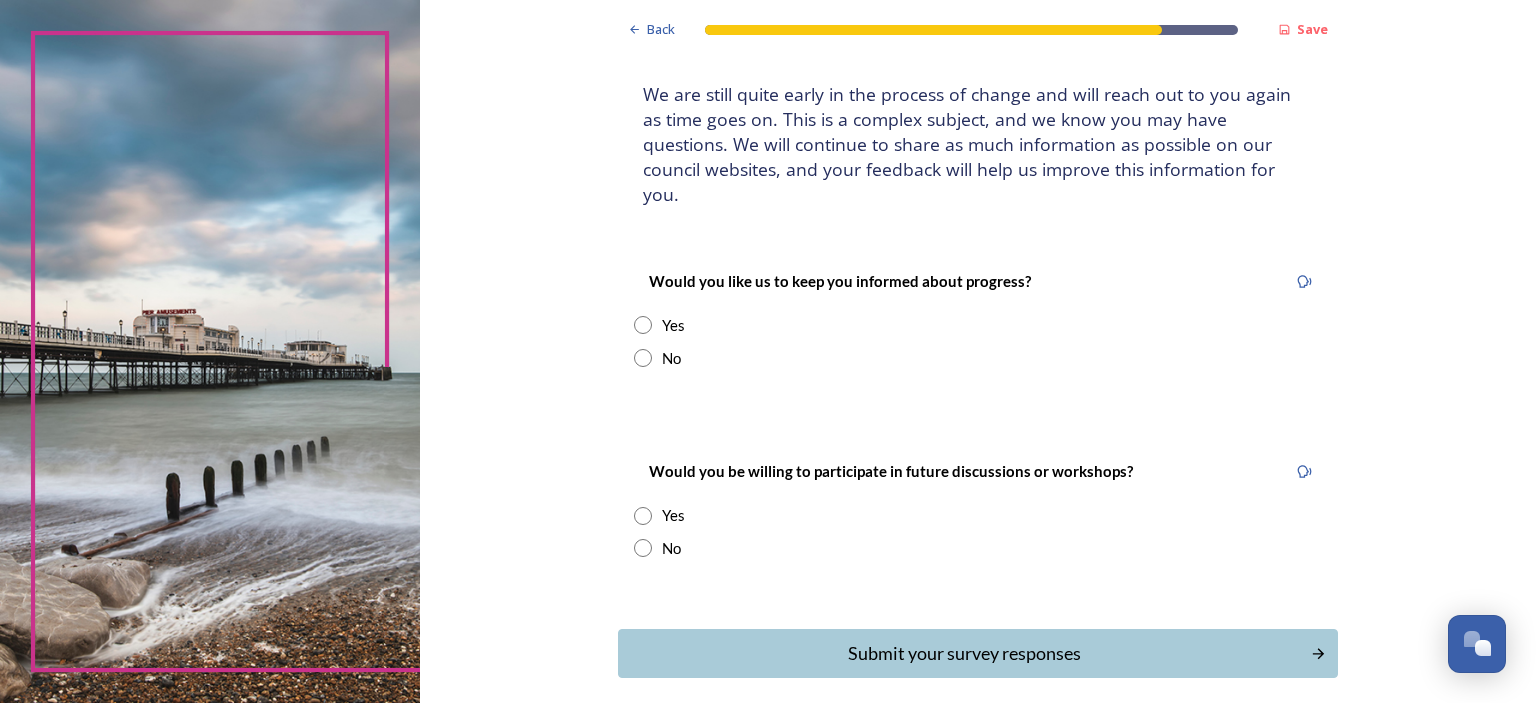 scroll, scrollTop: 120, scrollLeft: 0, axis: vertical 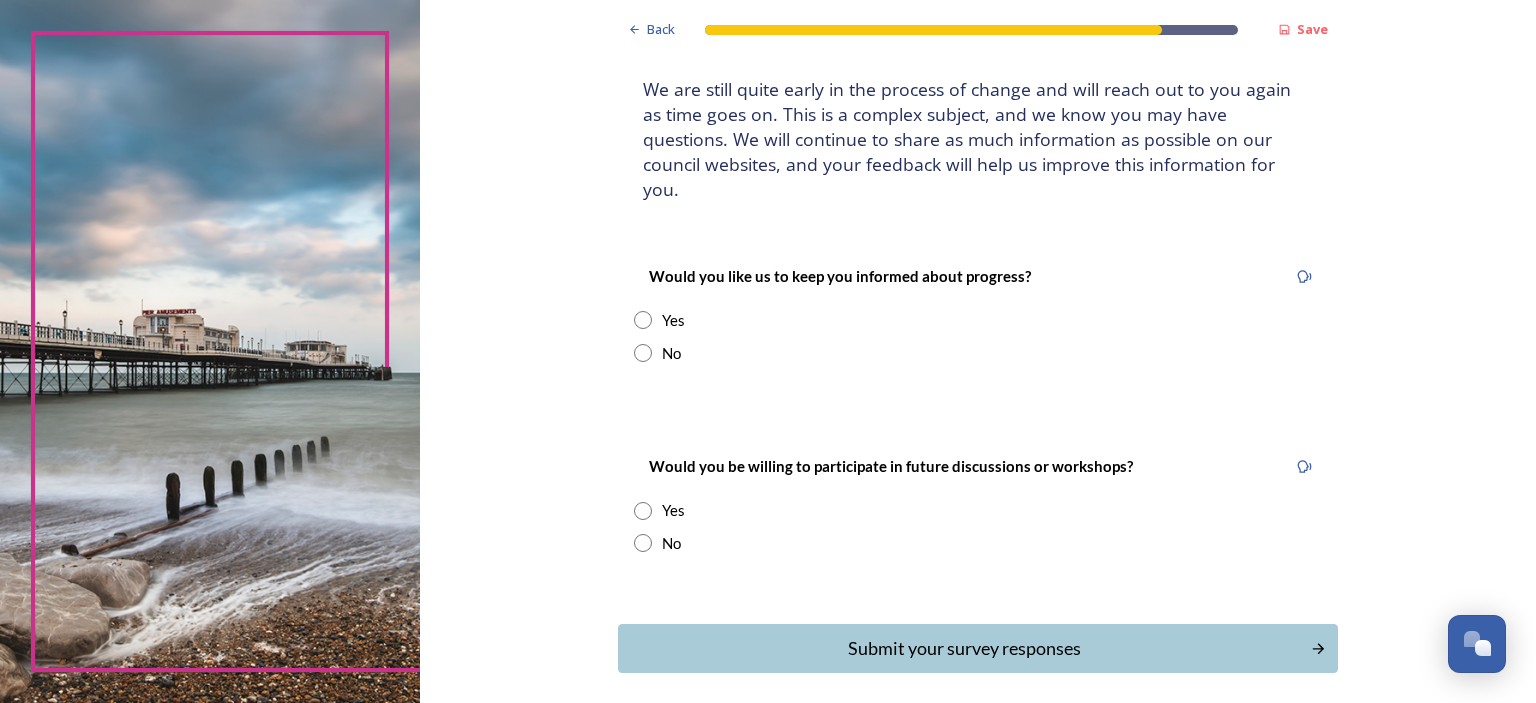 click at bounding box center (643, 353) 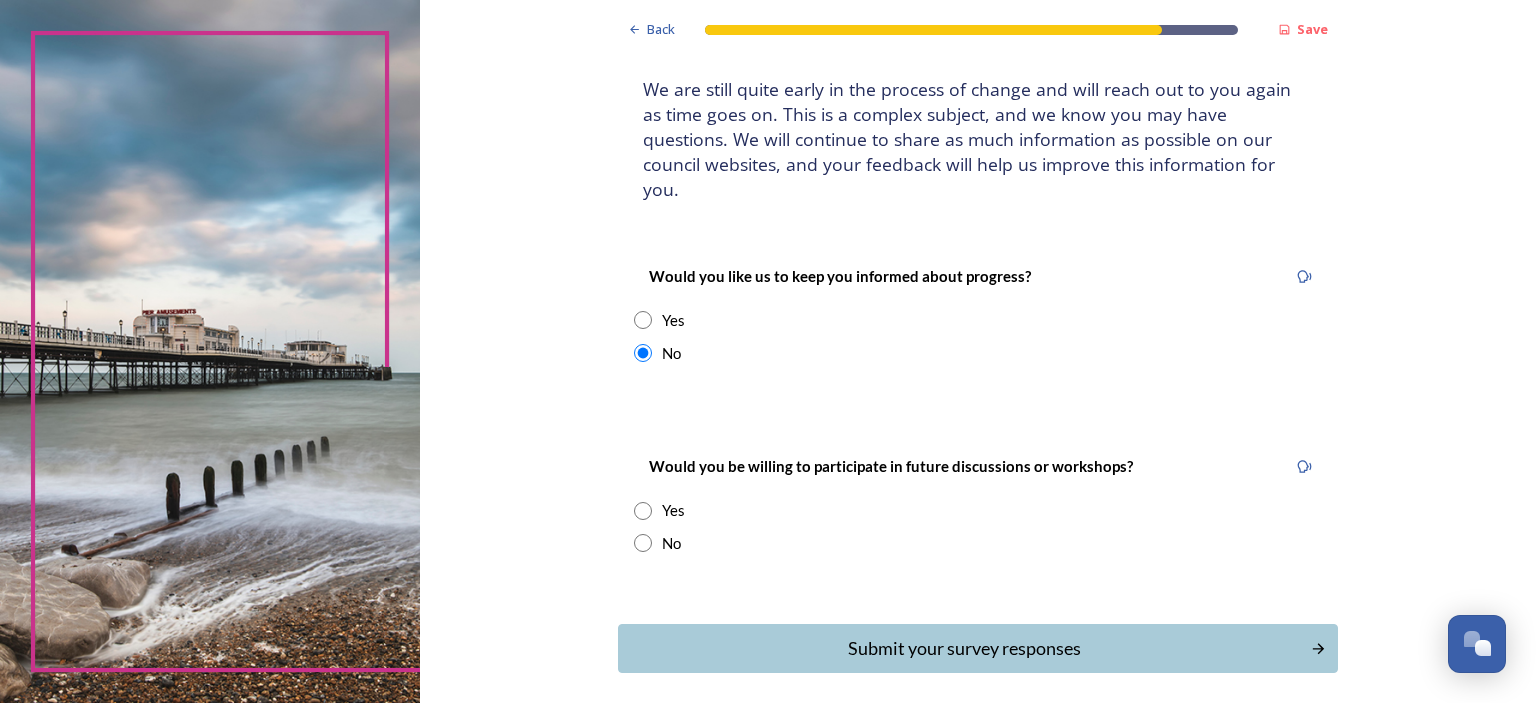 click at bounding box center (643, 543) 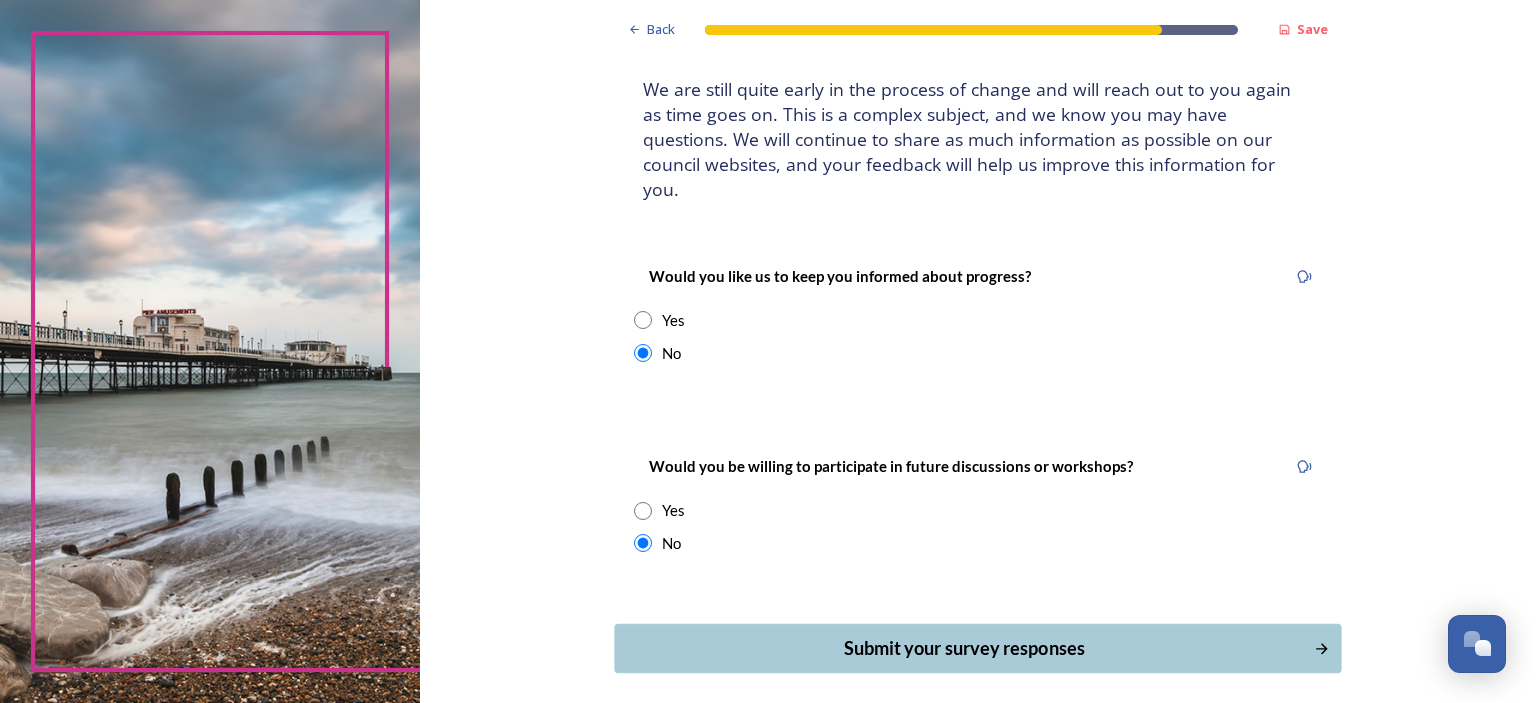 click on "Submit your survey responses" at bounding box center [964, 648] 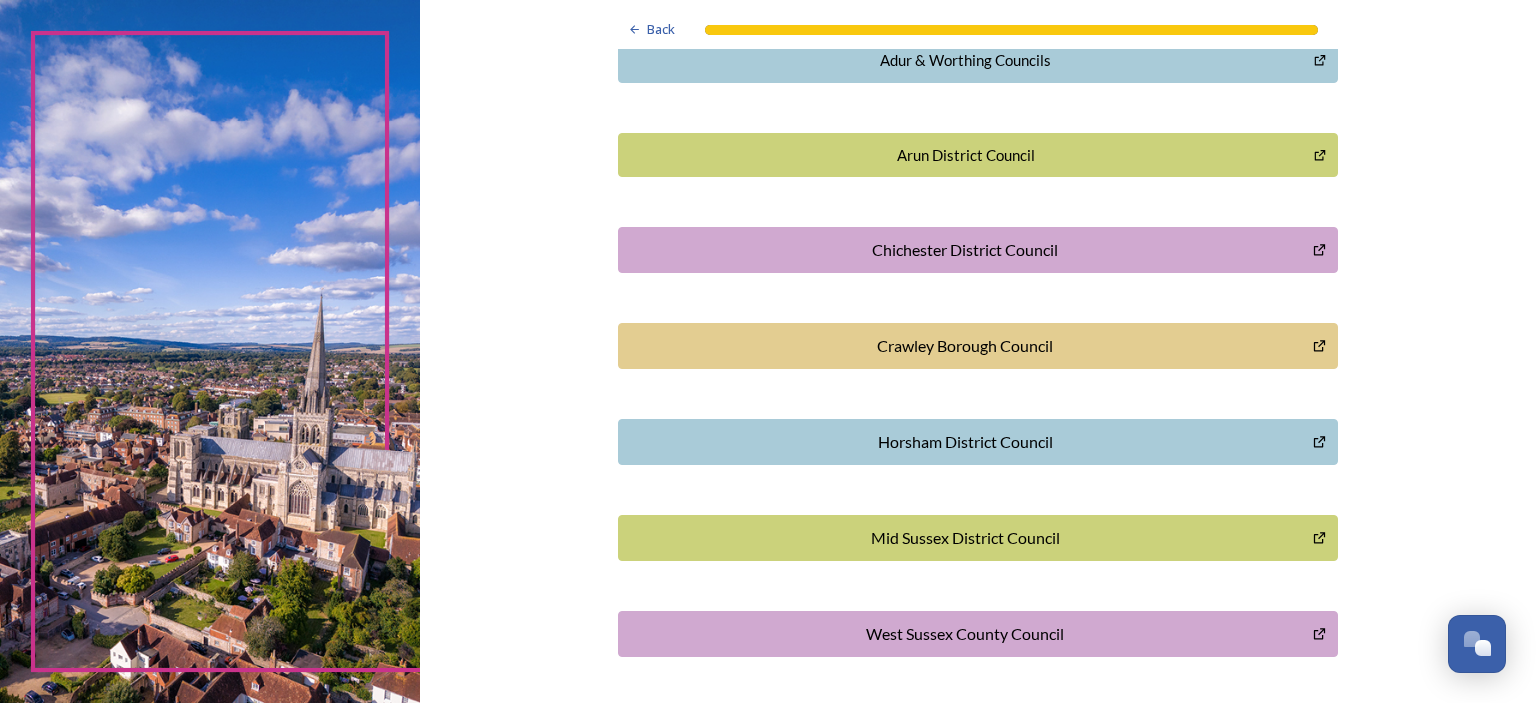 scroll, scrollTop: 0, scrollLeft: 0, axis: both 